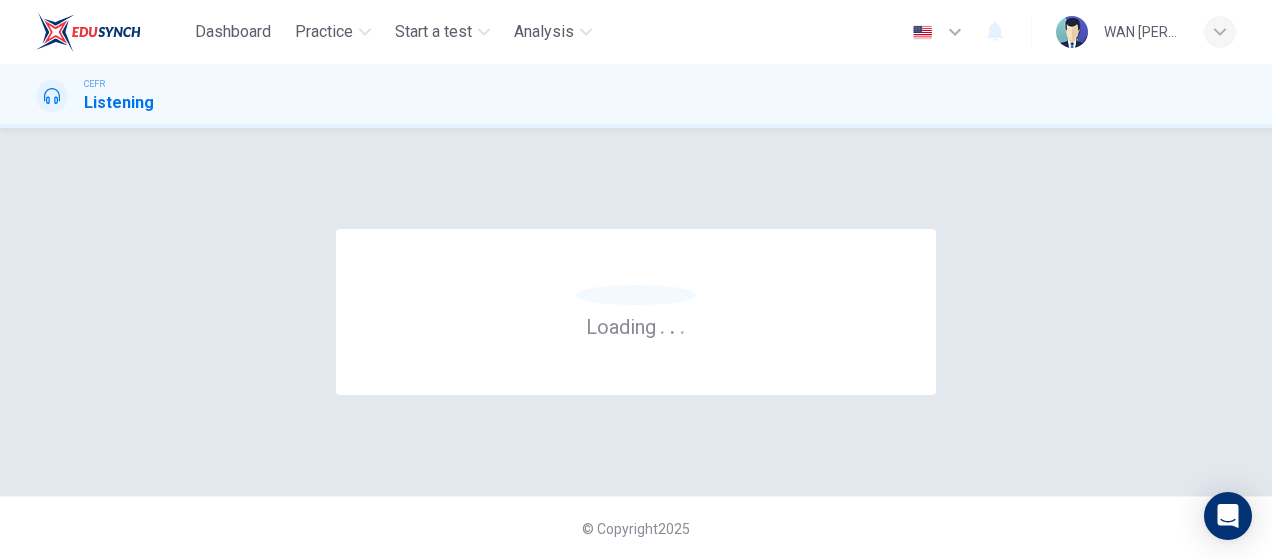 scroll, scrollTop: 0, scrollLeft: 0, axis: both 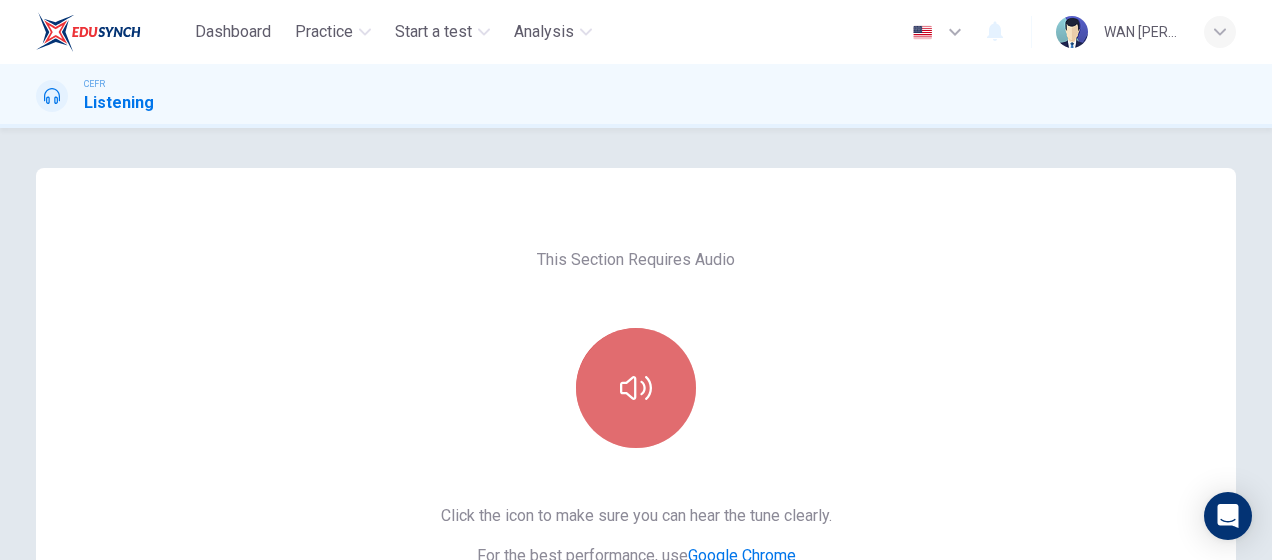 click at bounding box center (636, 388) 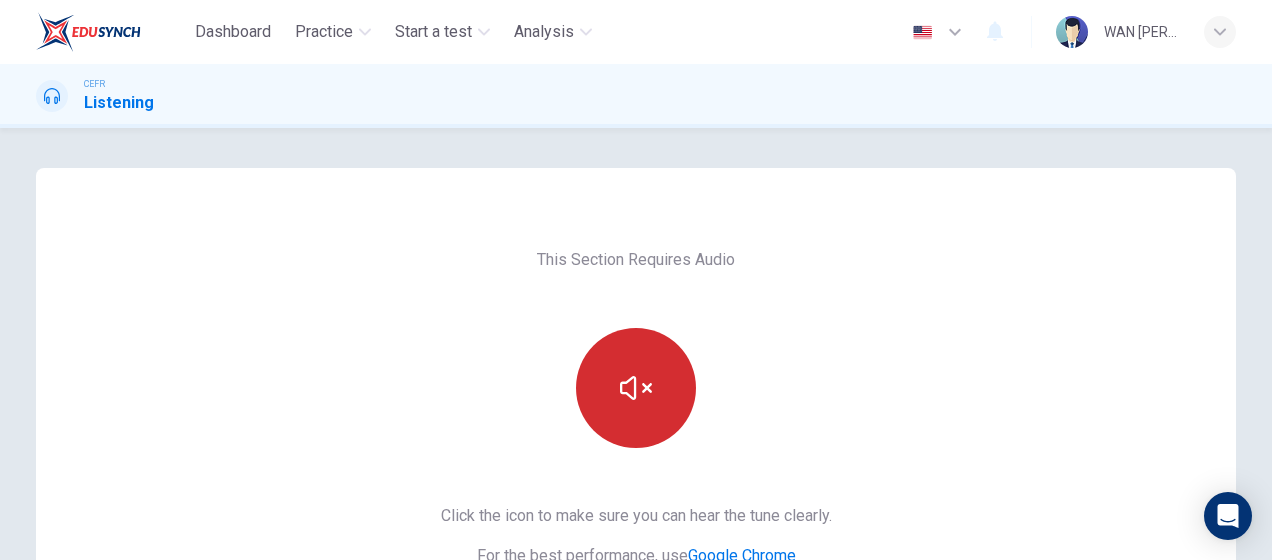 type 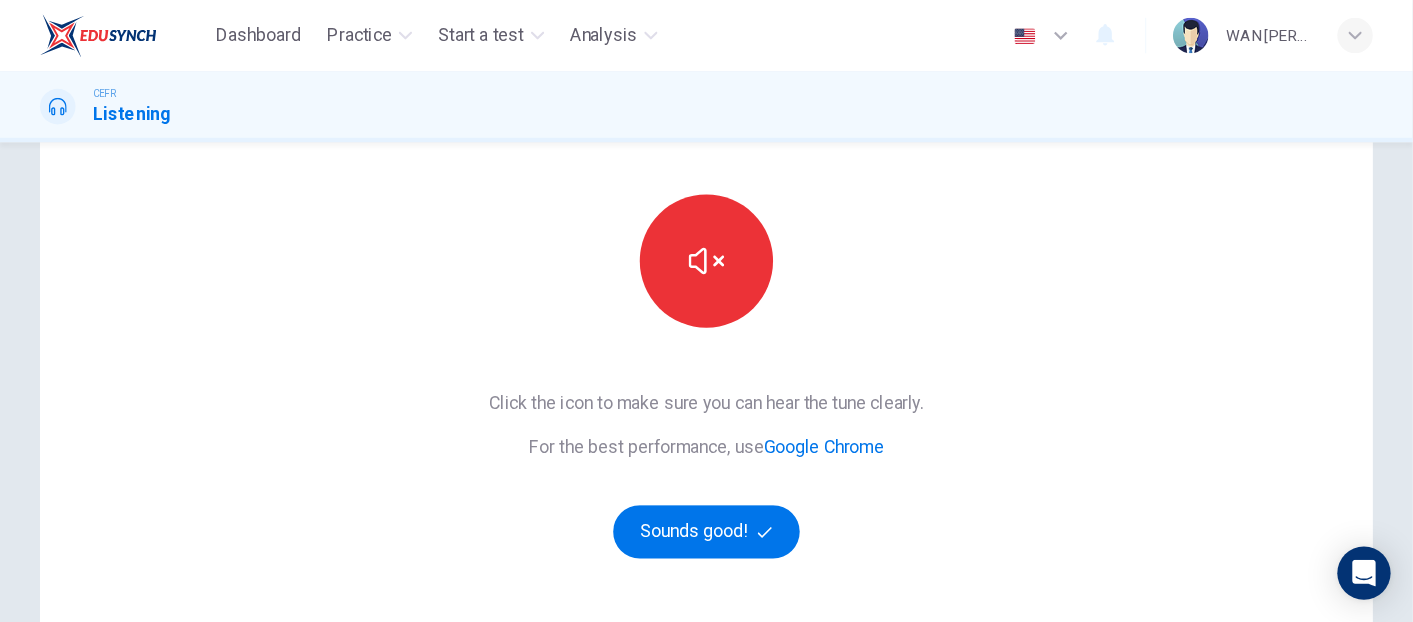 scroll, scrollTop: 155, scrollLeft: 0, axis: vertical 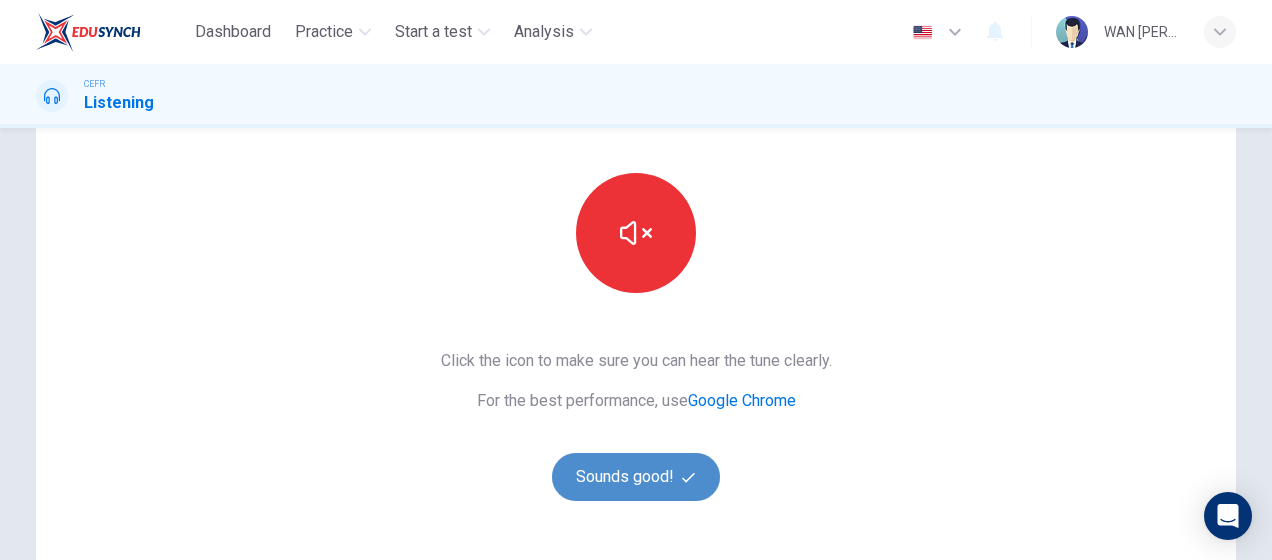 click on "Sounds good!" at bounding box center (636, 477) 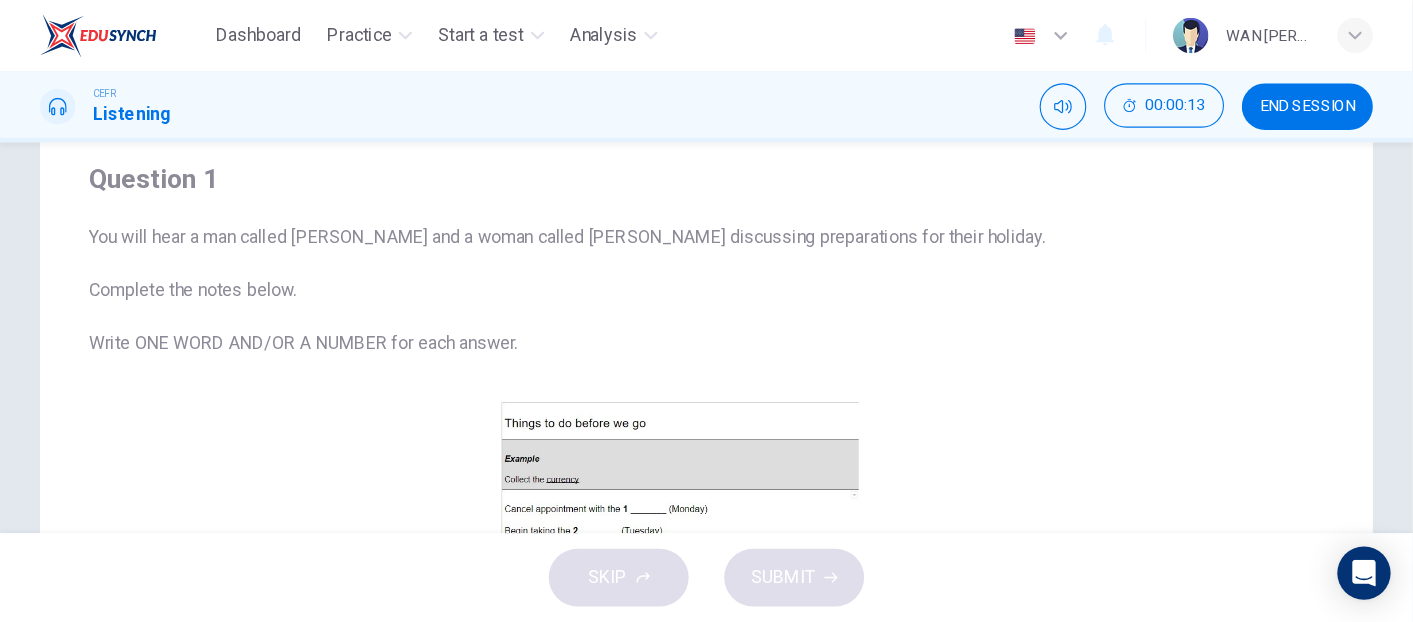 scroll, scrollTop: 155, scrollLeft: 0, axis: vertical 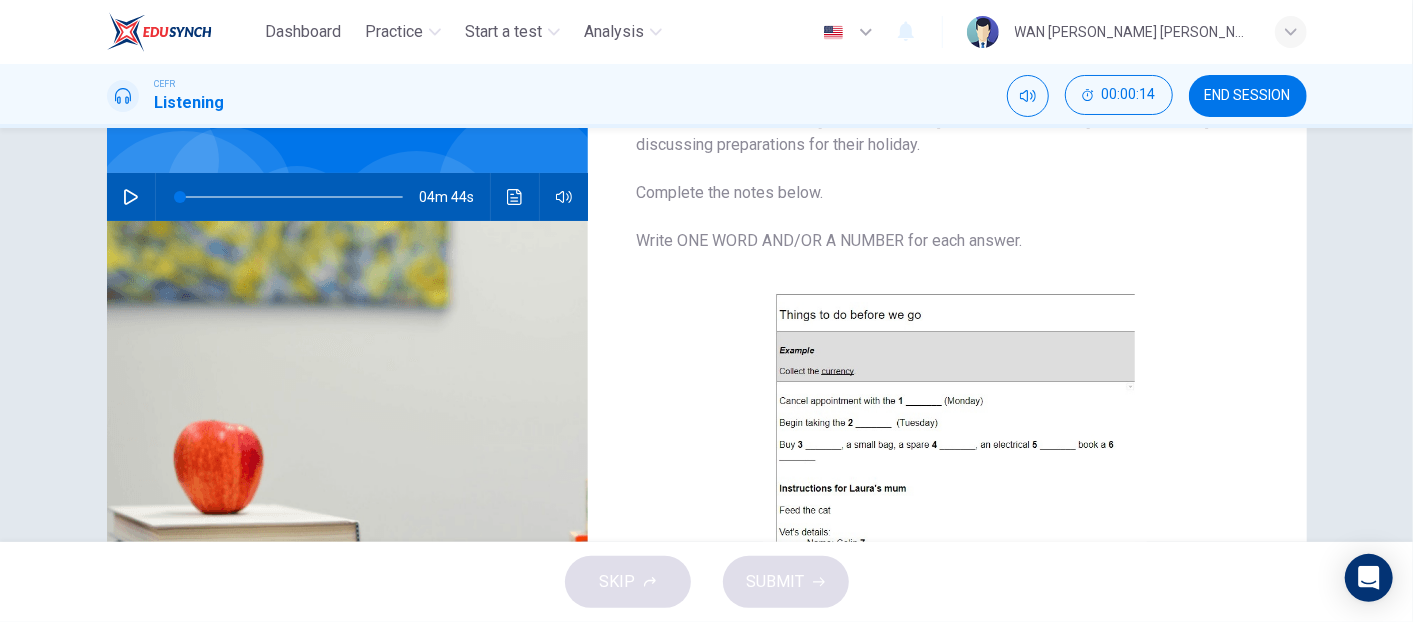 drag, startPoint x: 1128, startPoint y: 17, endPoint x: 854, endPoint y: 124, distance: 294.15134 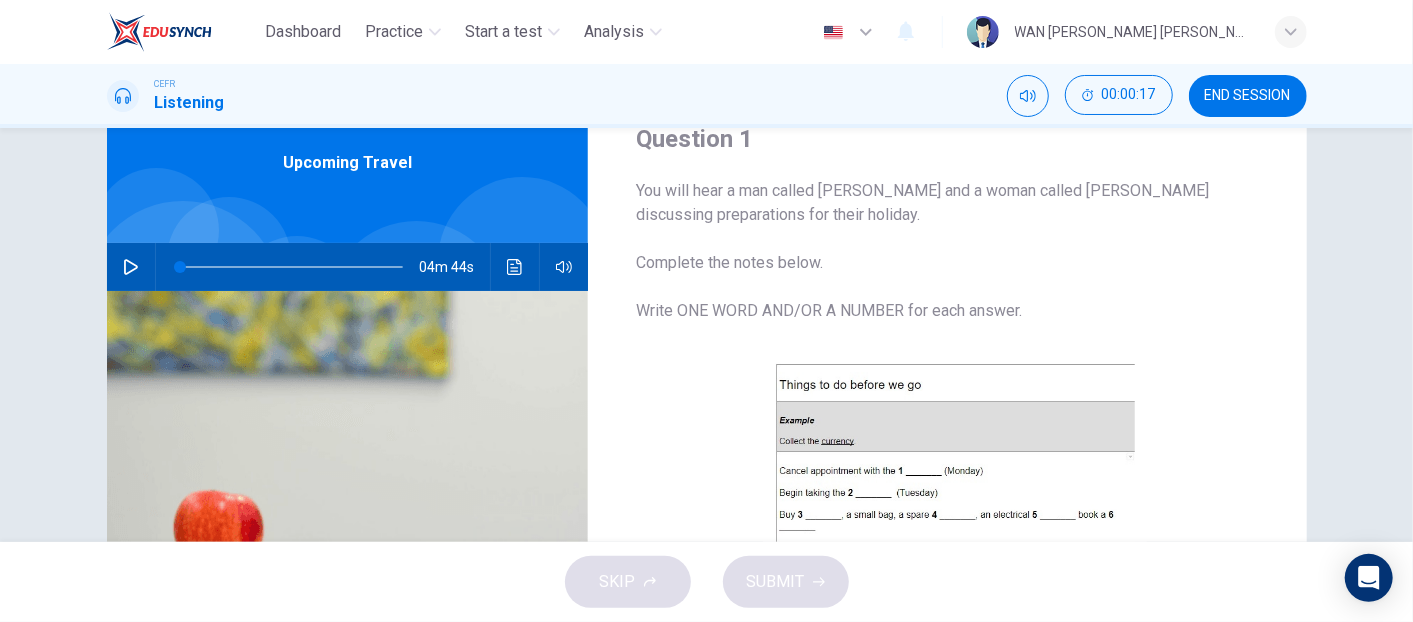scroll, scrollTop: 84, scrollLeft: 0, axis: vertical 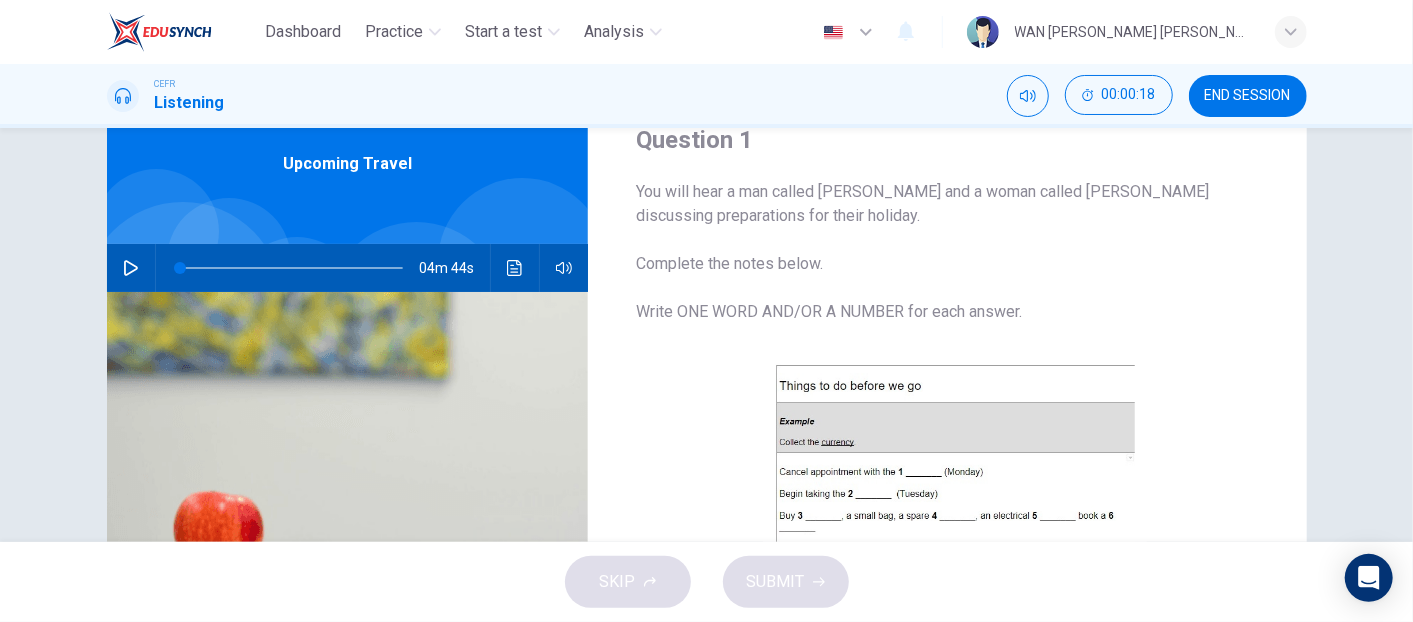 click 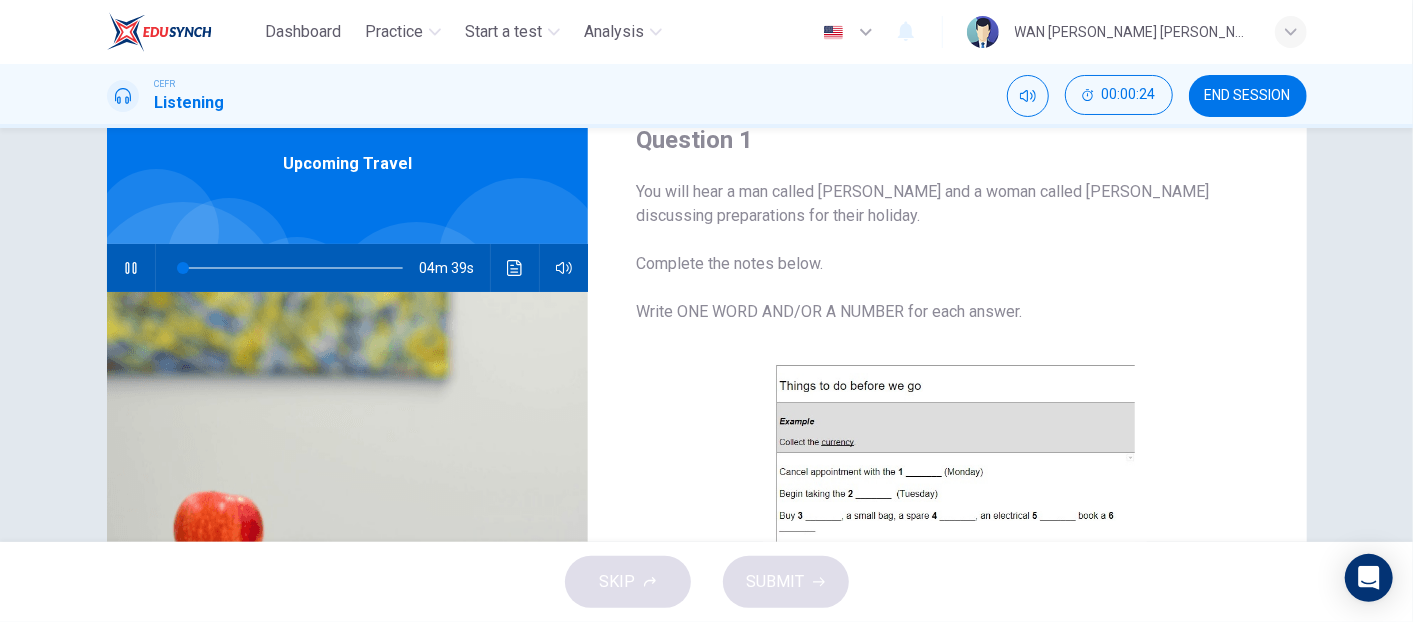 type on "2" 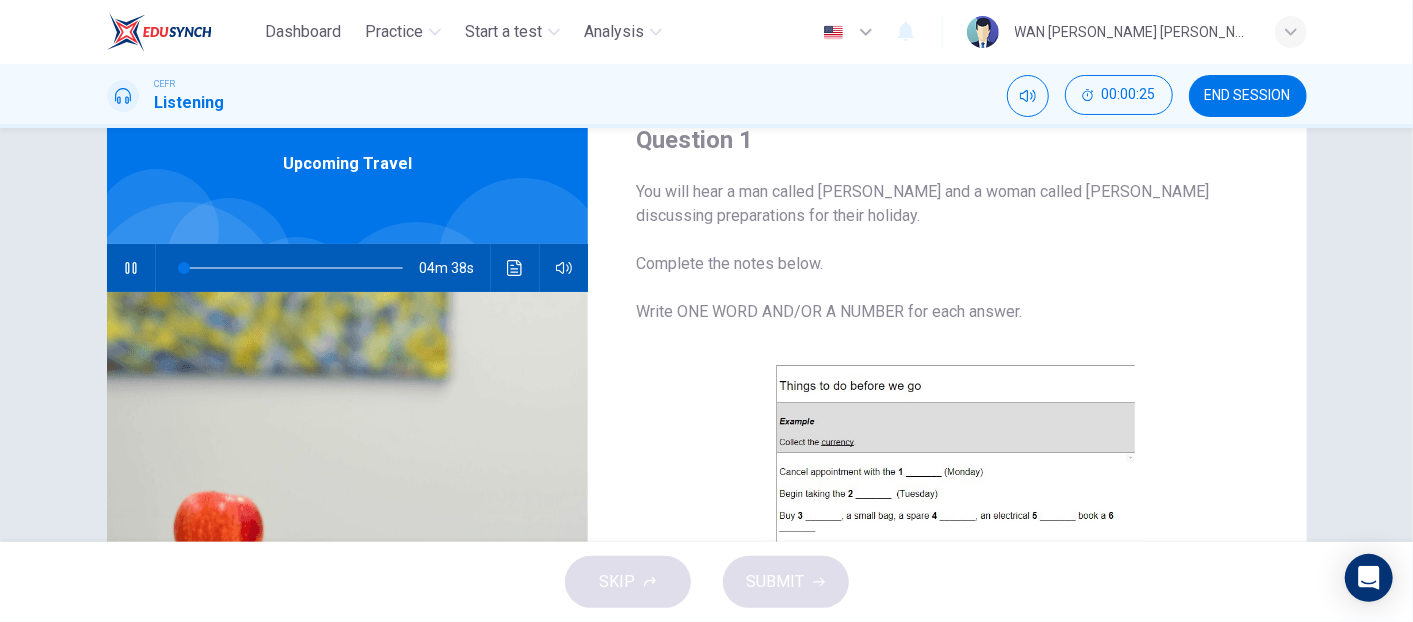 type 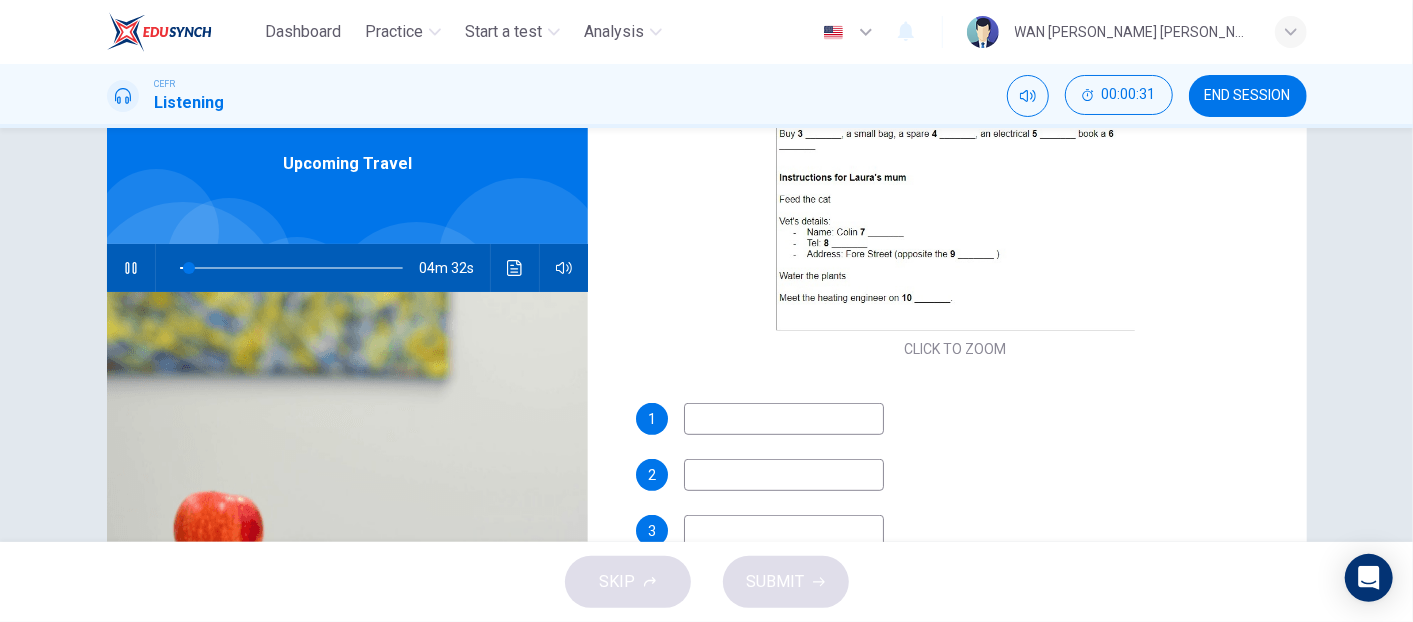 scroll, scrollTop: 394, scrollLeft: 0, axis: vertical 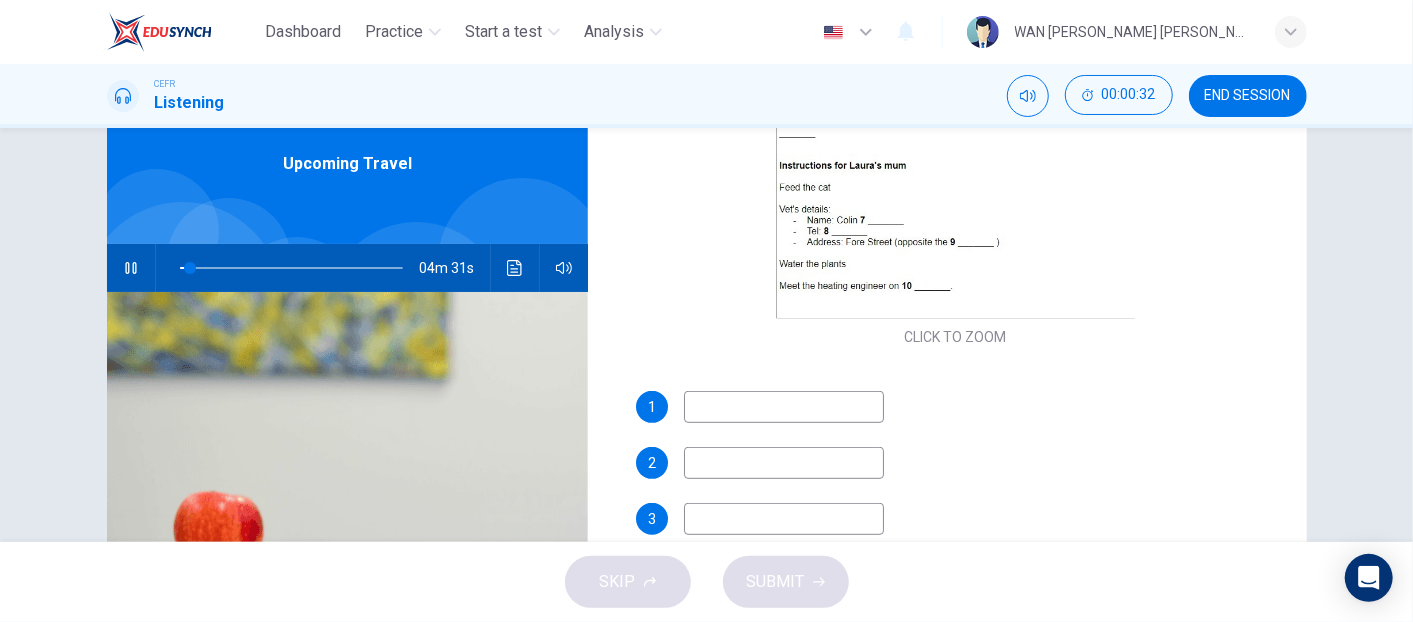 click at bounding box center [784, 407] 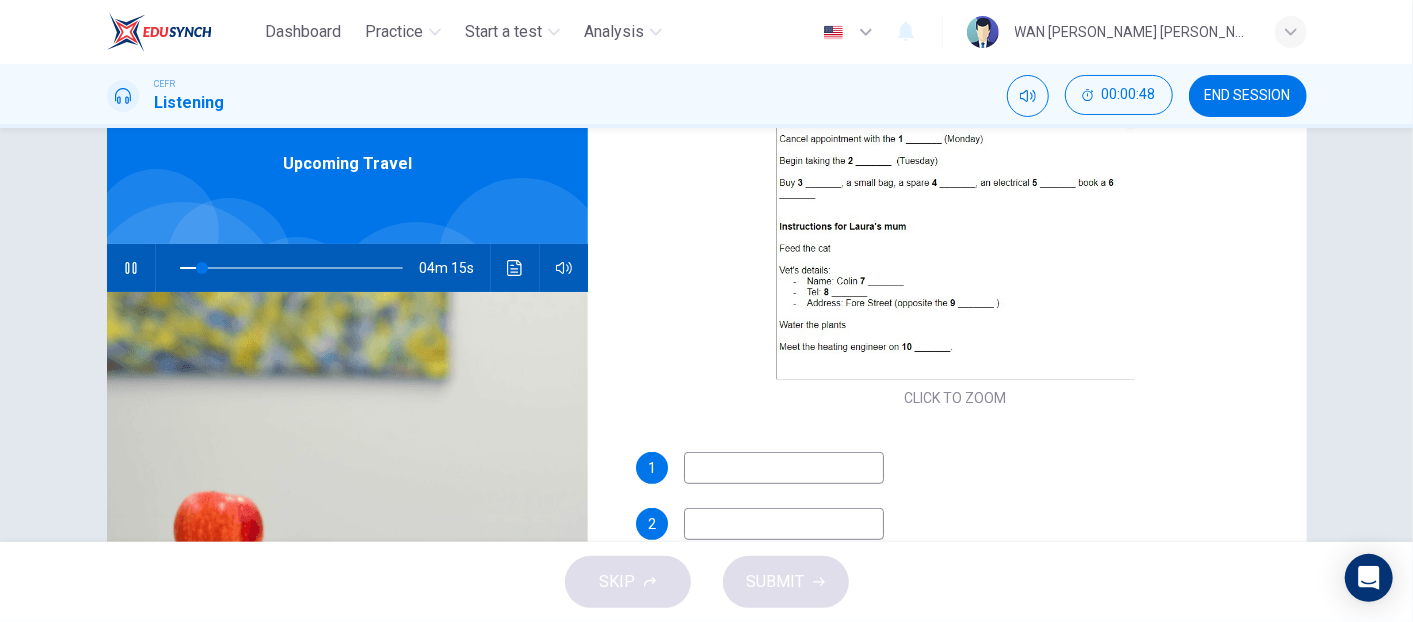 scroll, scrollTop: 334, scrollLeft: 0, axis: vertical 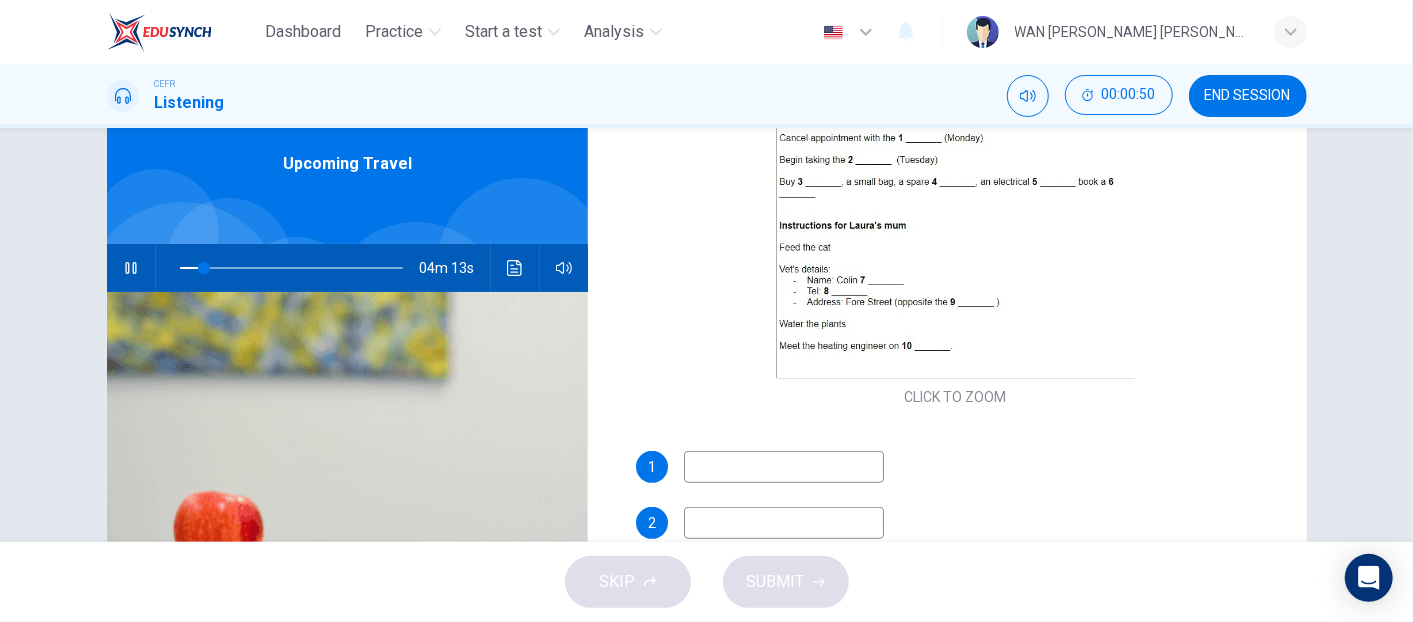 click at bounding box center (784, 467) 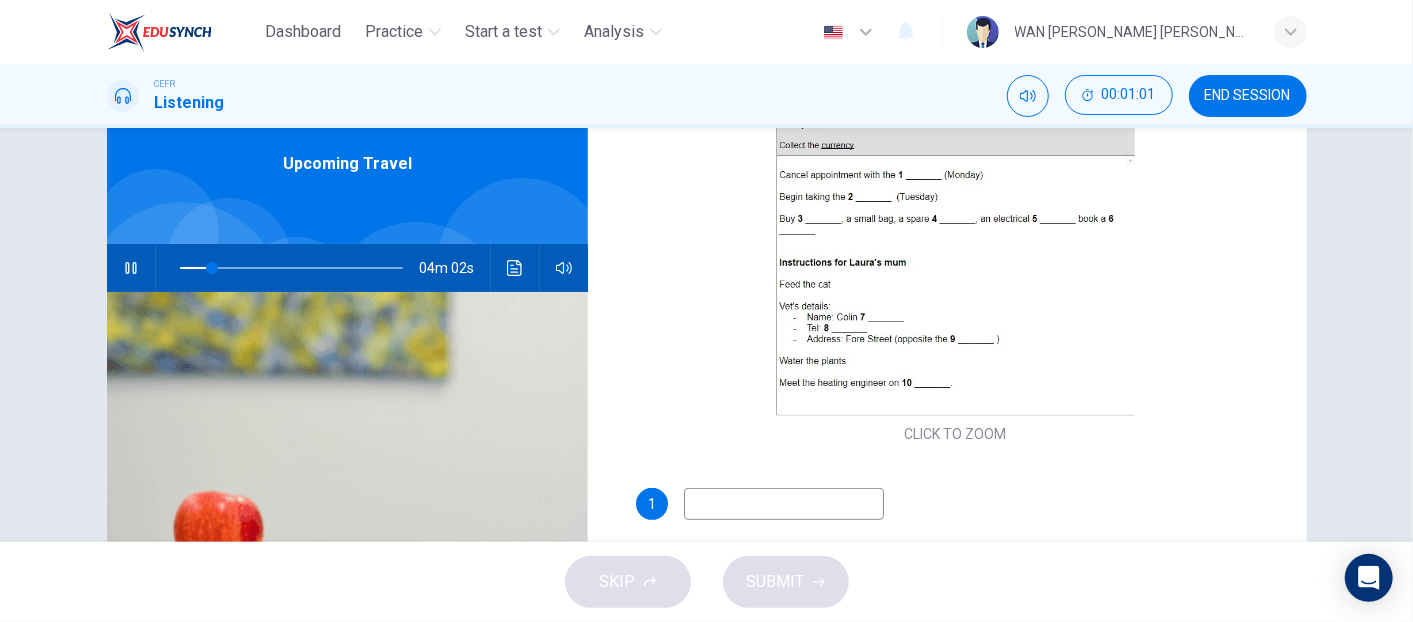 scroll, scrollTop: 297, scrollLeft: 0, axis: vertical 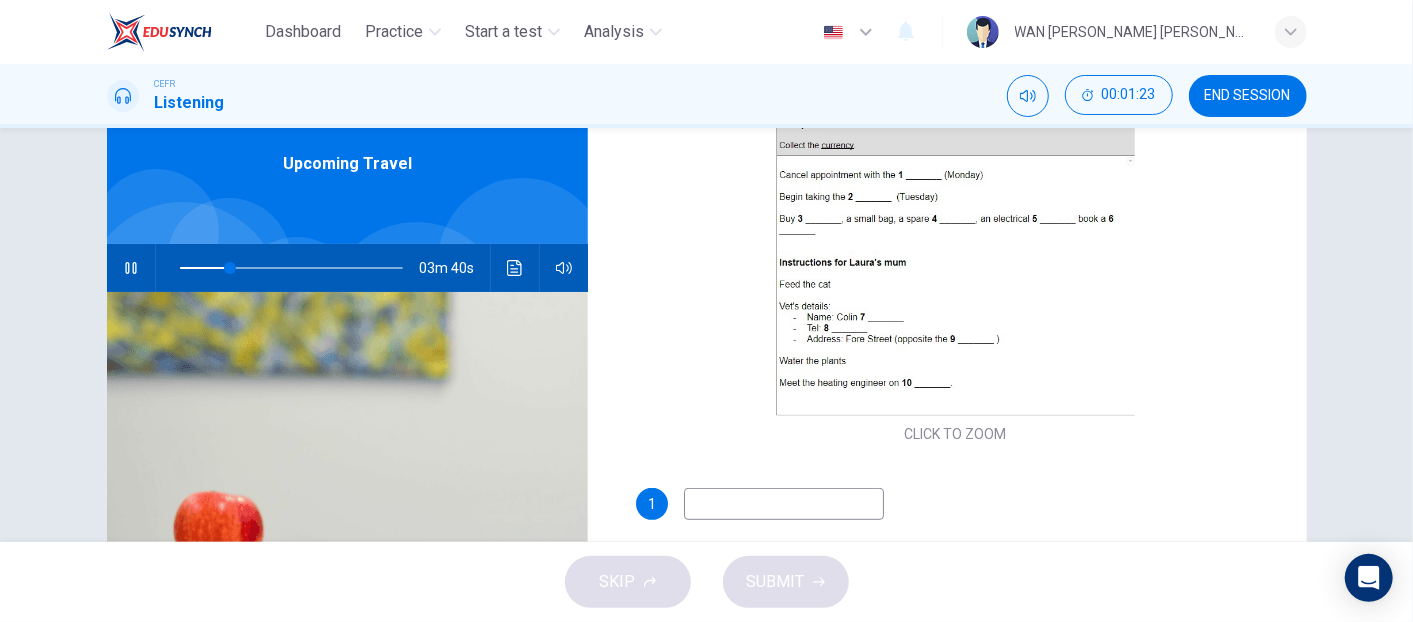 type on "23" 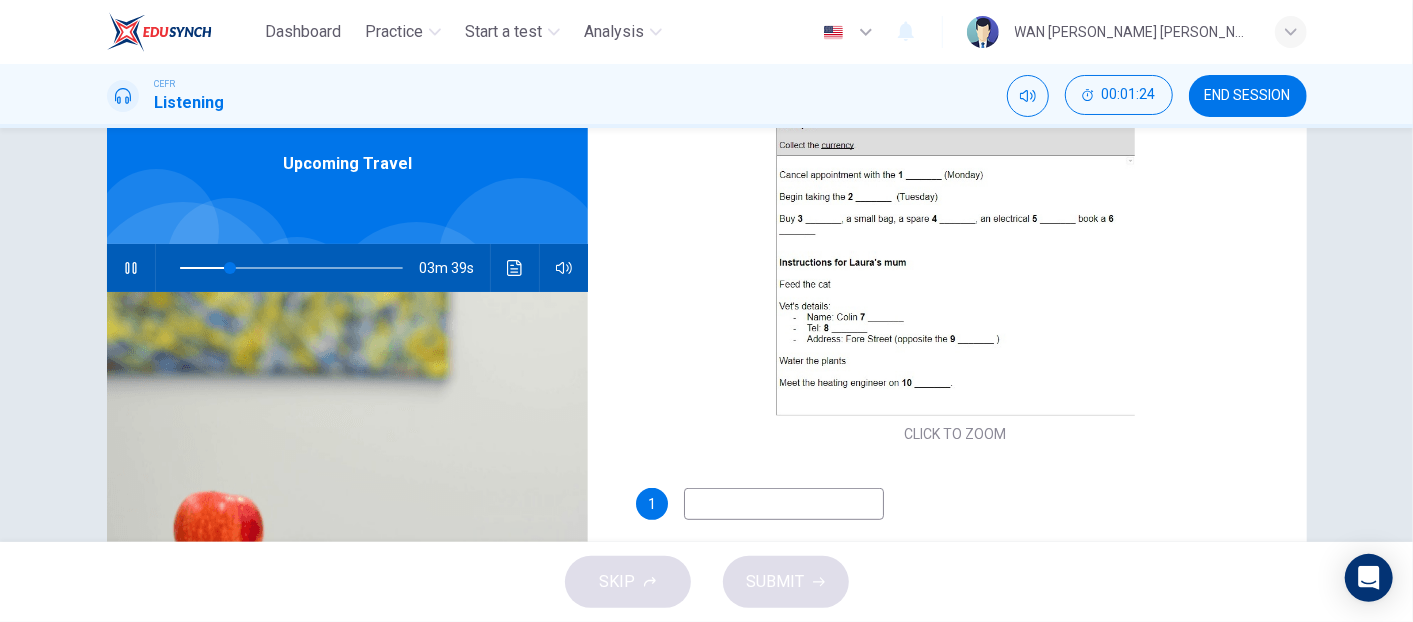 type on "H" 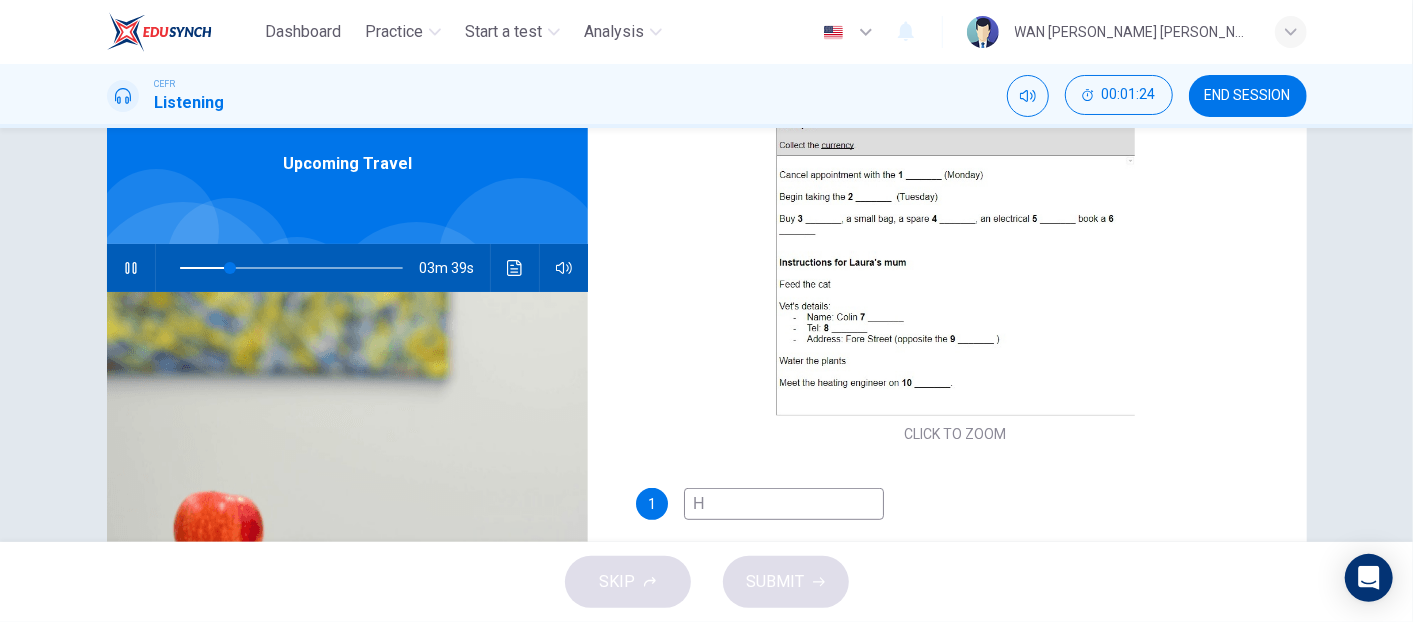 type on "23" 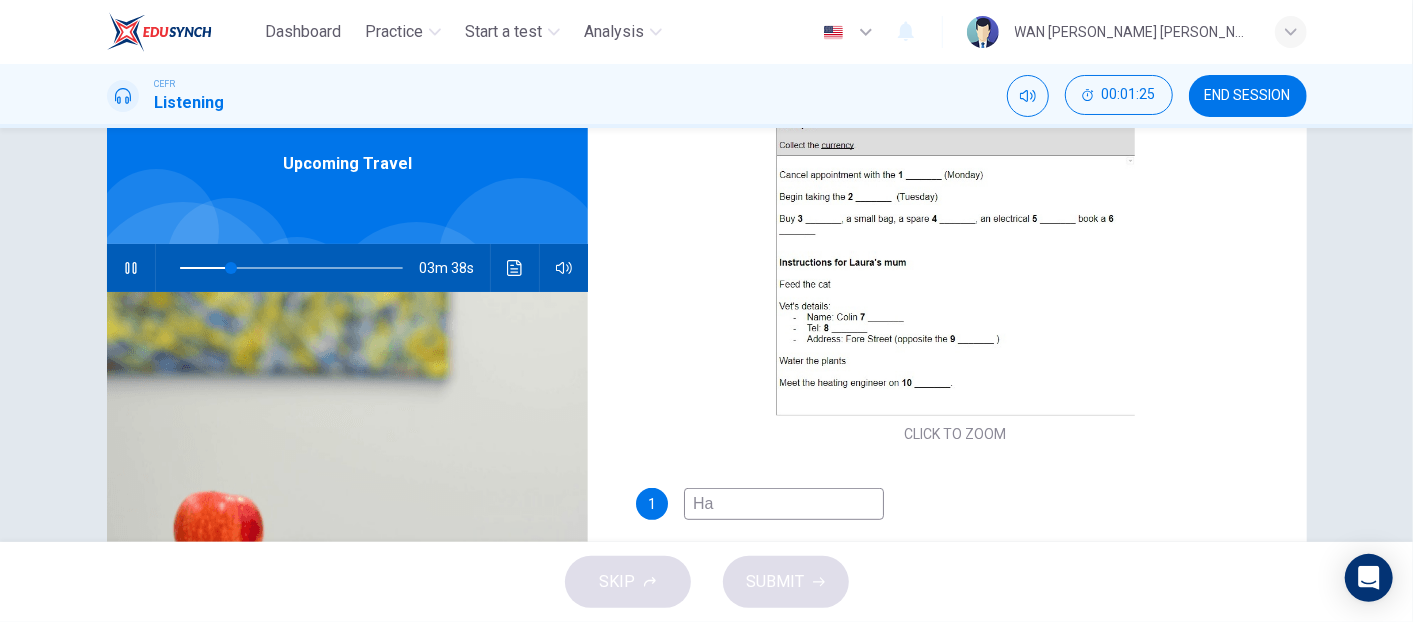 type on "Hai" 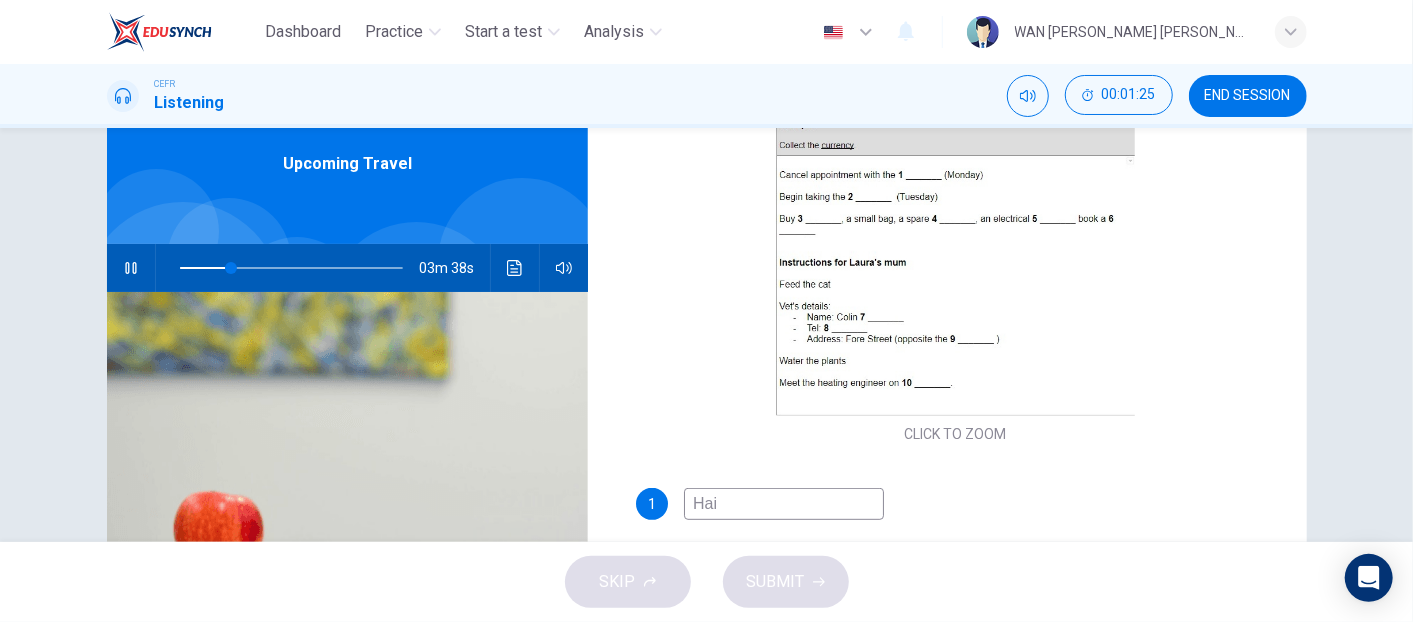 type on "24" 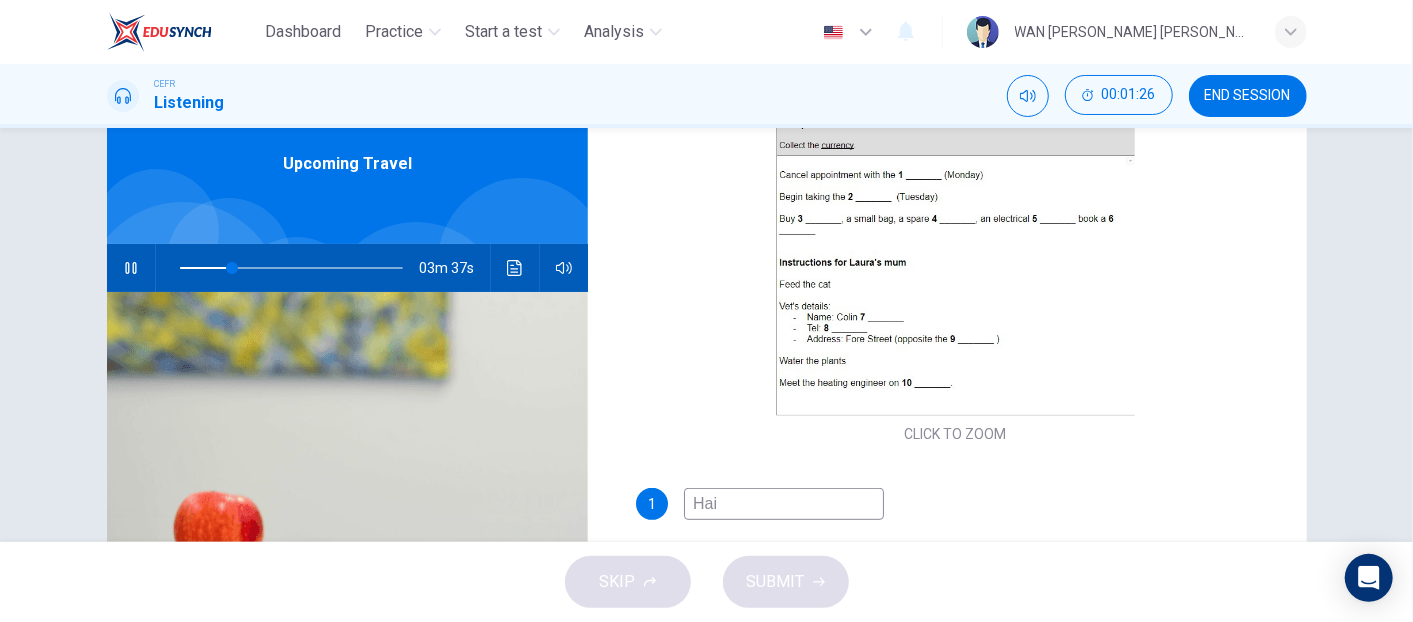 type on "Hai=" 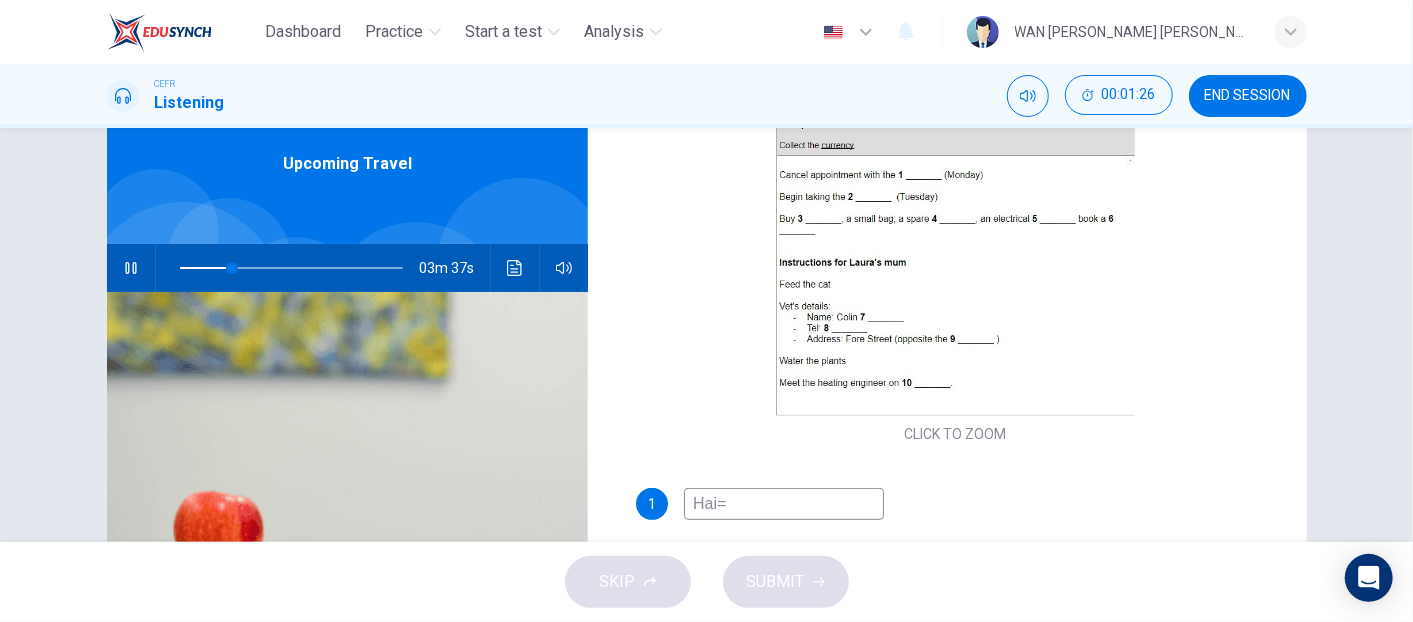 type on "24" 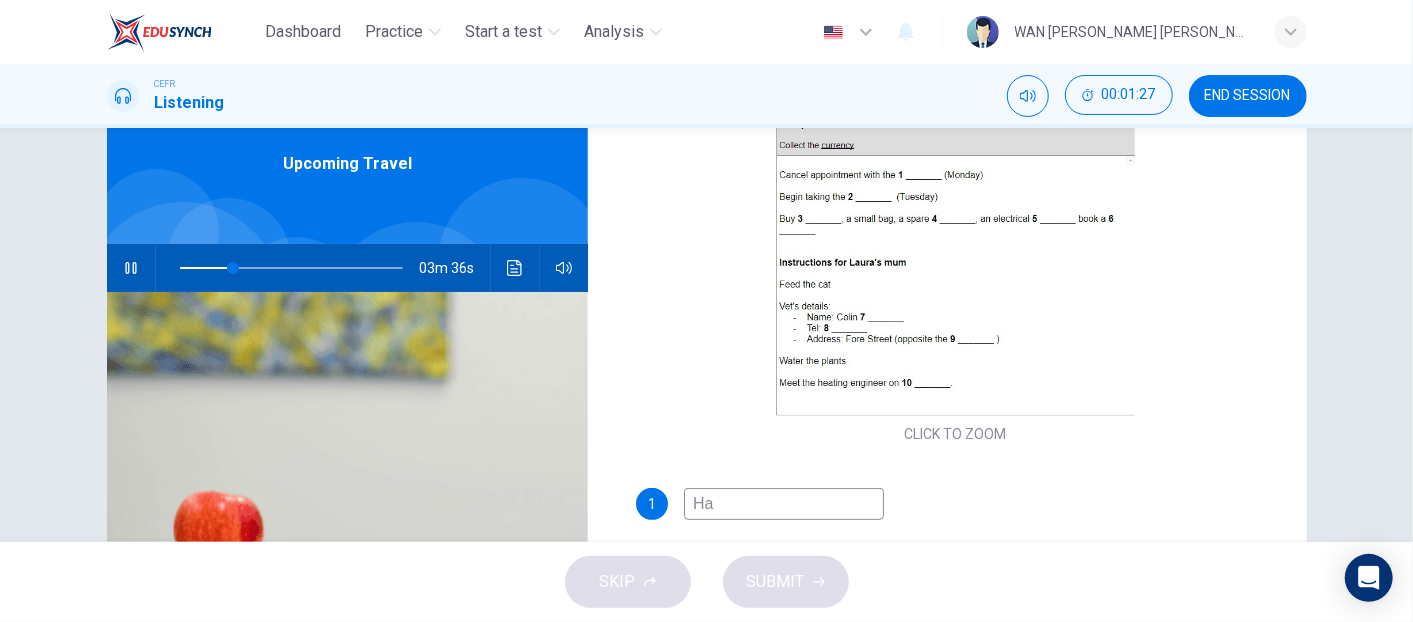 type on "H" 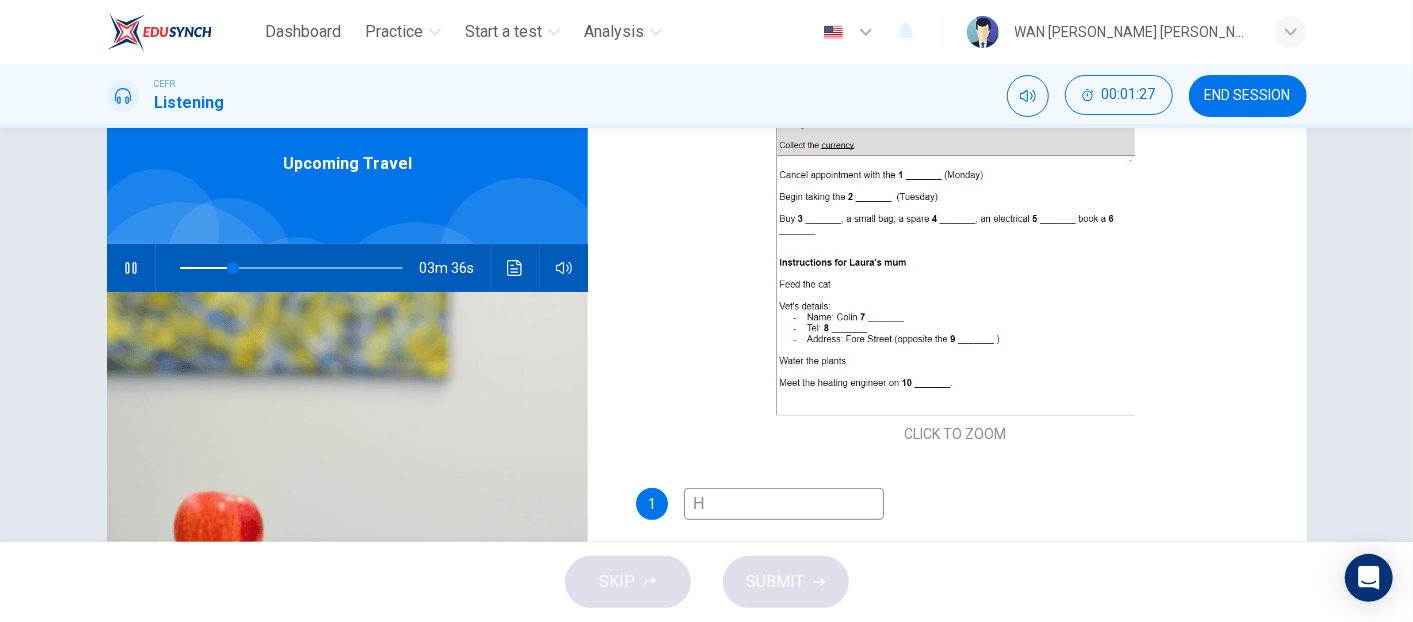 type 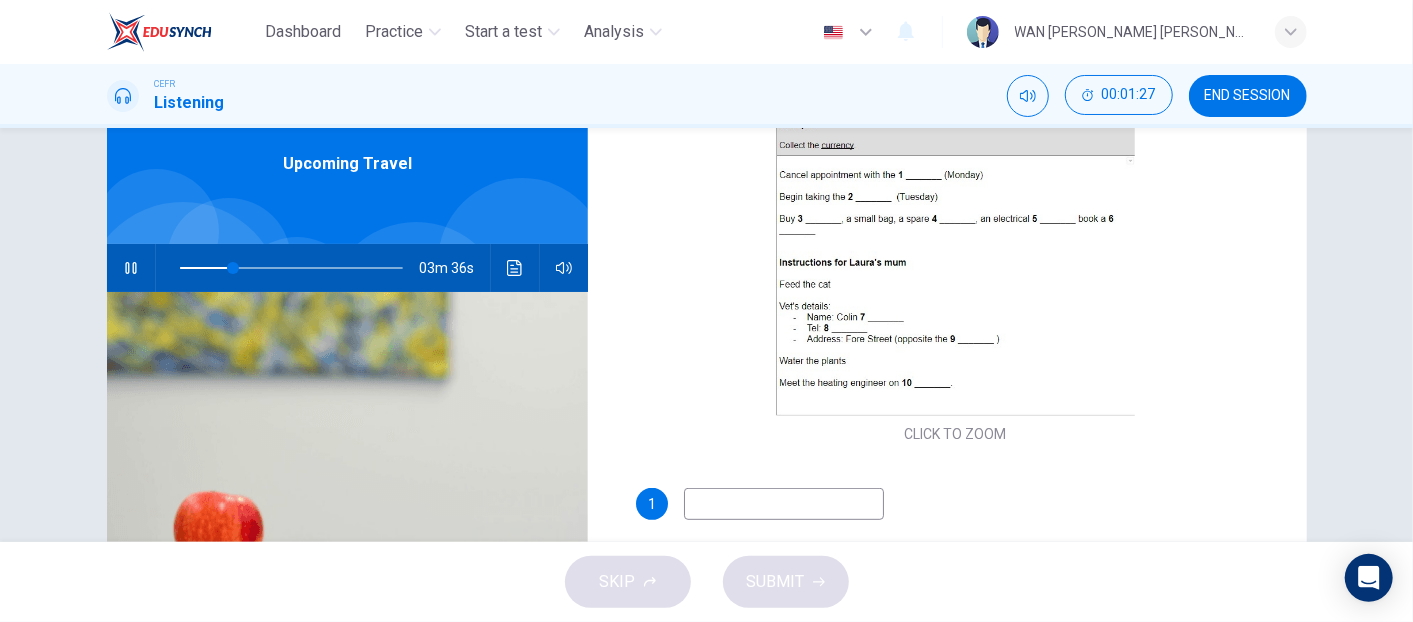 type on "24" 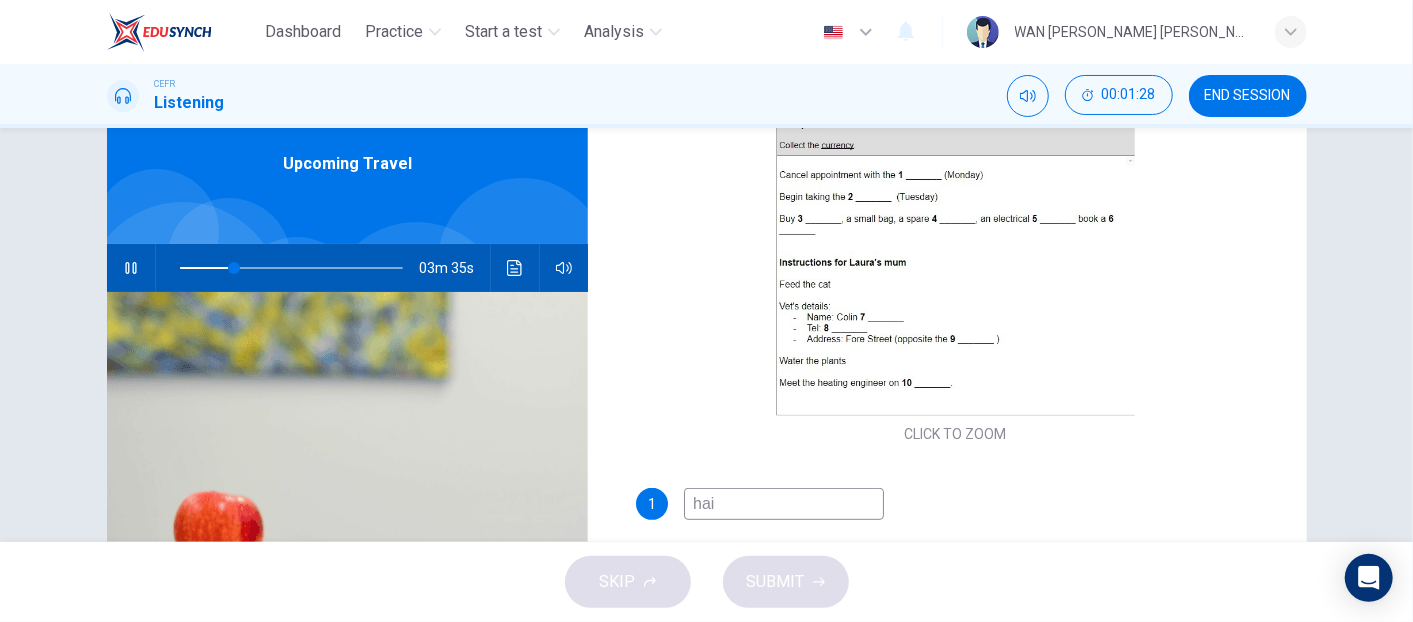 type on "hair" 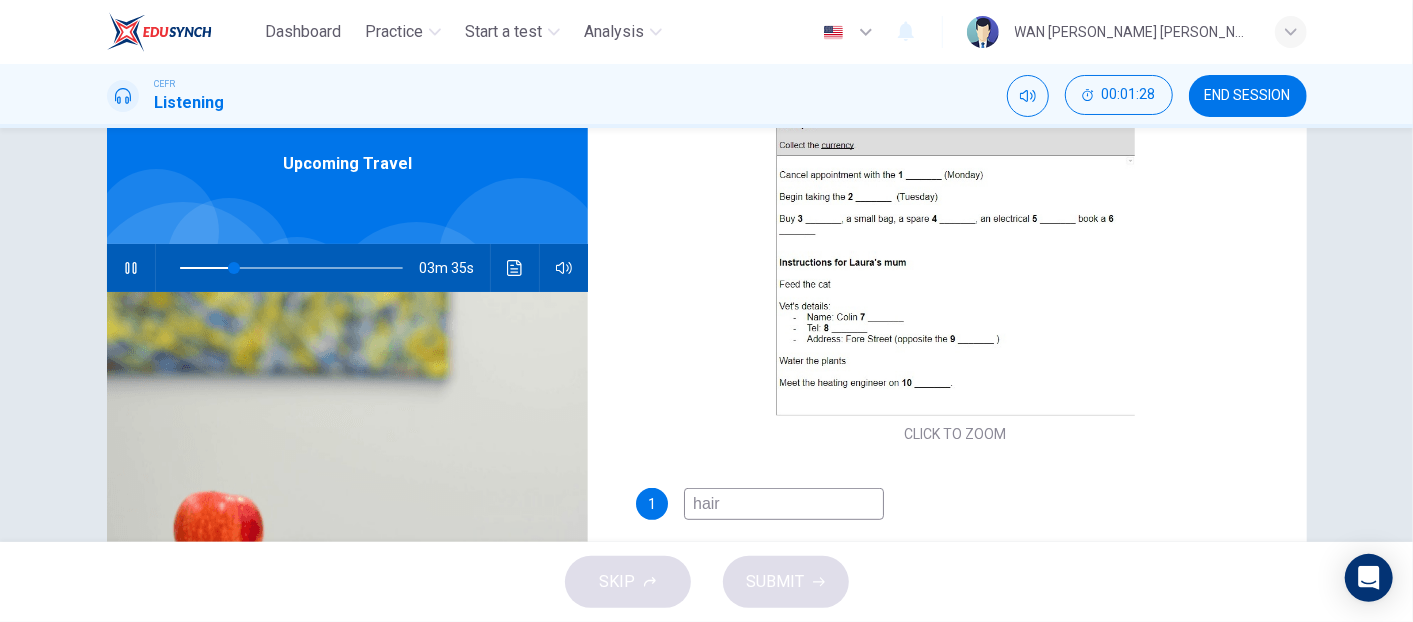 type on "25" 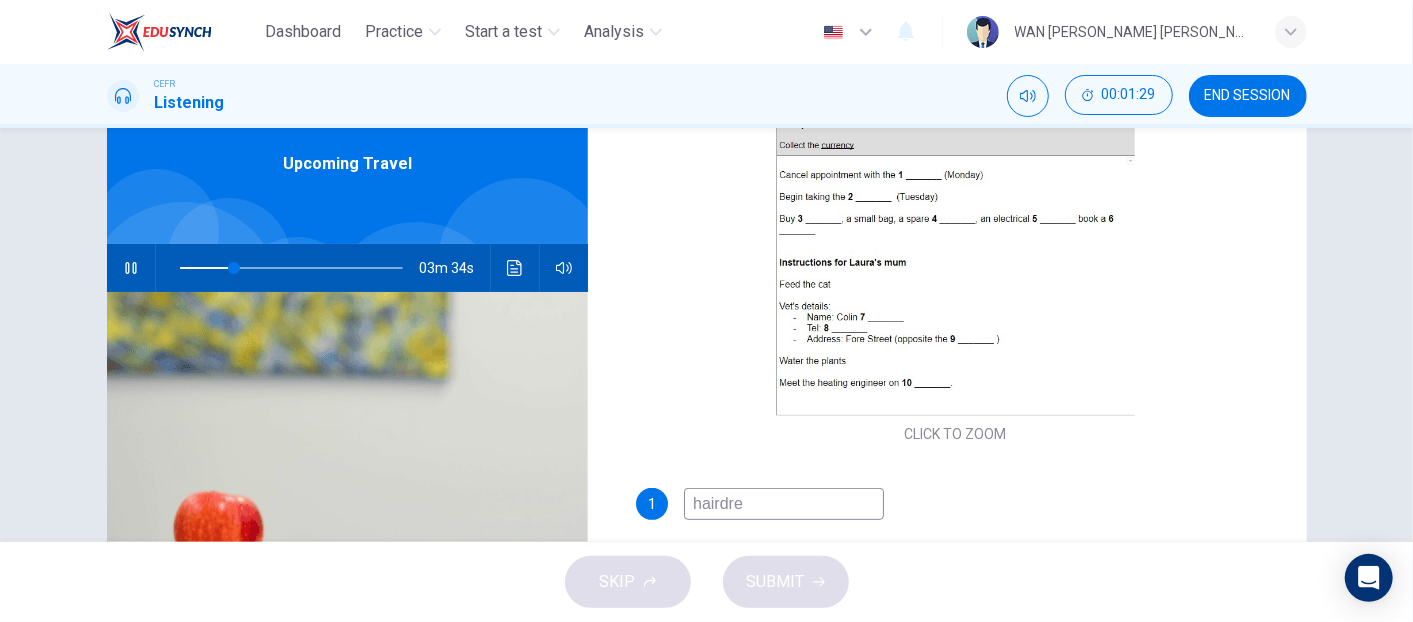 type on "hairdres" 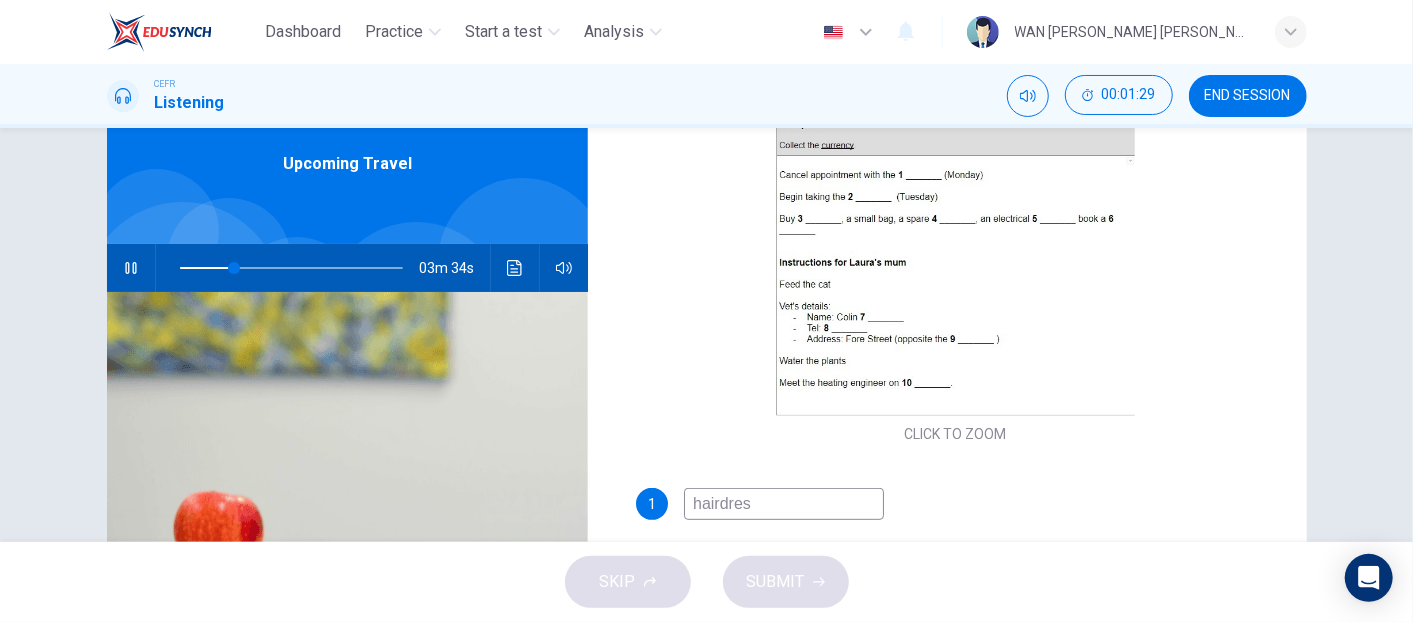 type on "25" 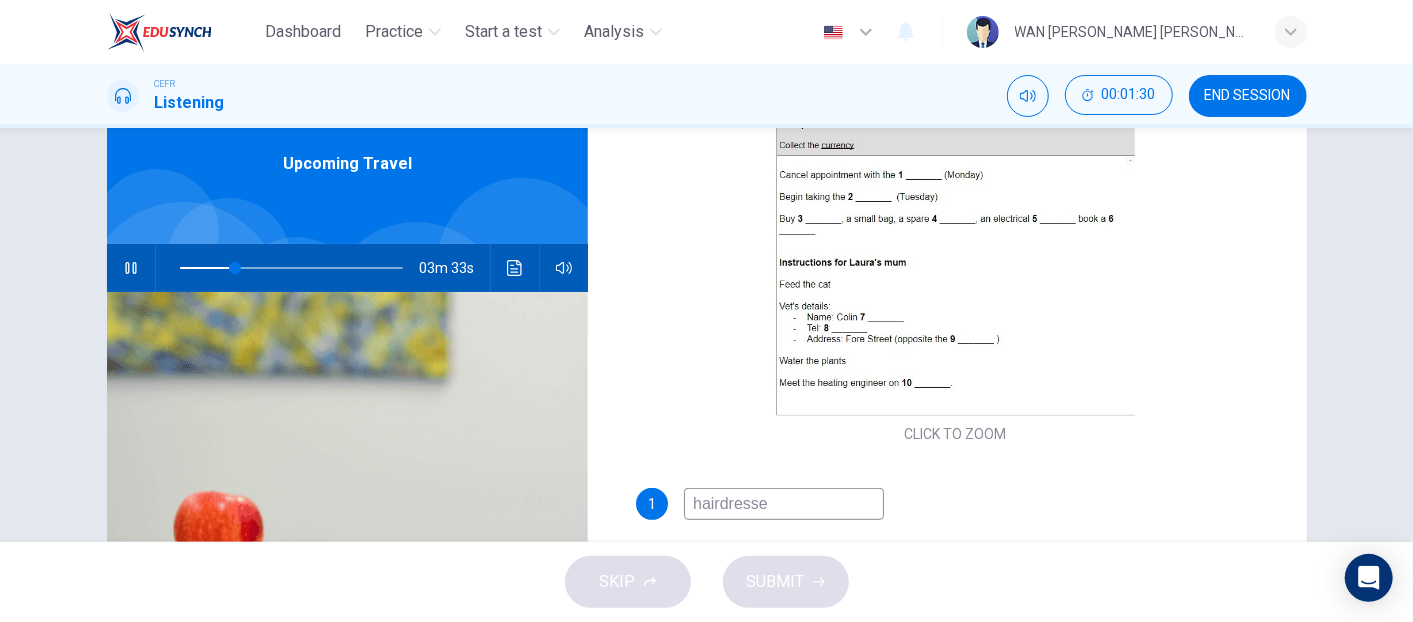type on "hairdresser" 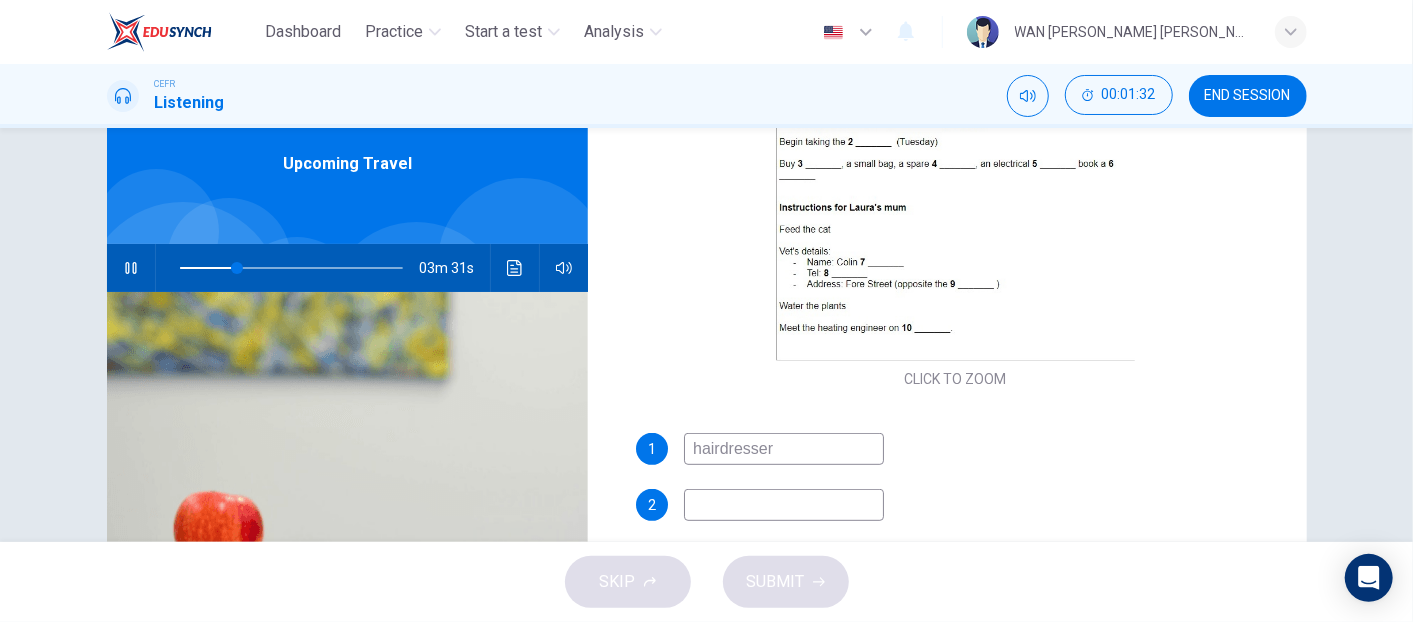 scroll, scrollTop: 351, scrollLeft: 0, axis: vertical 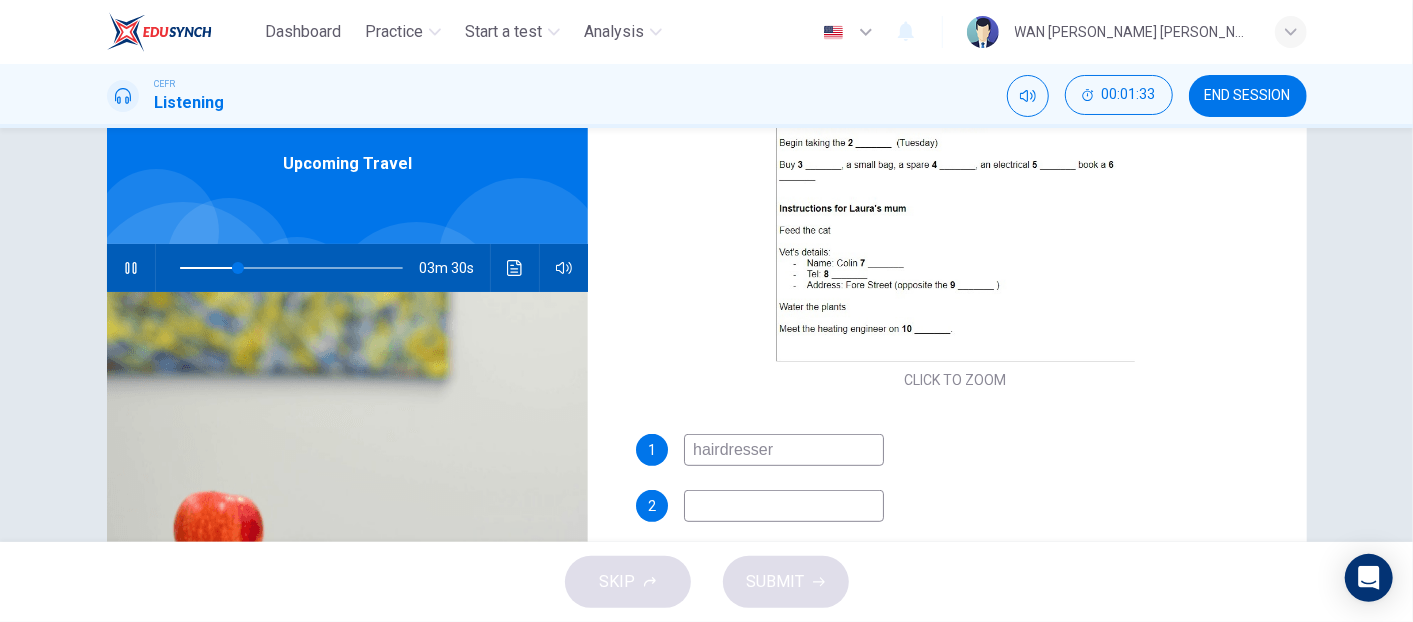 type on "26" 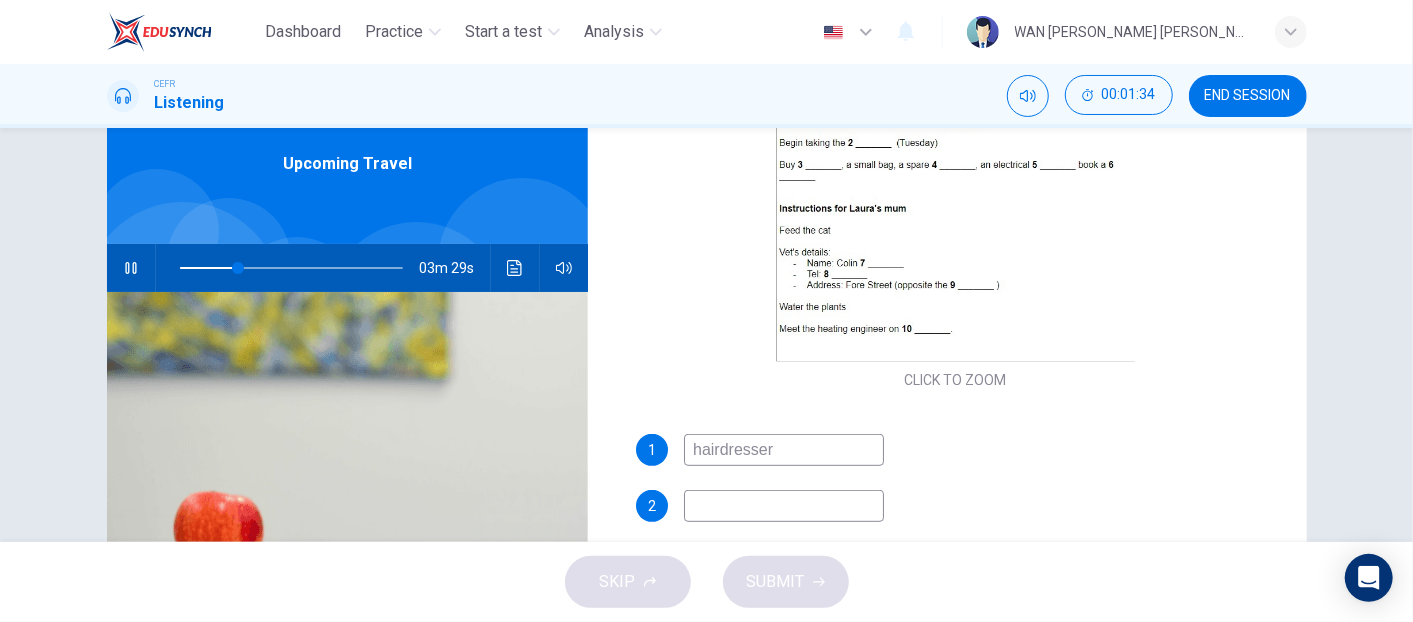 click at bounding box center [784, 506] 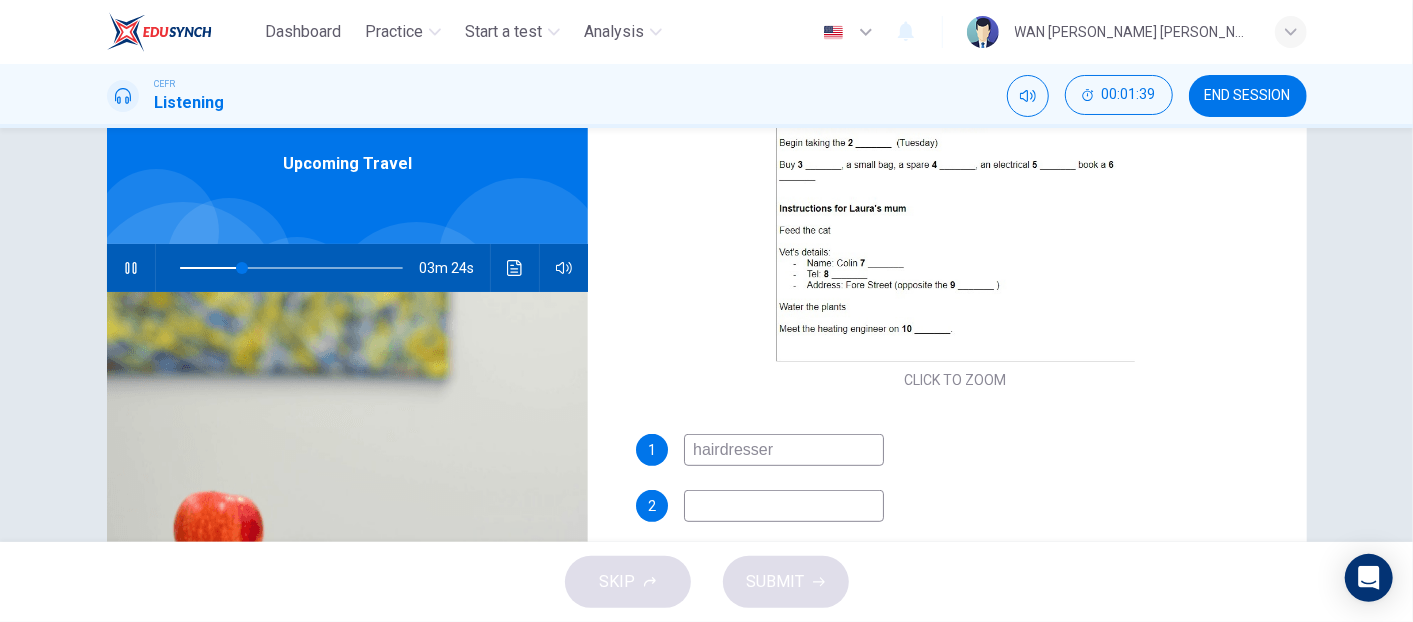 type on "28" 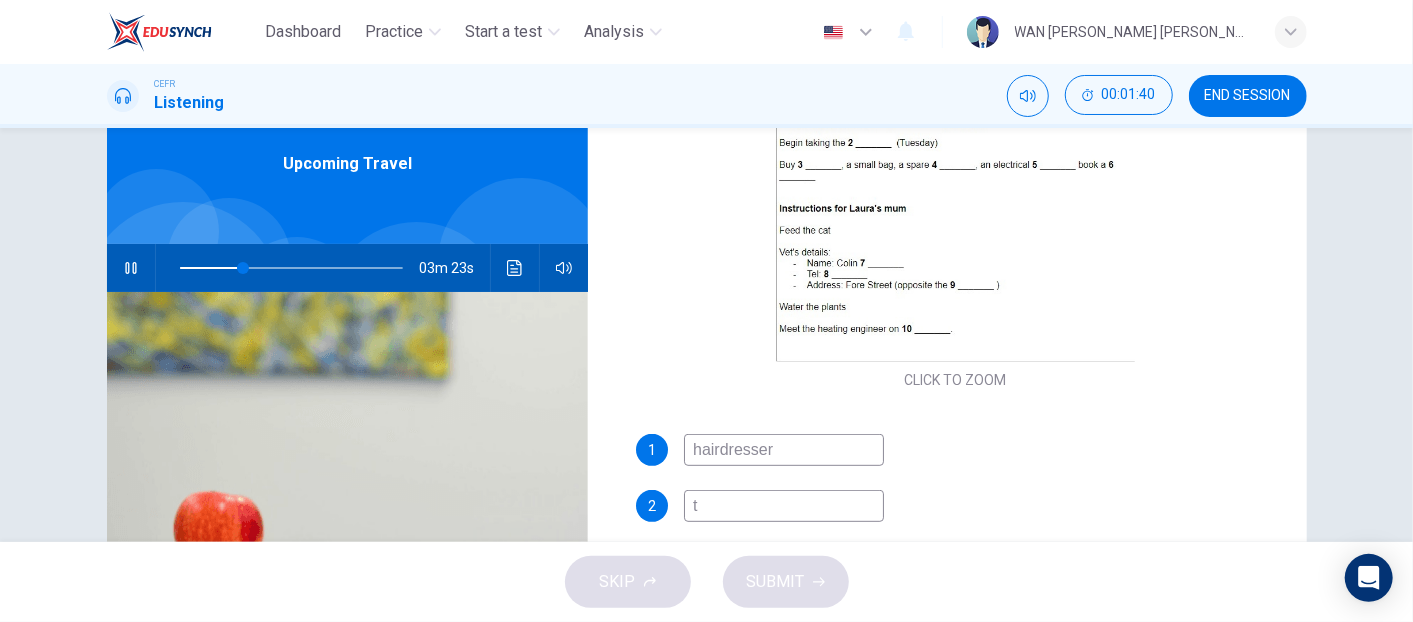 type on "ta" 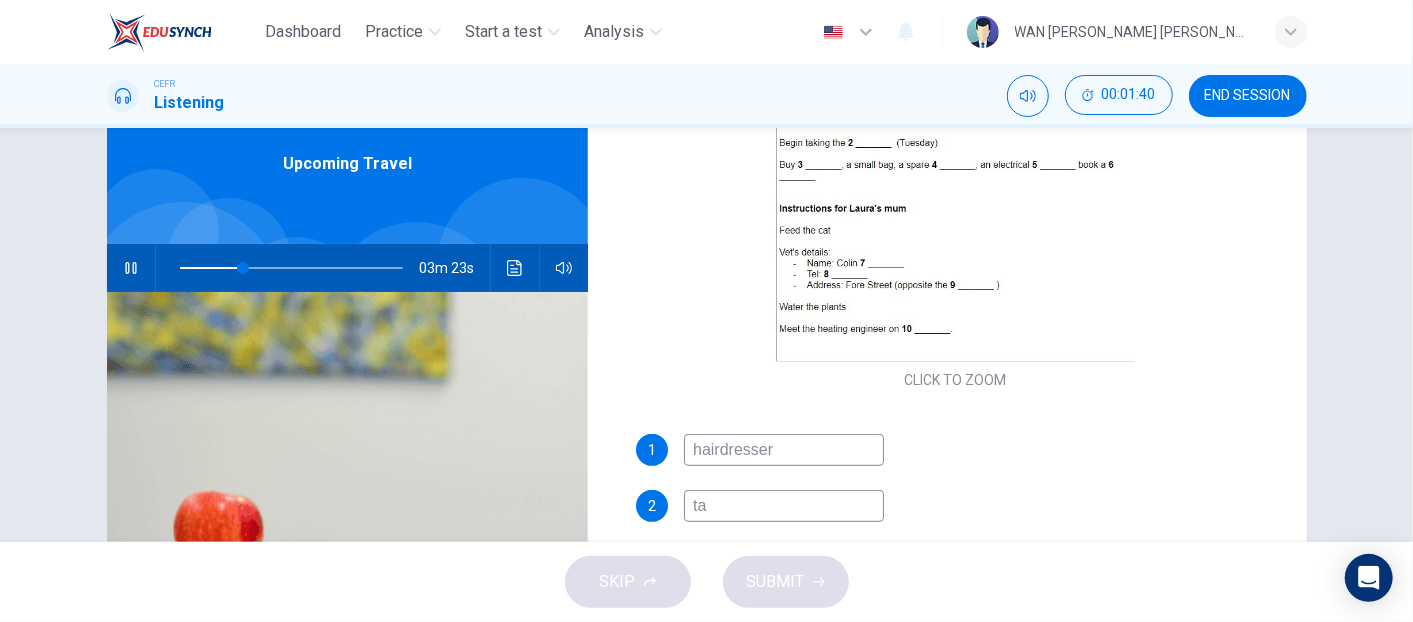 type on "29" 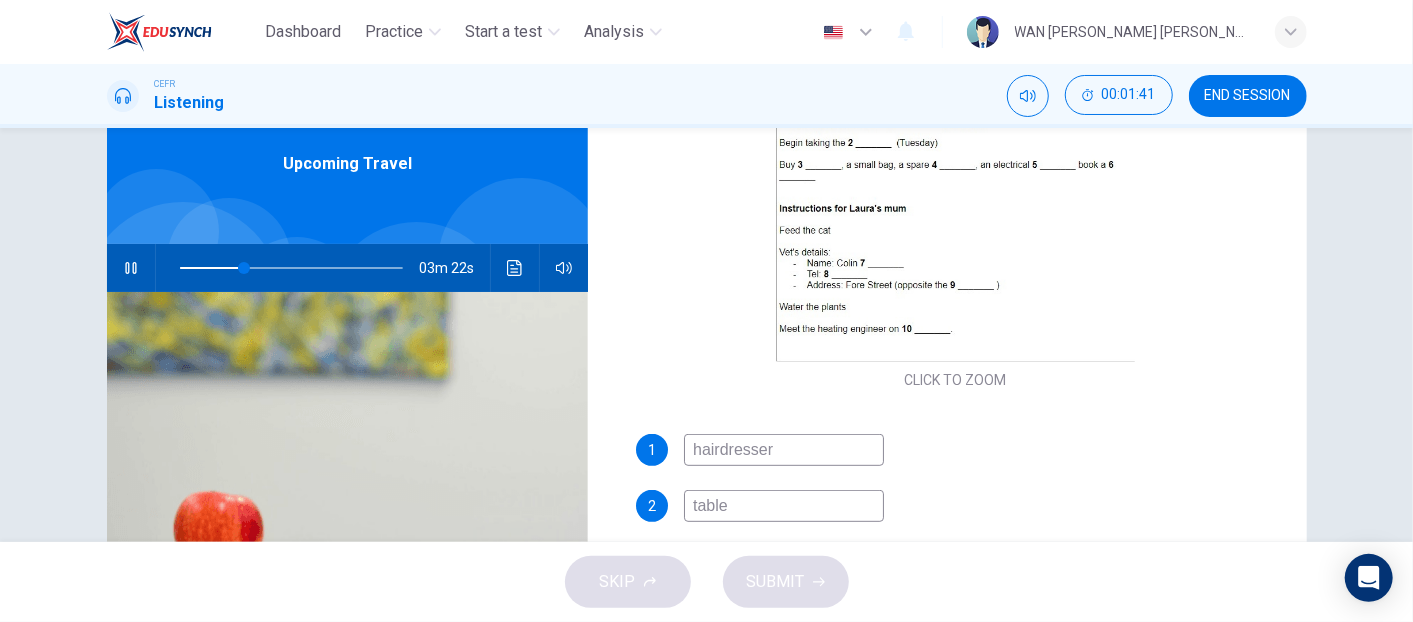 type on "tablet" 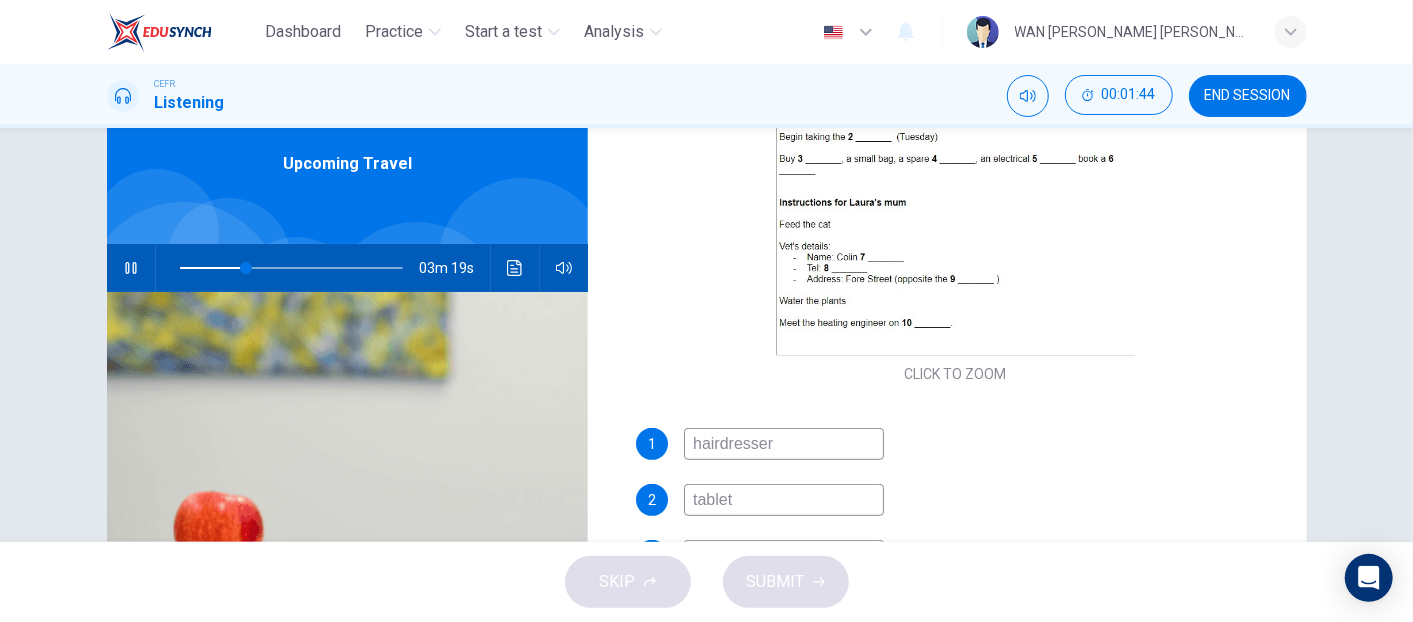 scroll, scrollTop: 363, scrollLeft: 0, axis: vertical 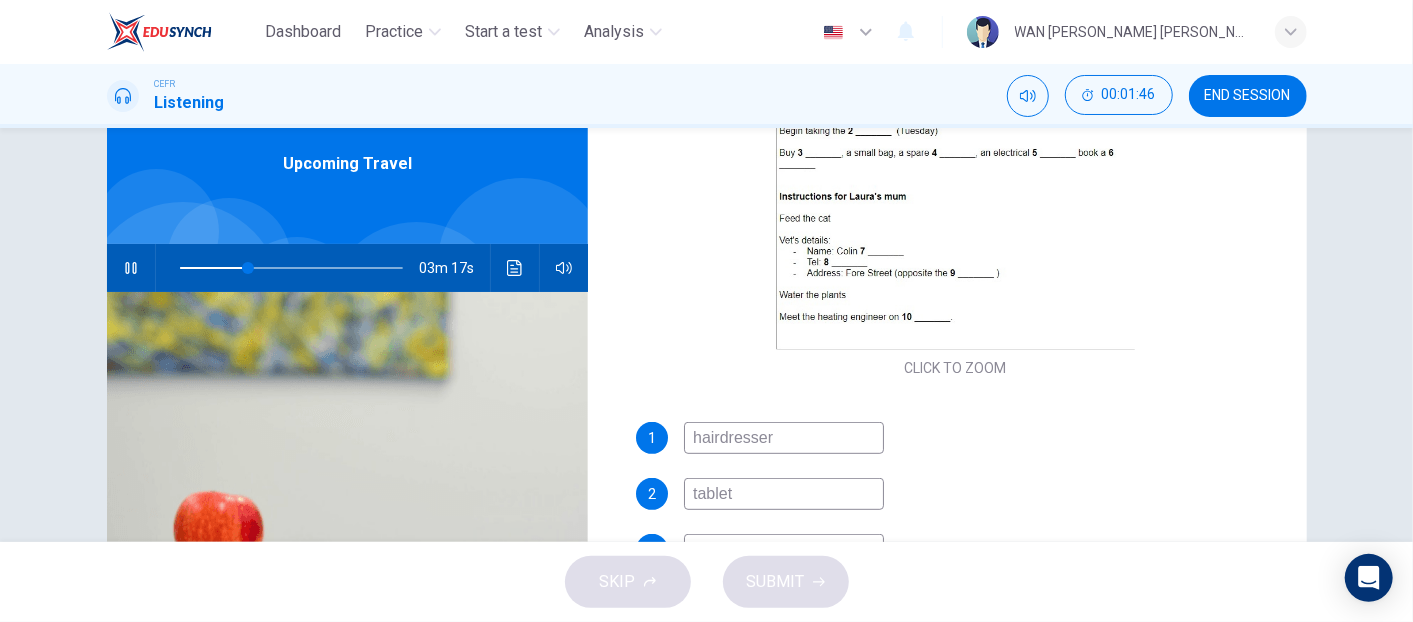 type on "31" 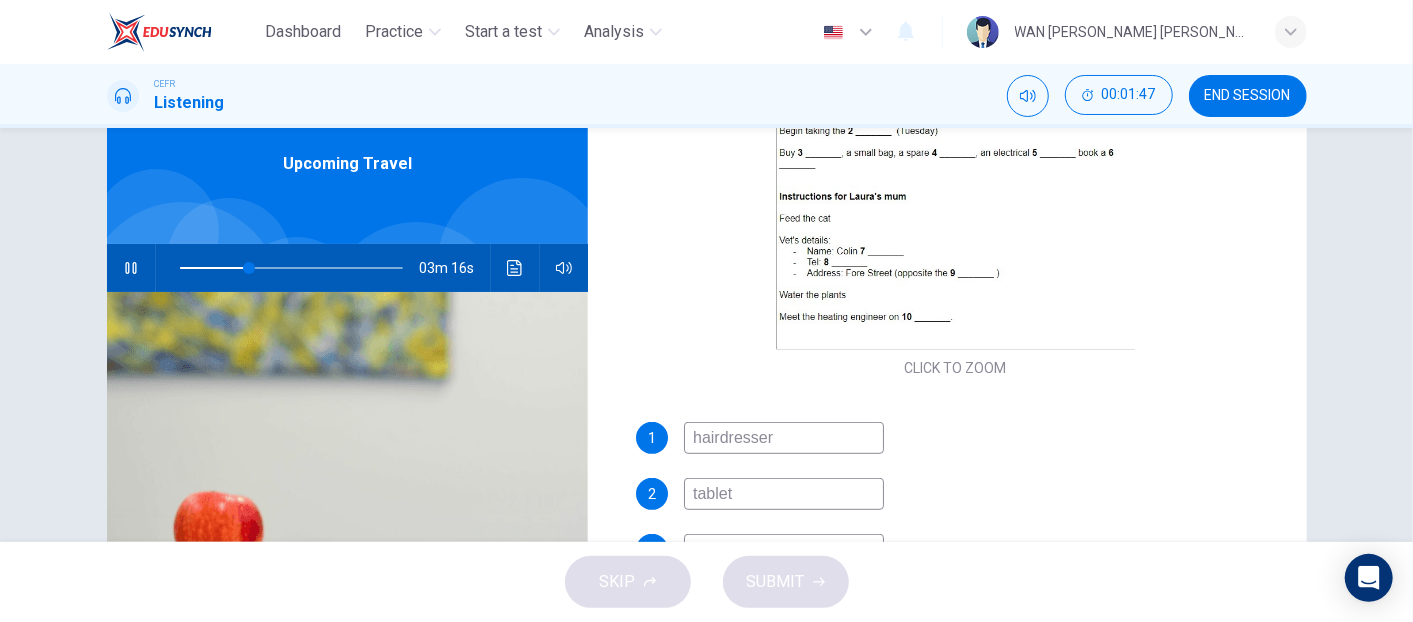 type on "tablets" 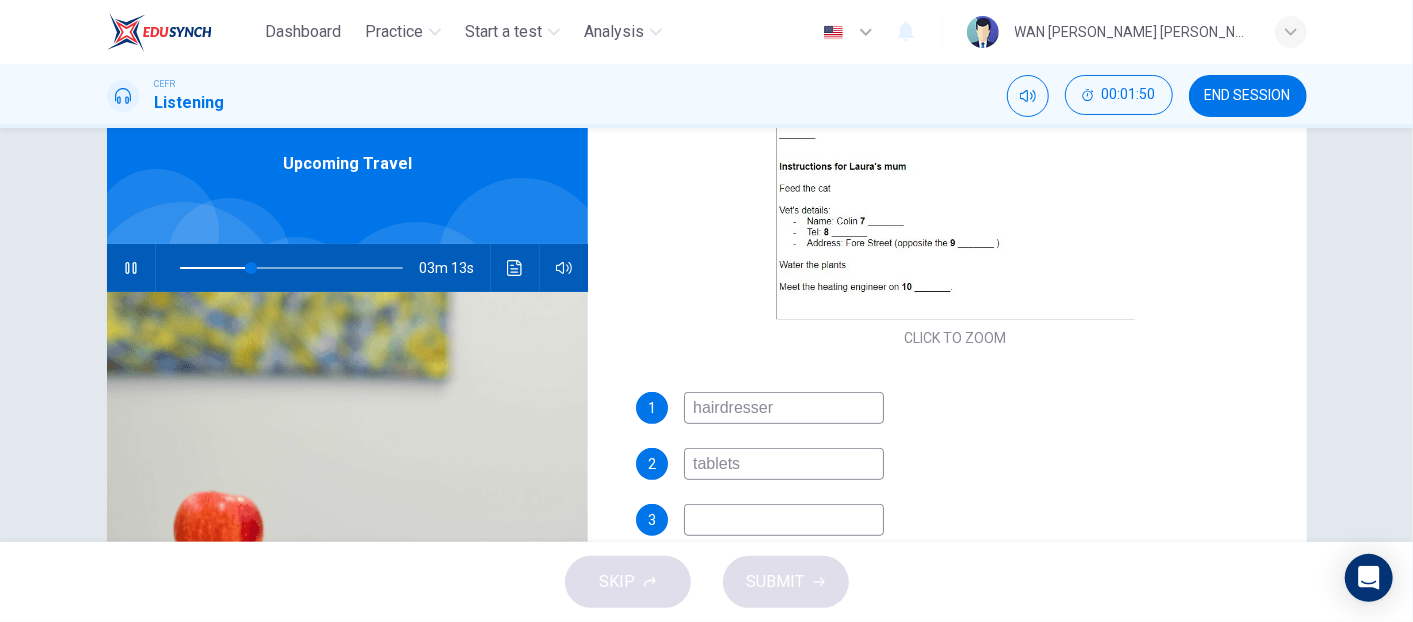 scroll, scrollTop: 402, scrollLeft: 0, axis: vertical 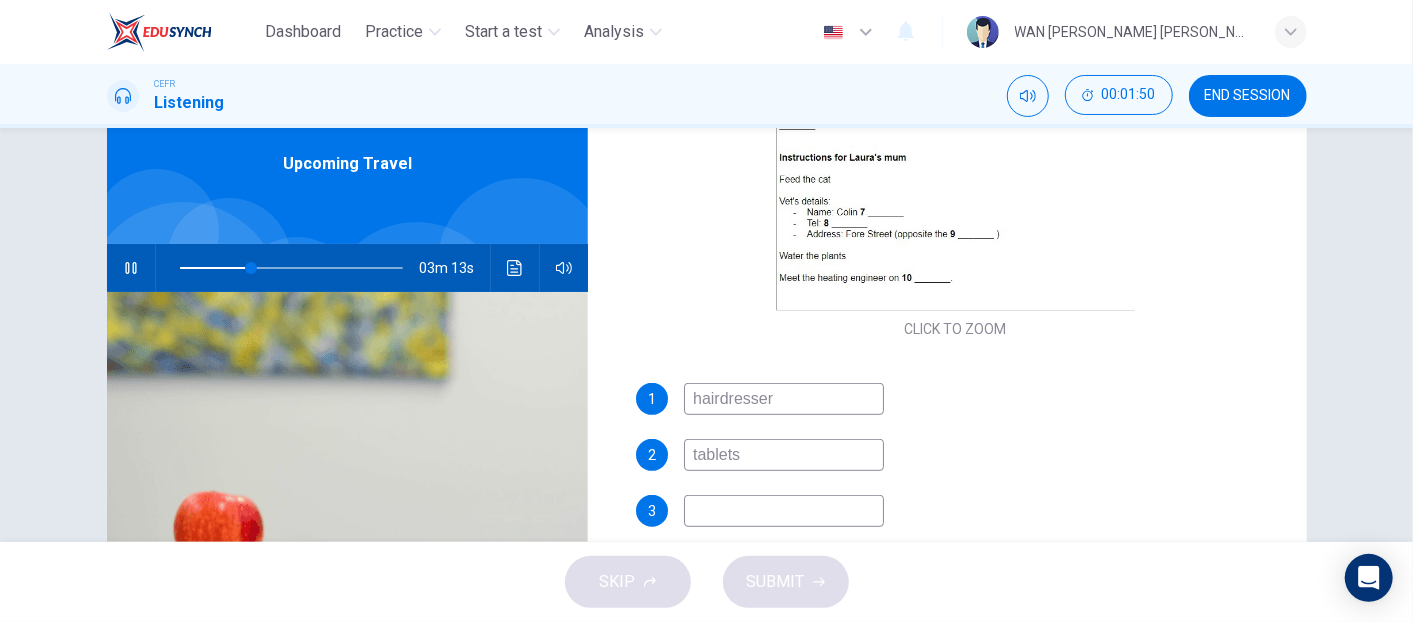 type on "32" 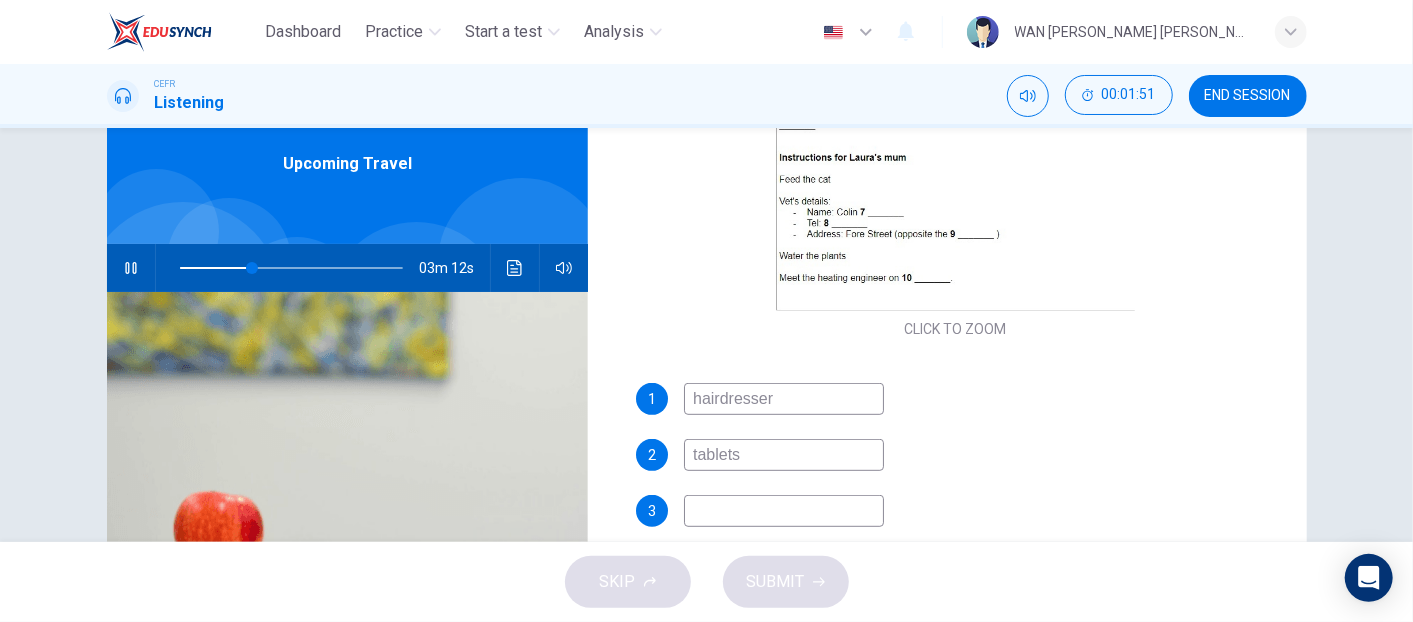 click at bounding box center (784, 511) 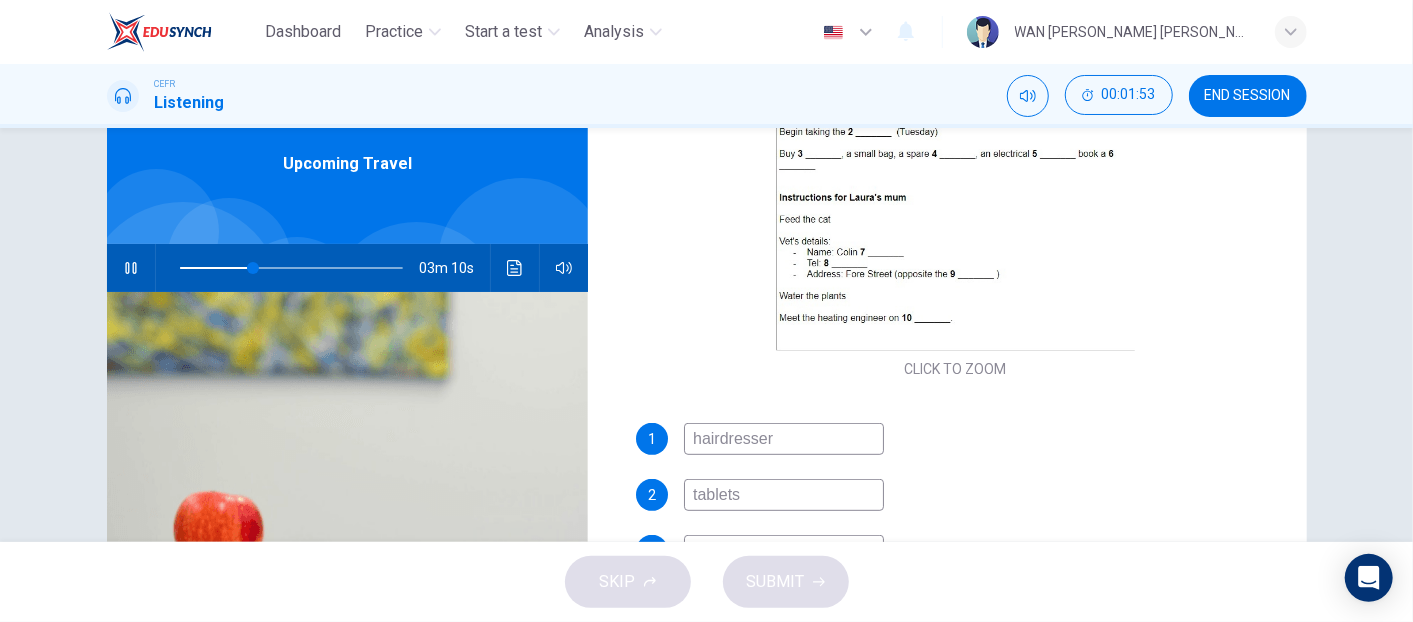 scroll, scrollTop: 361, scrollLeft: 0, axis: vertical 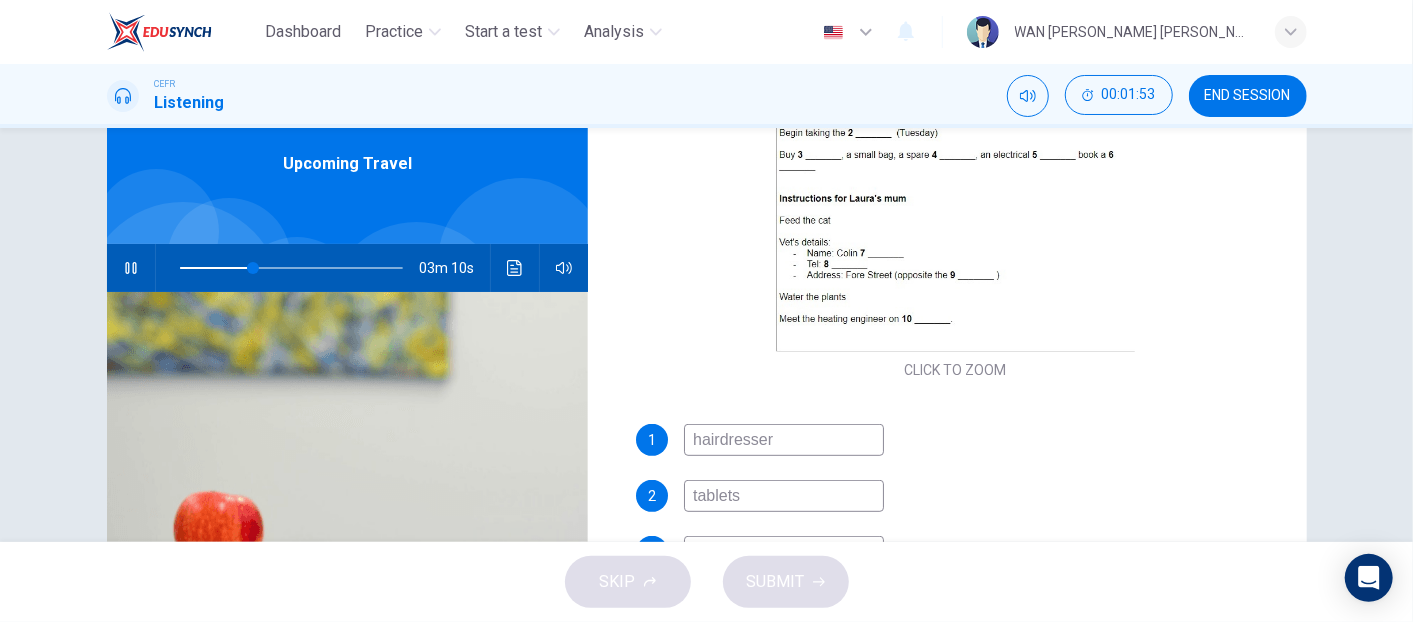 type on "33" 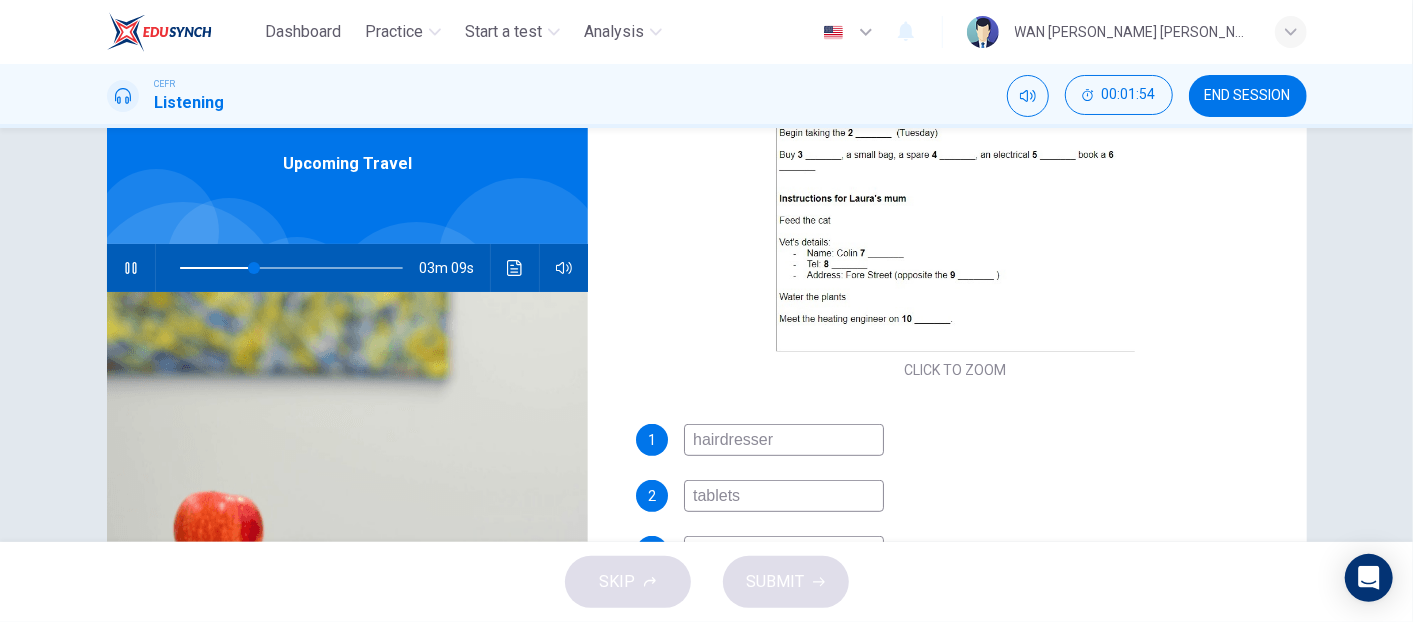 scroll, scrollTop: 102, scrollLeft: 0, axis: vertical 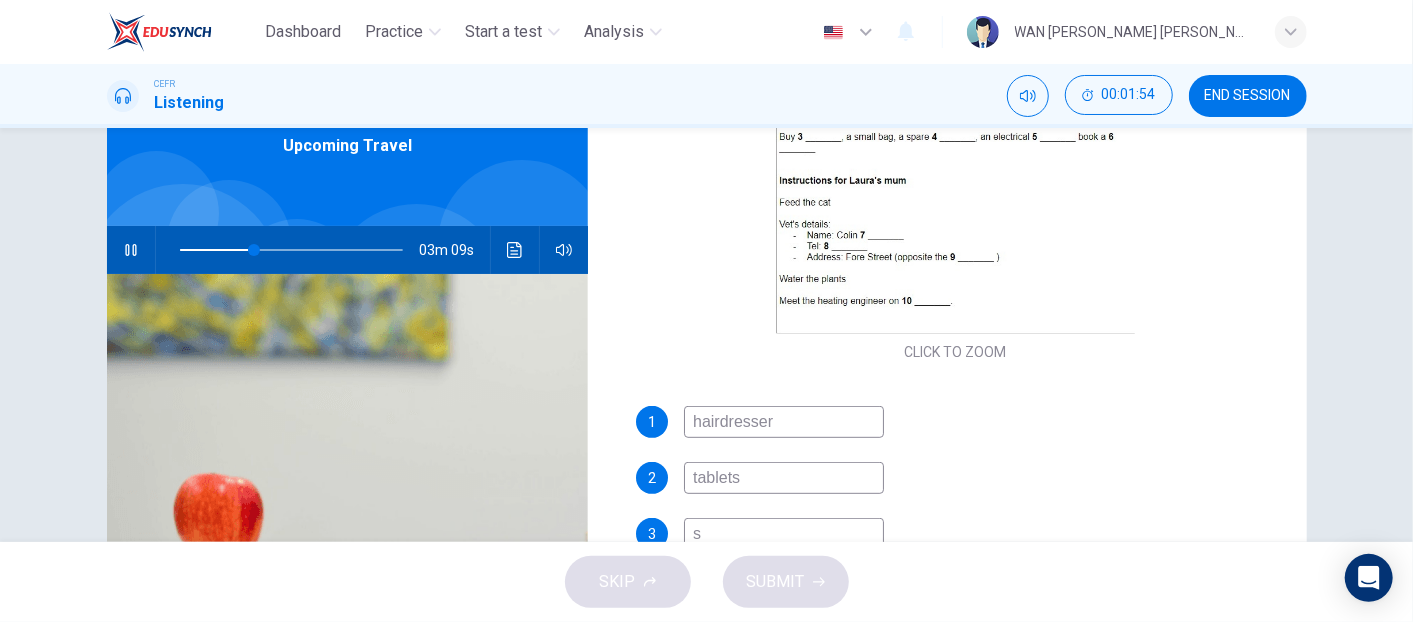type on "su" 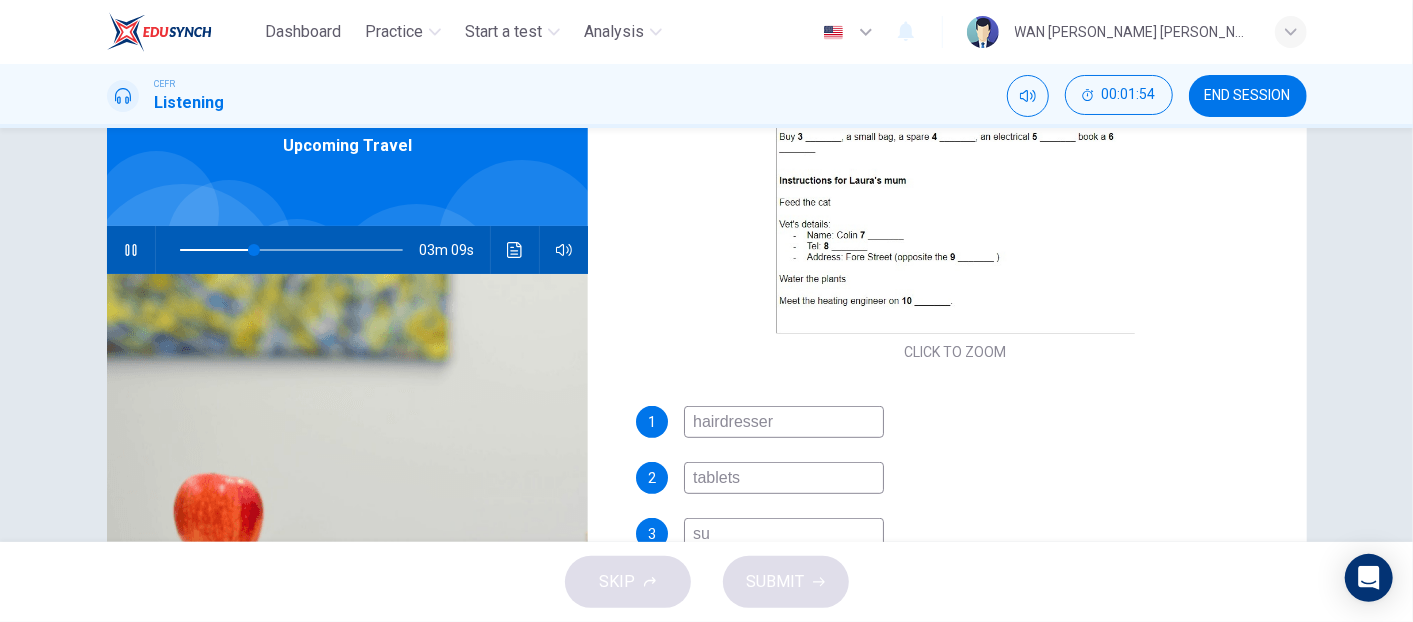 type on "34" 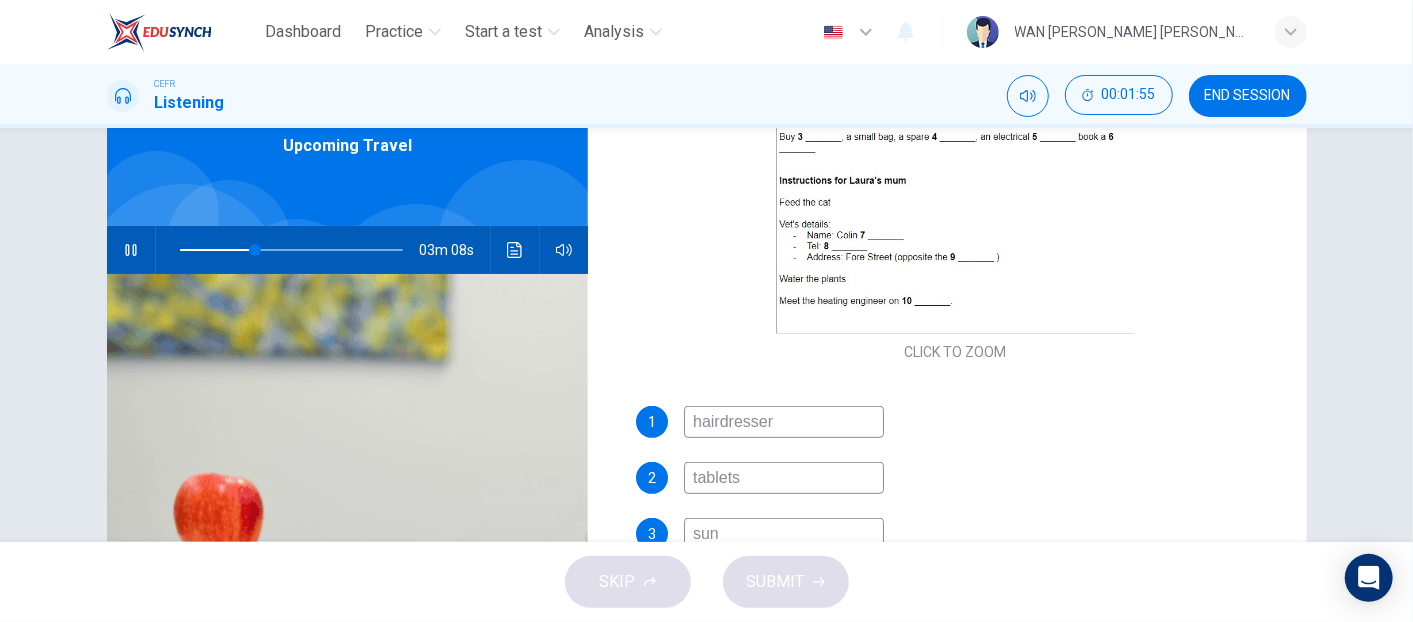 type on "sunb" 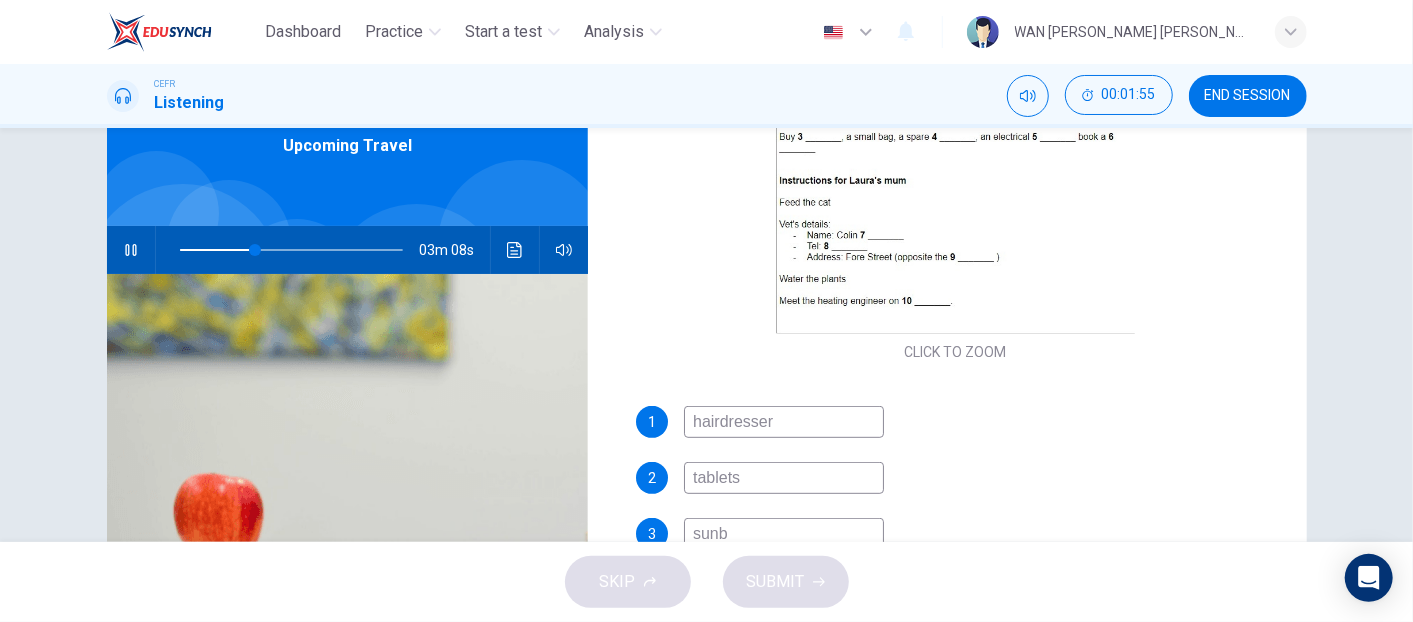 type on "34" 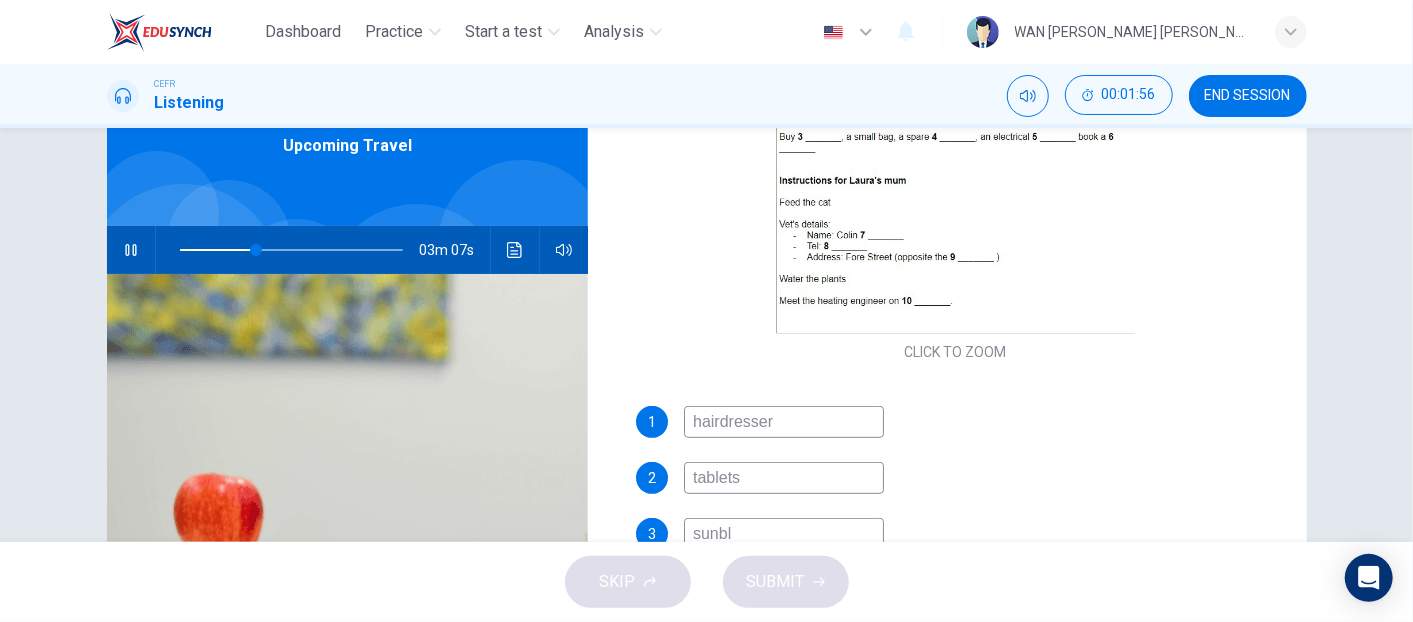 type on "sunblo" 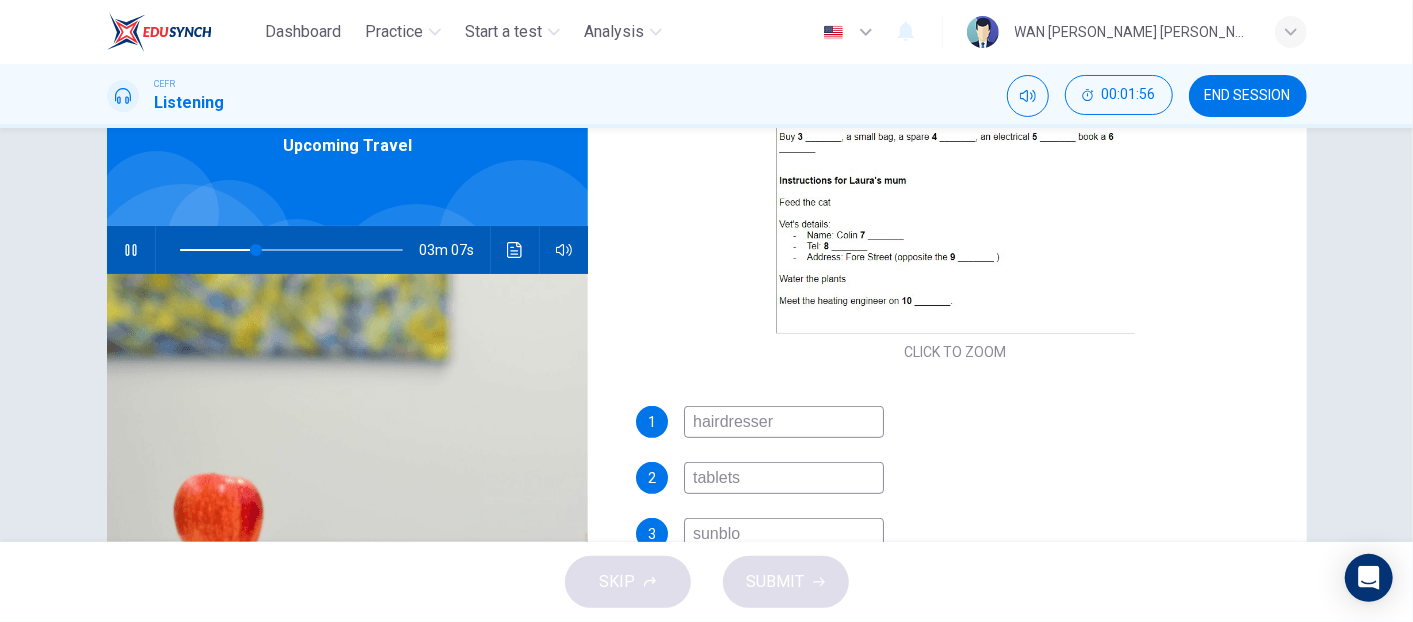 type on "34" 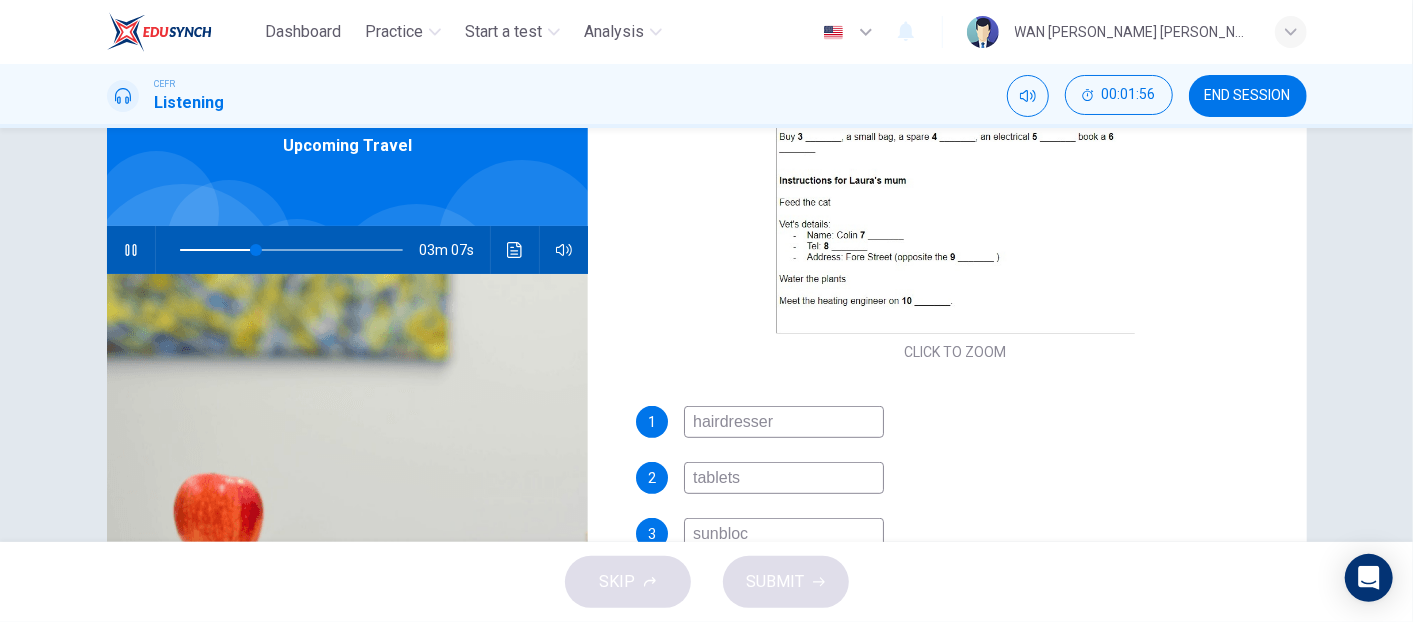 type on "sunblock" 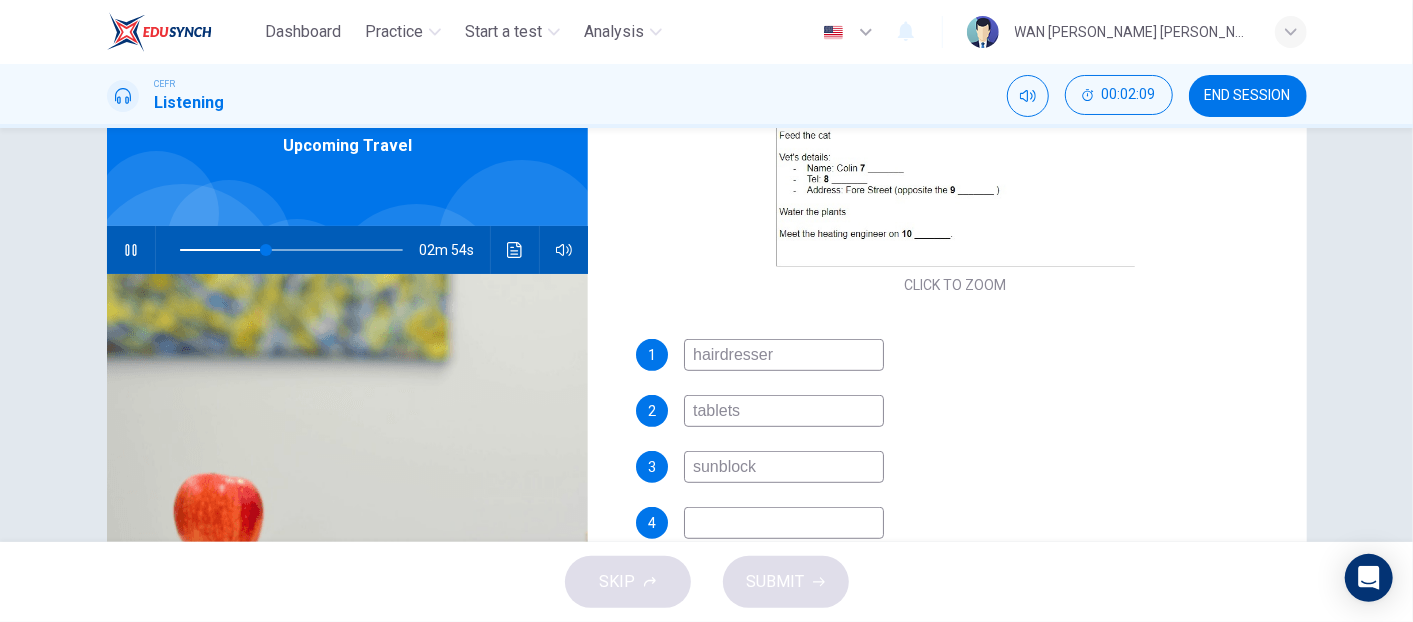 scroll, scrollTop: 440, scrollLeft: 0, axis: vertical 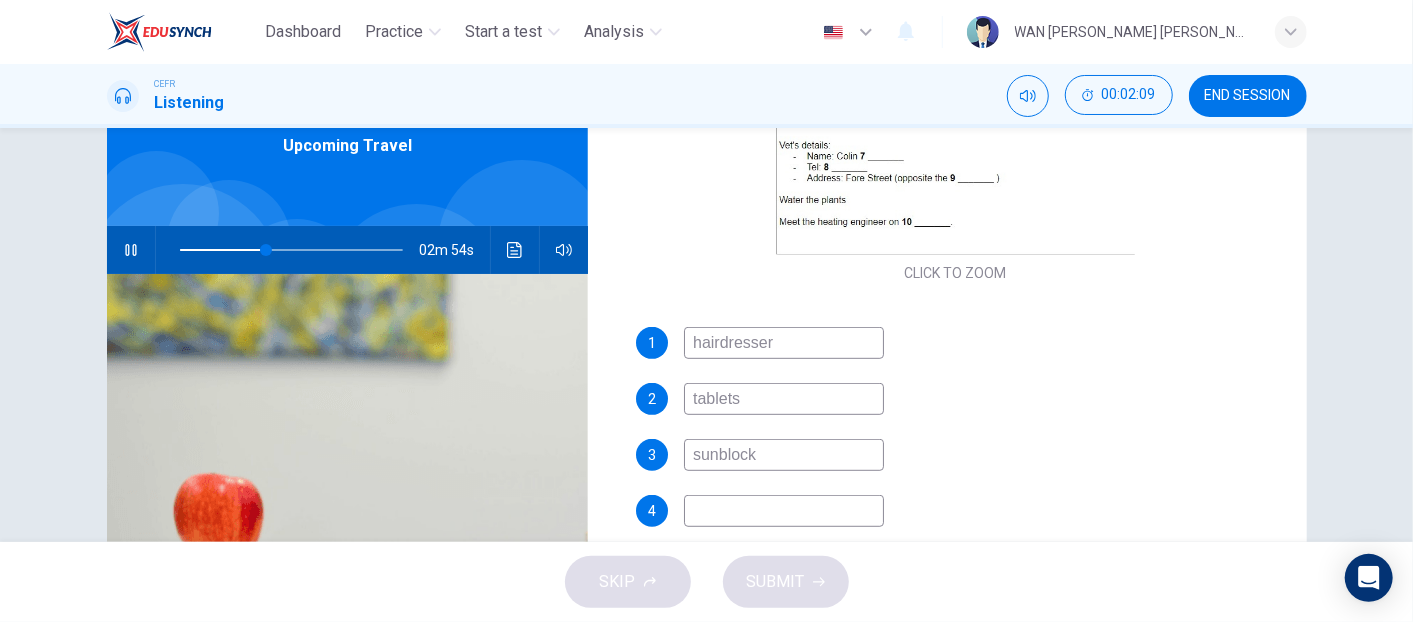type on "39" 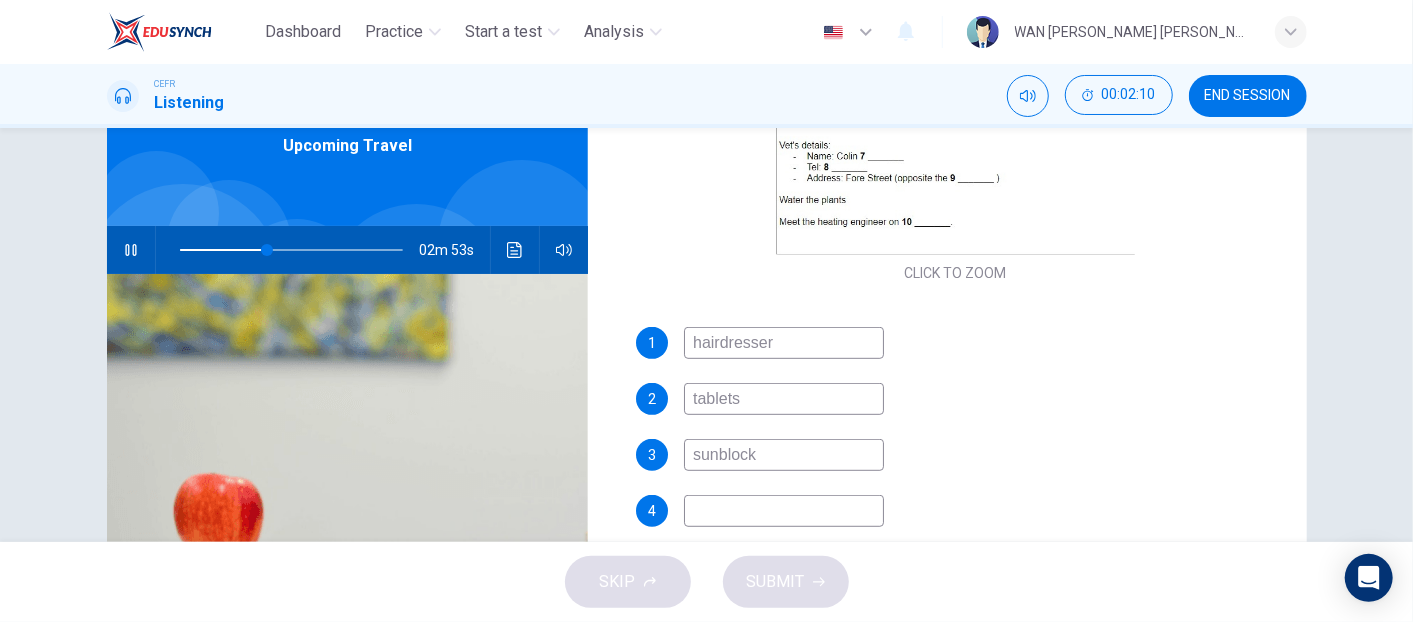 type on "sunblock" 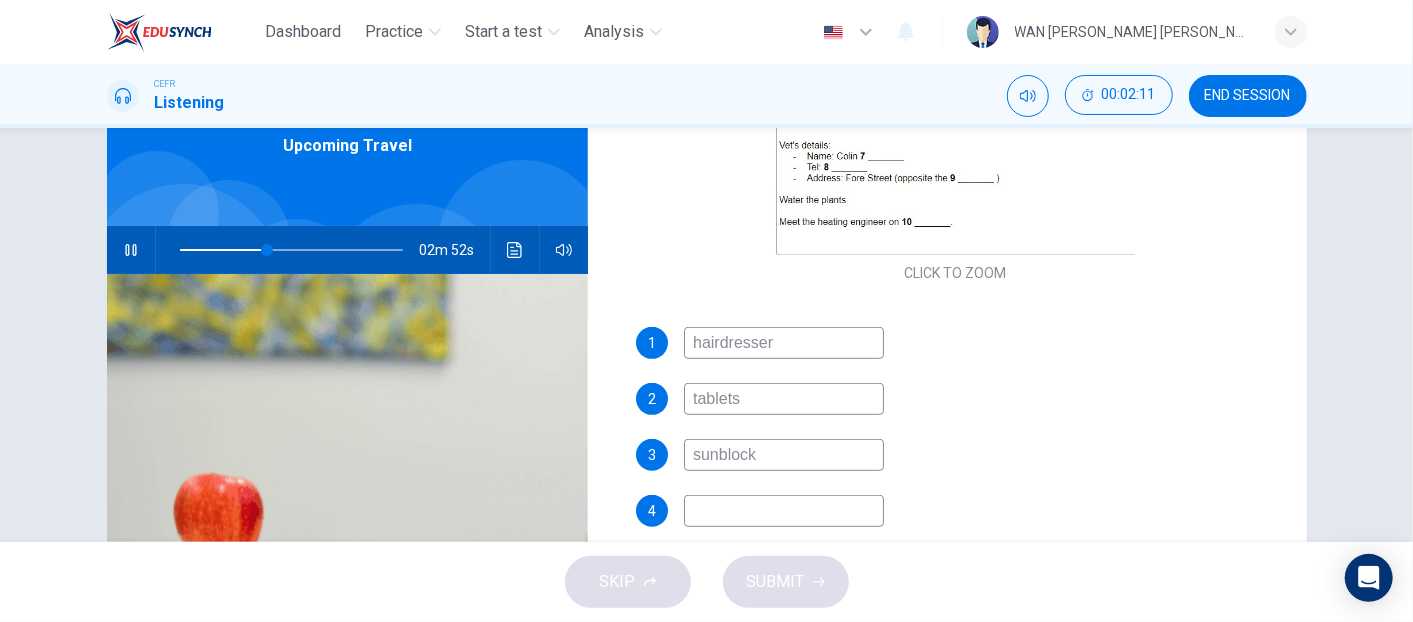 type on "40" 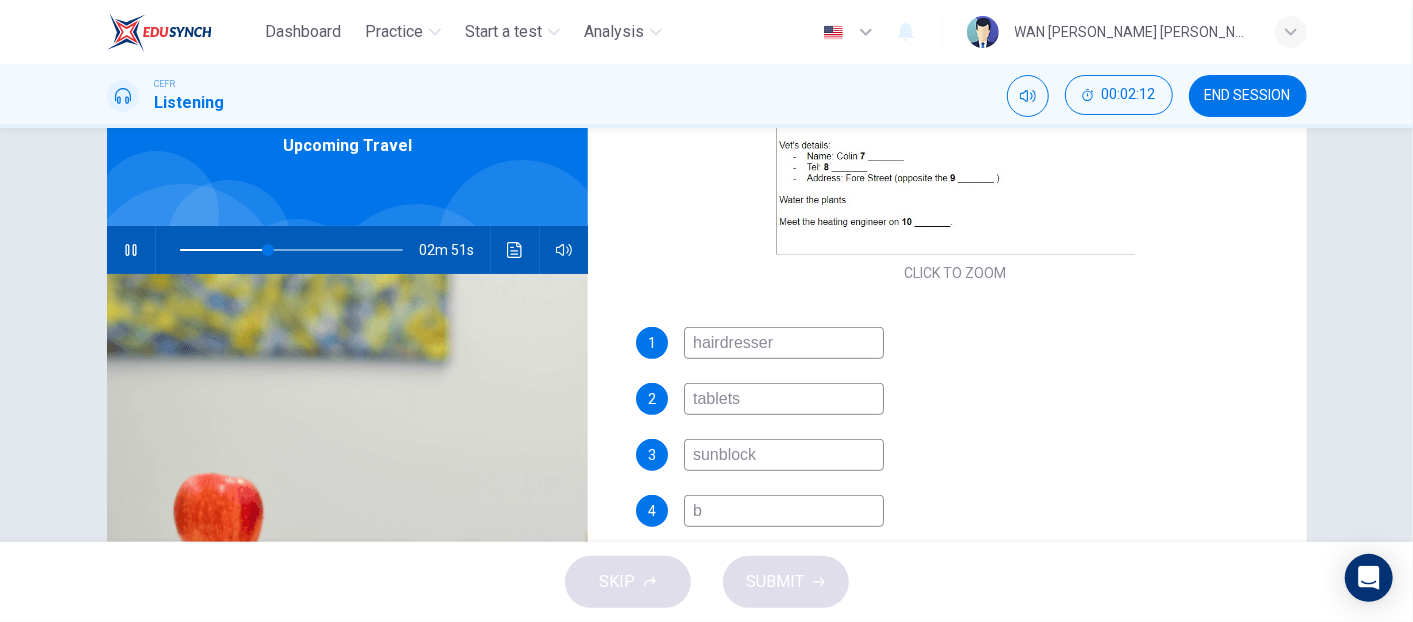 type on "ba" 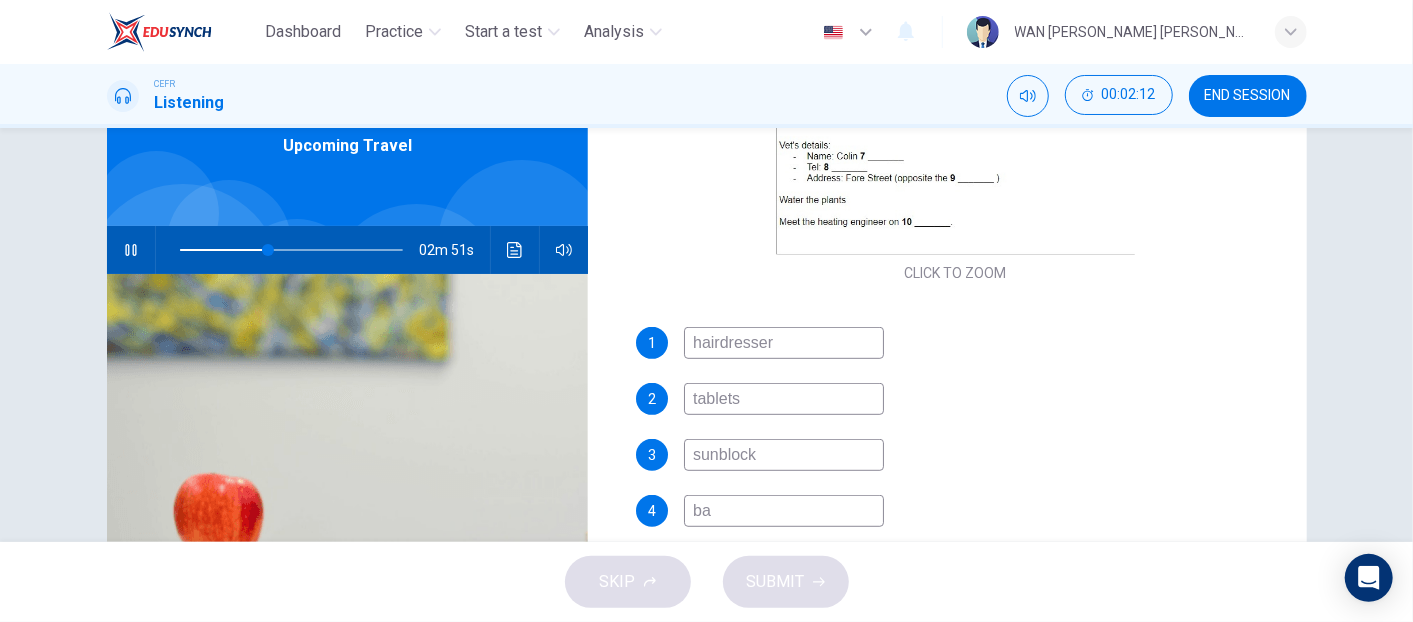 type on "40" 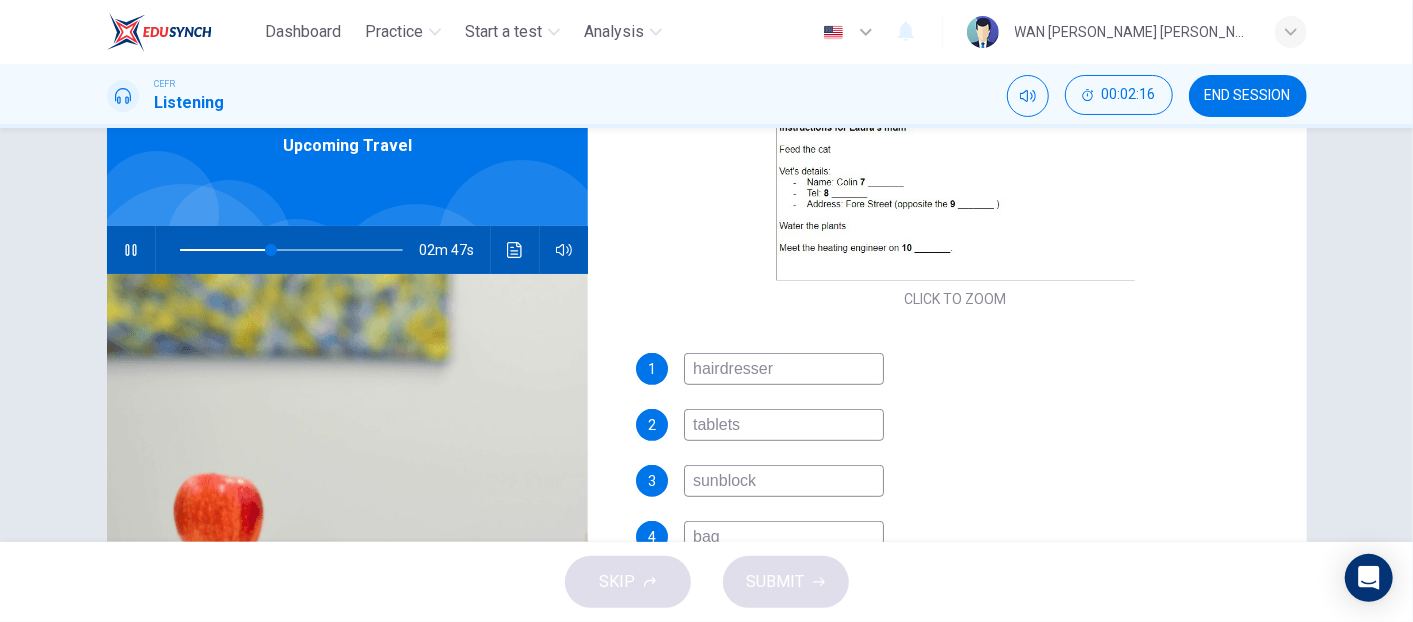 scroll, scrollTop: 414, scrollLeft: 0, axis: vertical 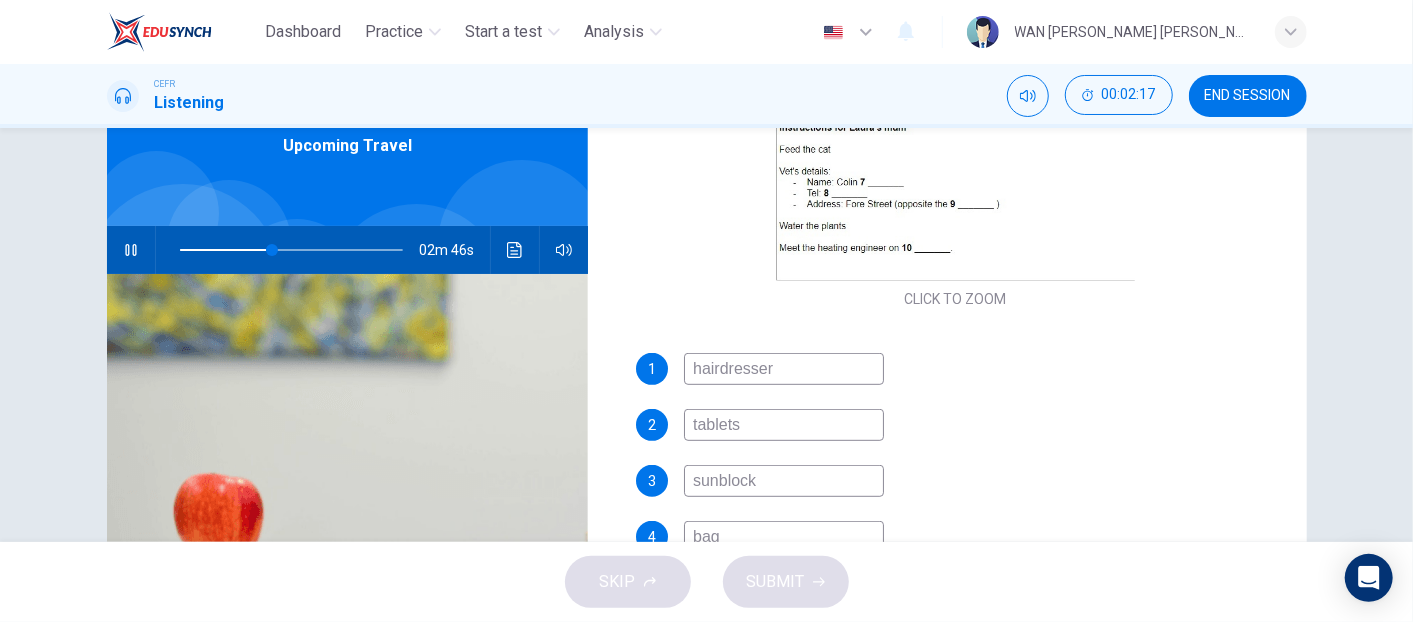 type on "42" 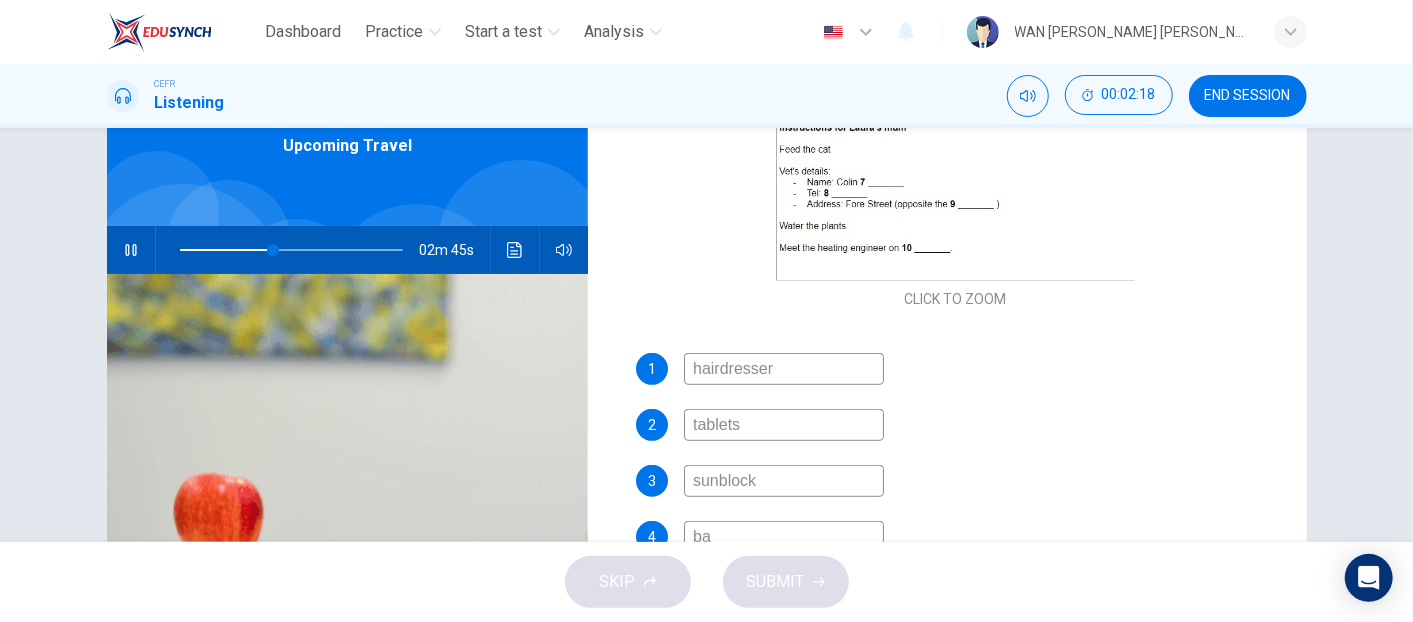 scroll, scrollTop: 105, scrollLeft: 0, axis: vertical 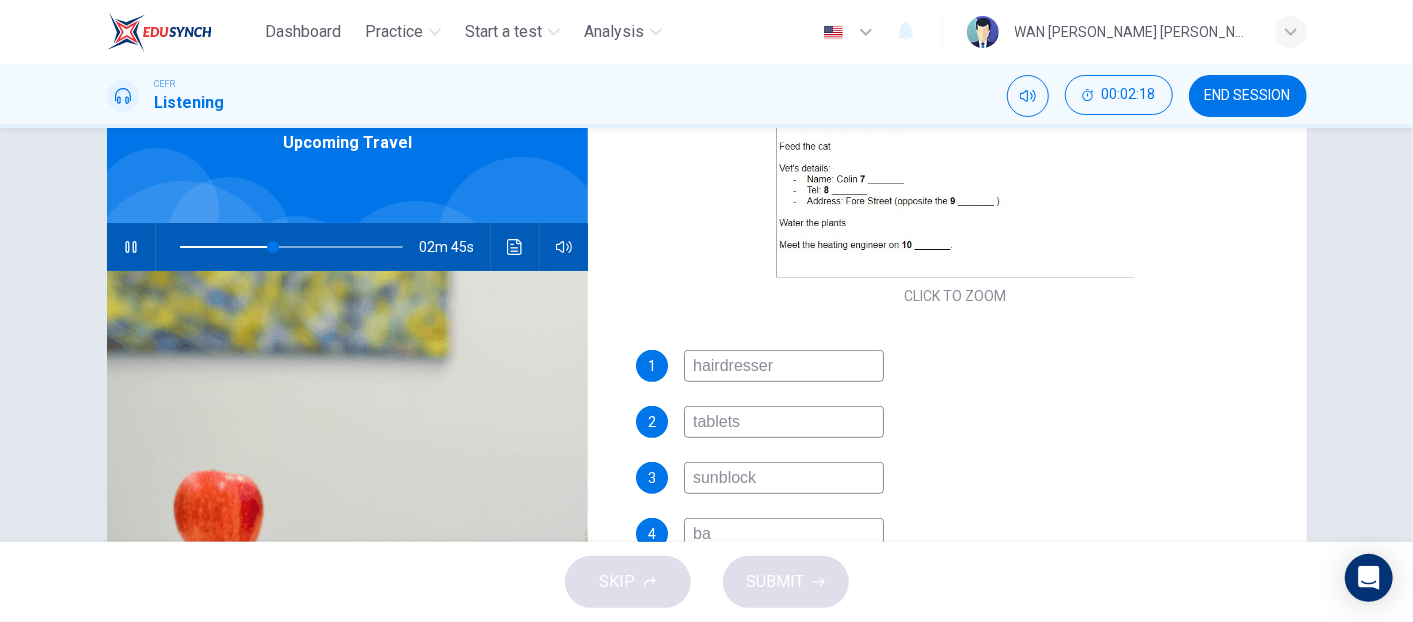 type on "b" 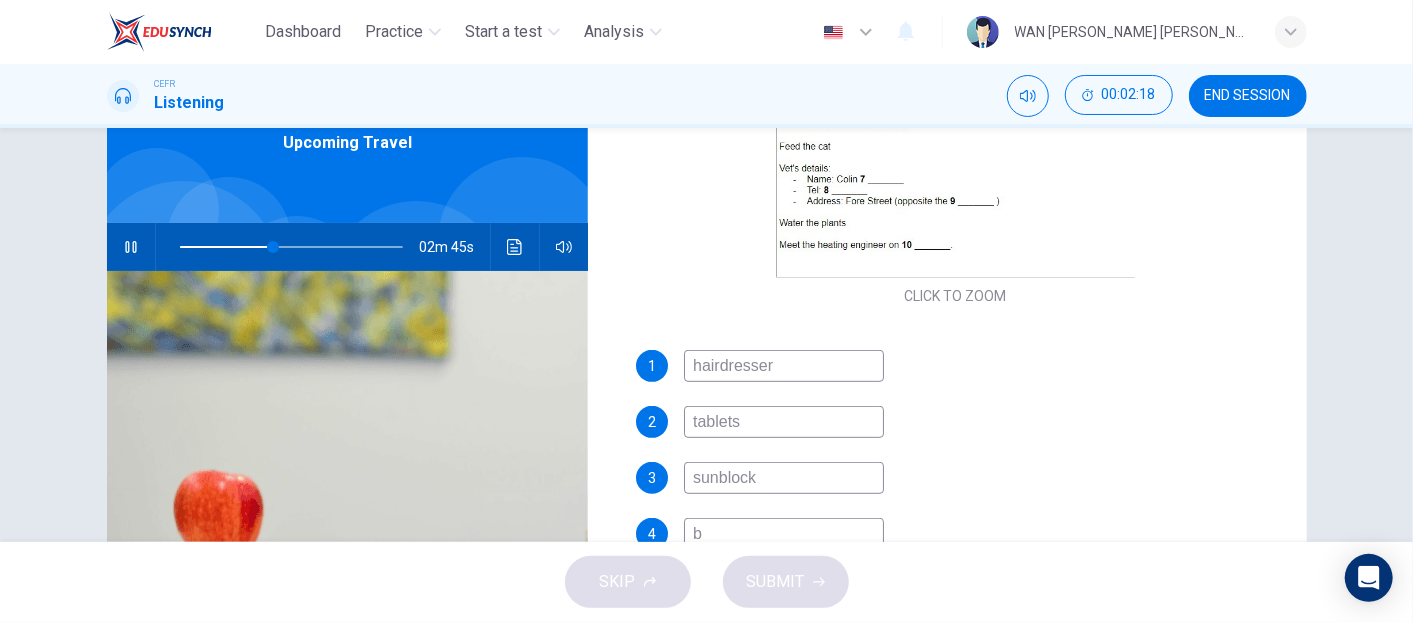 type on "42" 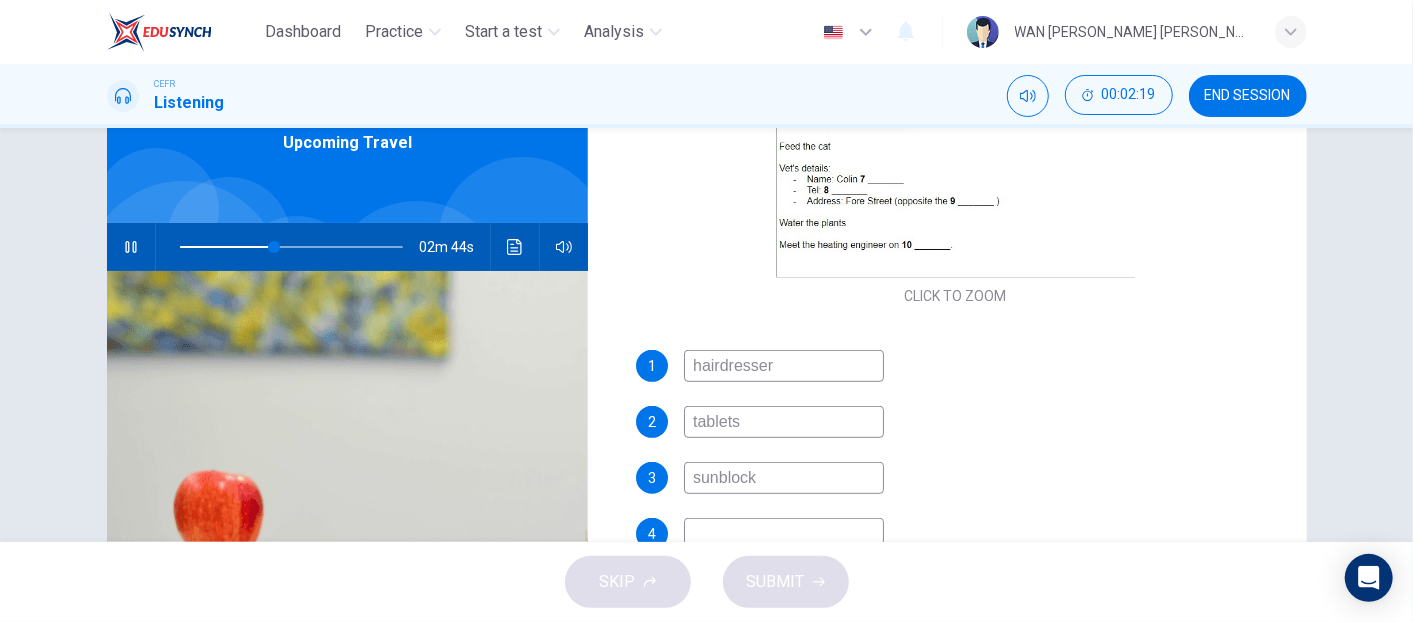 type on "l" 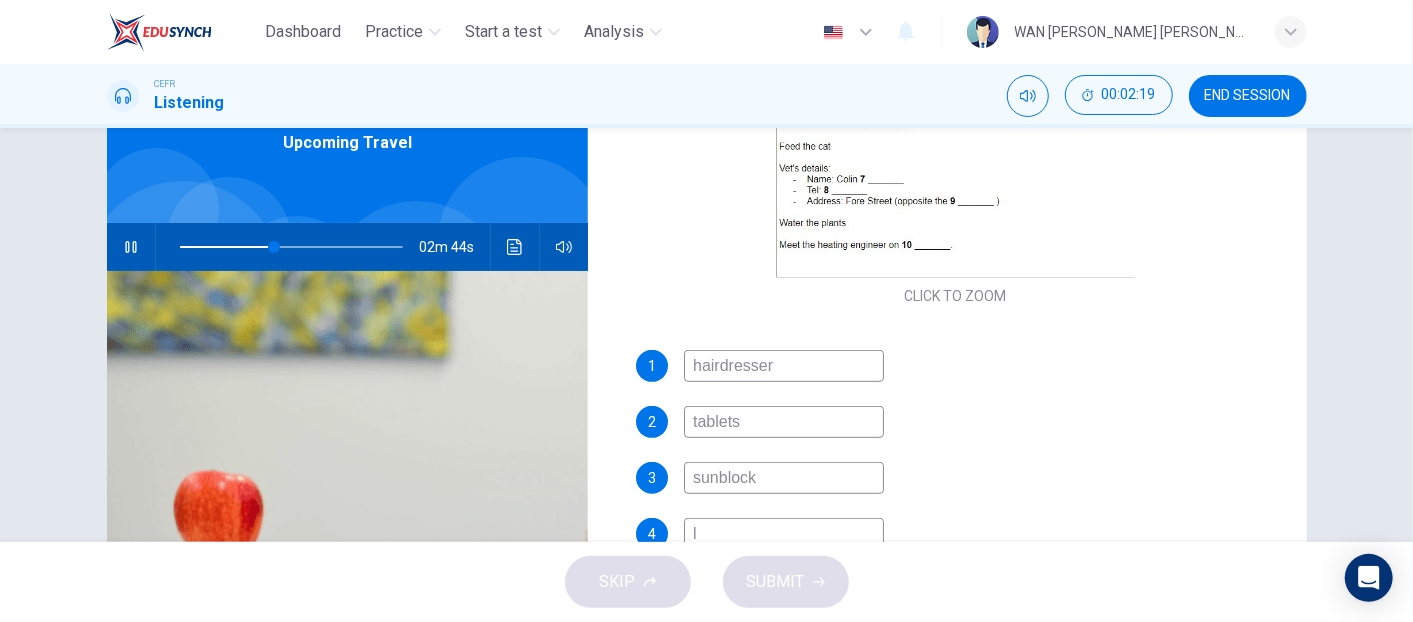 type on "42" 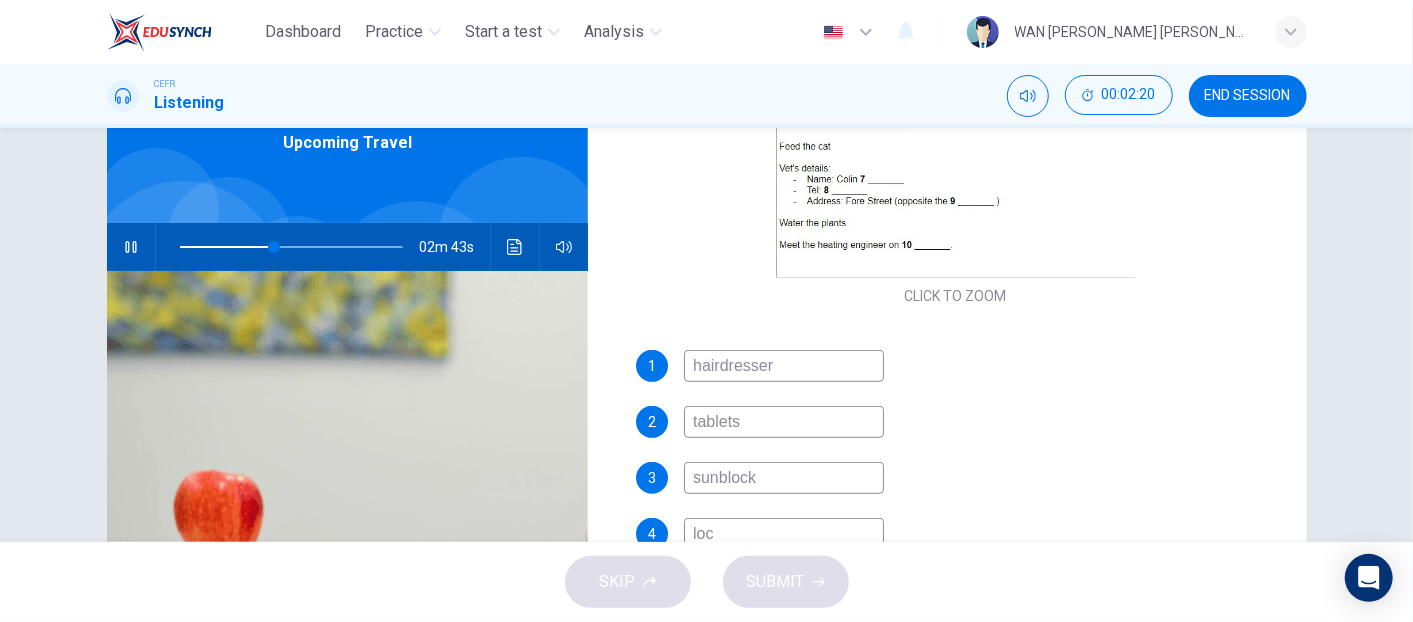 type on "lock" 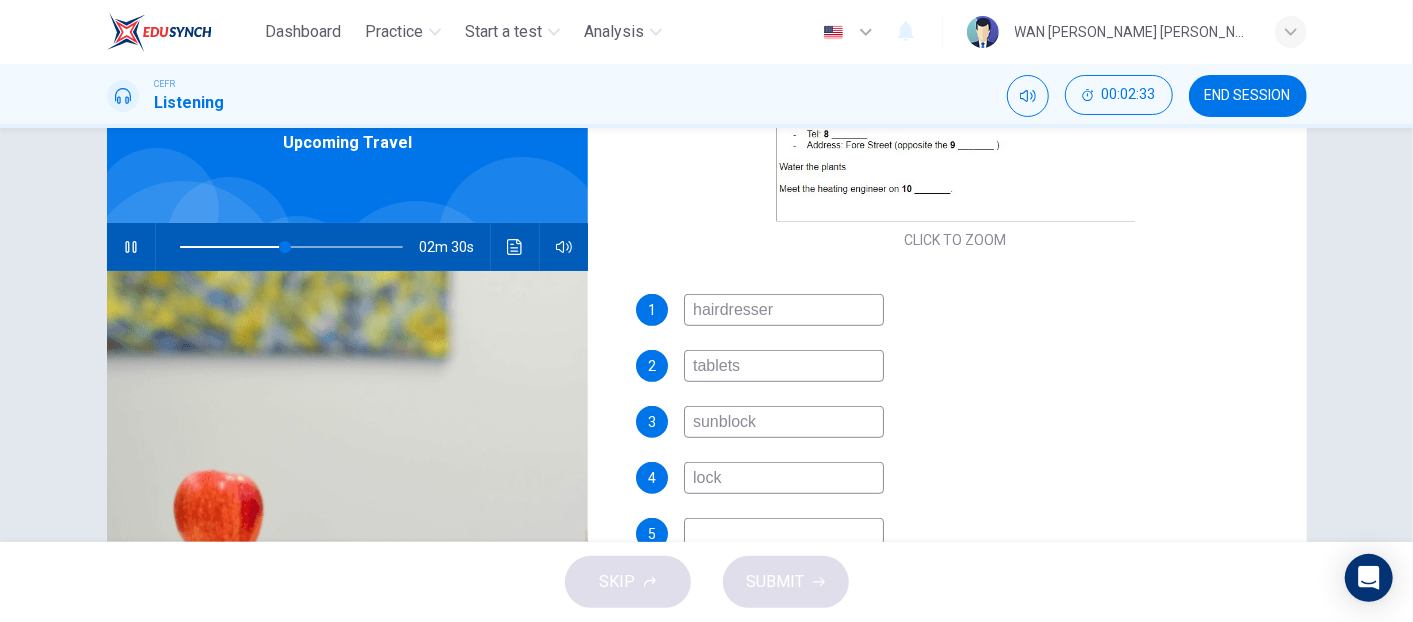 scroll, scrollTop: 530, scrollLeft: 0, axis: vertical 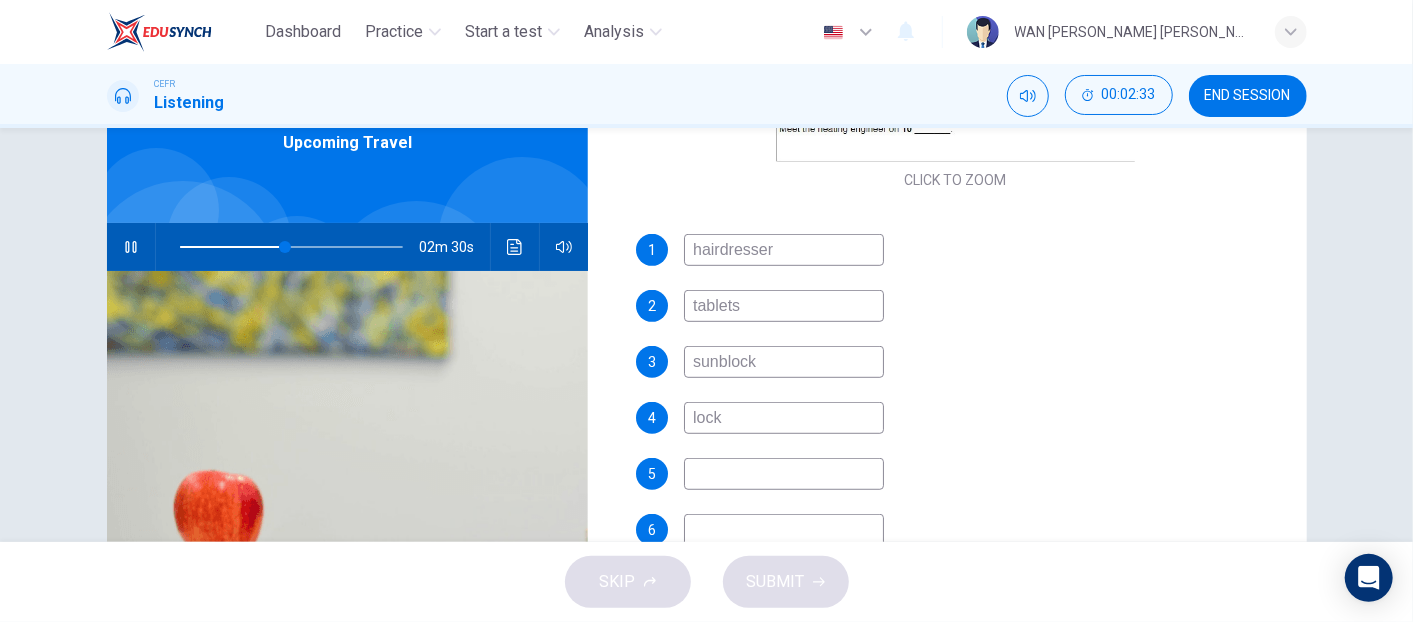 type on "47" 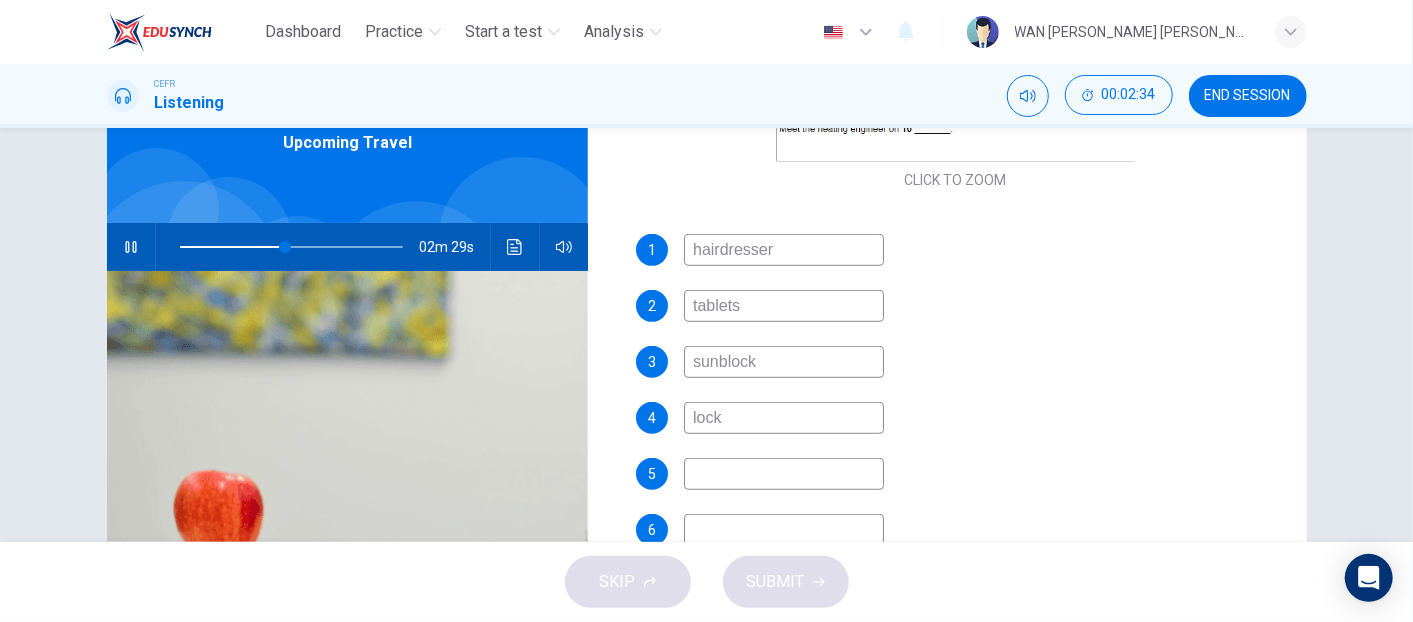 type on "lock" 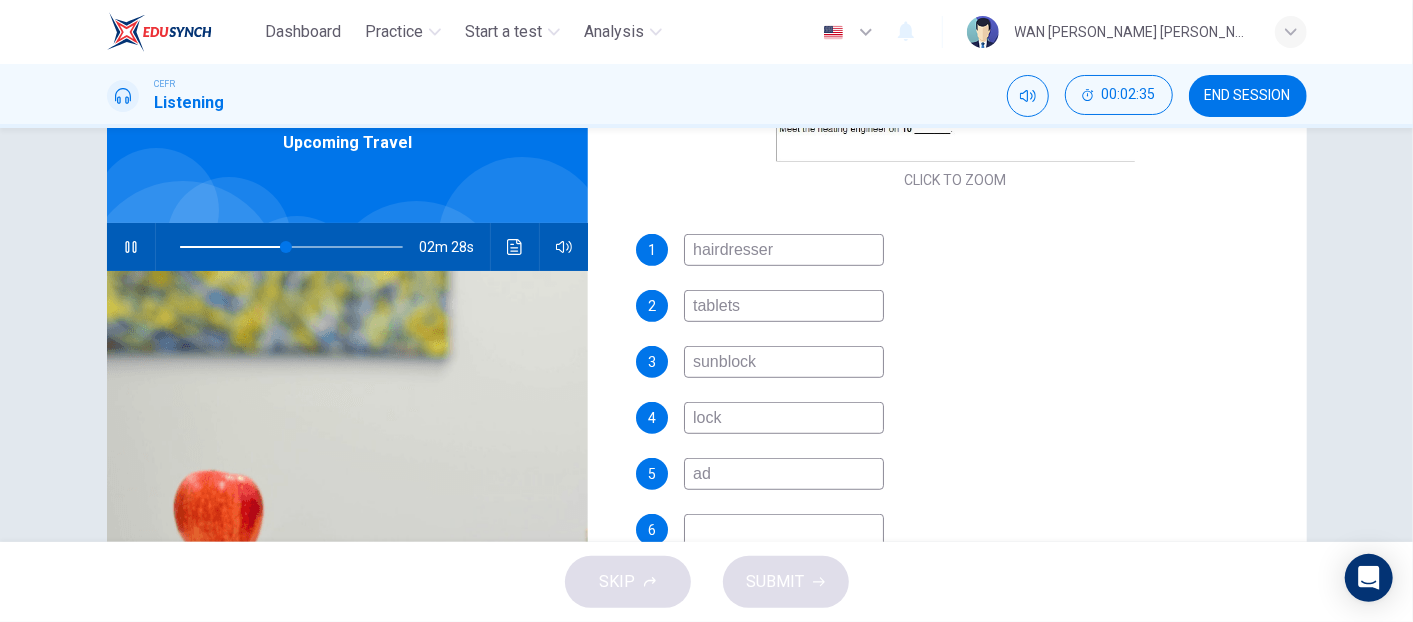 type on "ada" 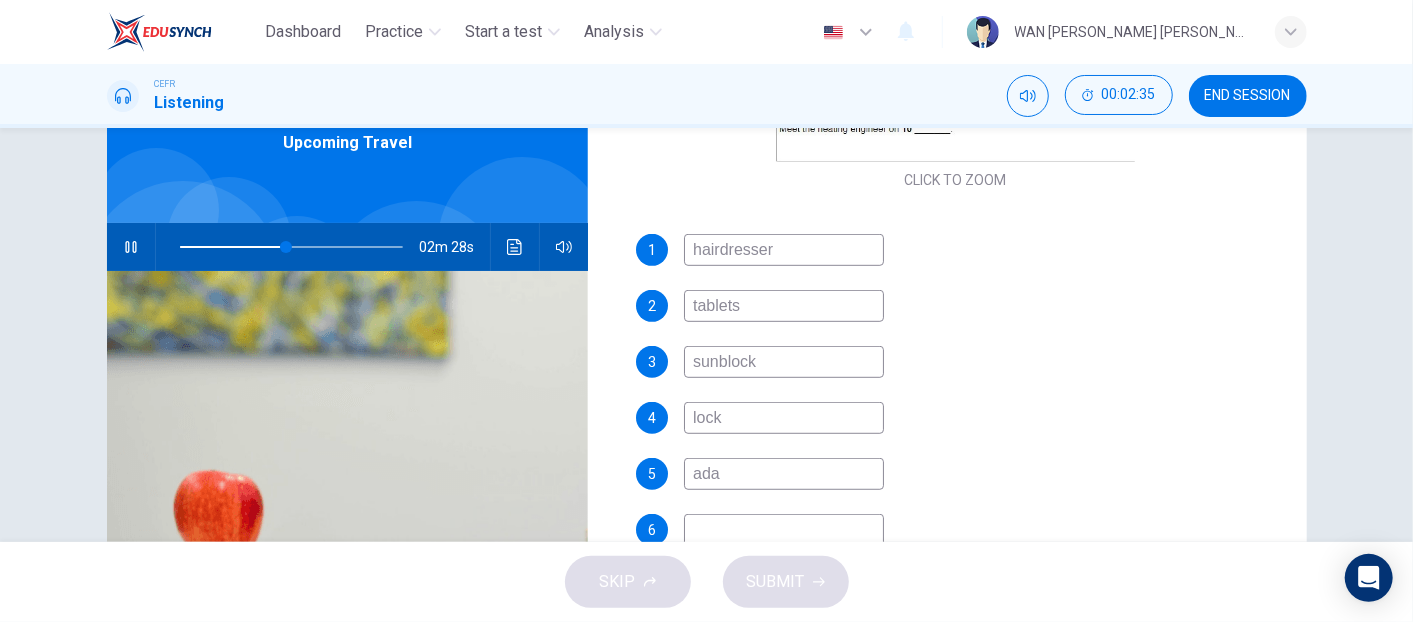 type on "48" 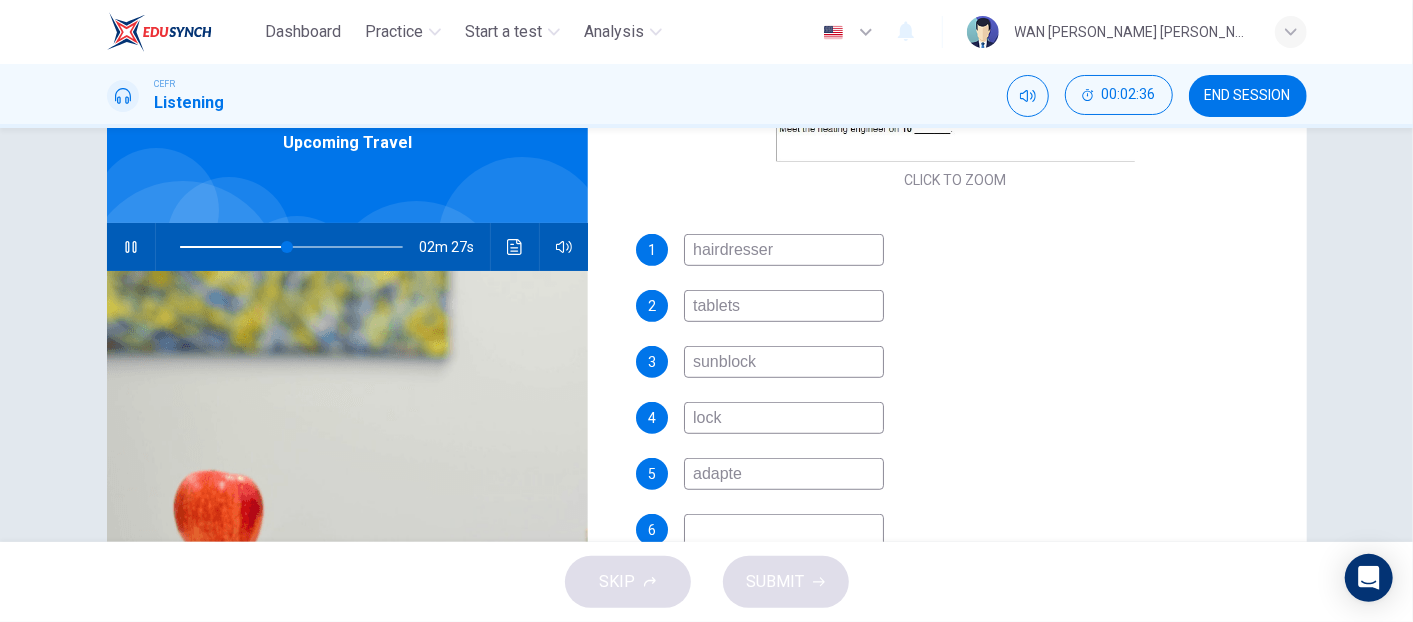 type on "adapter" 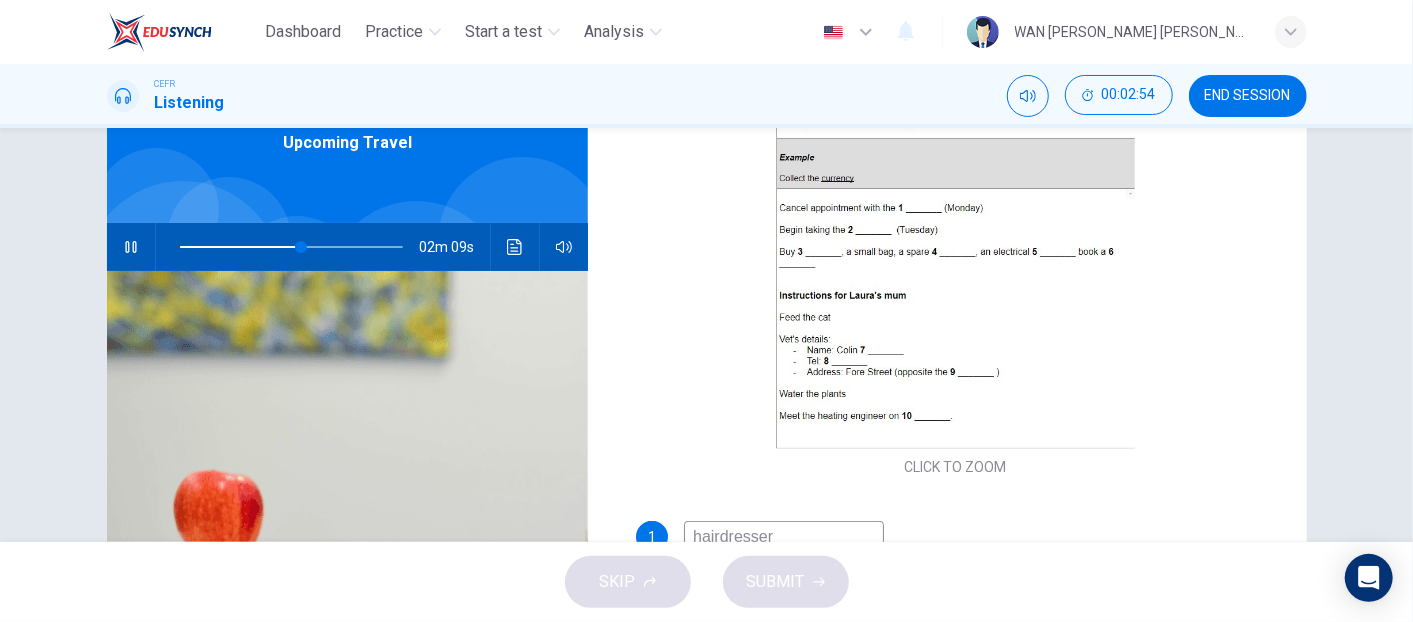 scroll, scrollTop: 581, scrollLeft: 0, axis: vertical 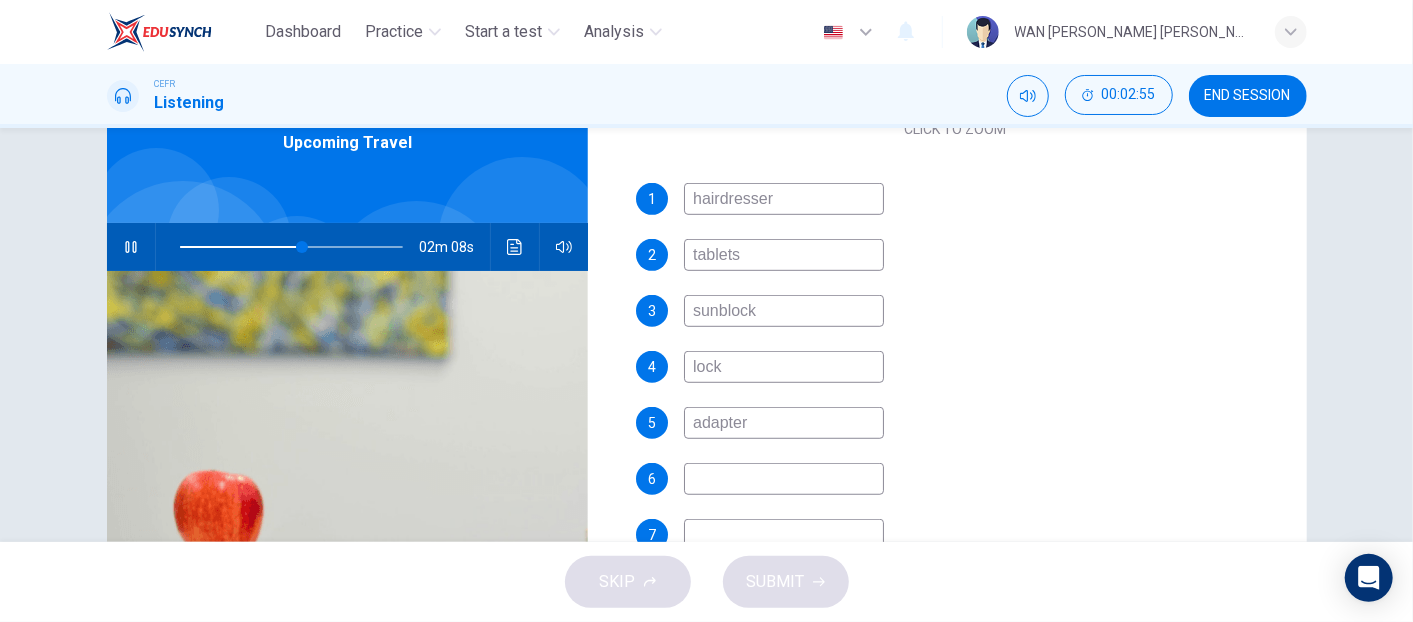 type on "55" 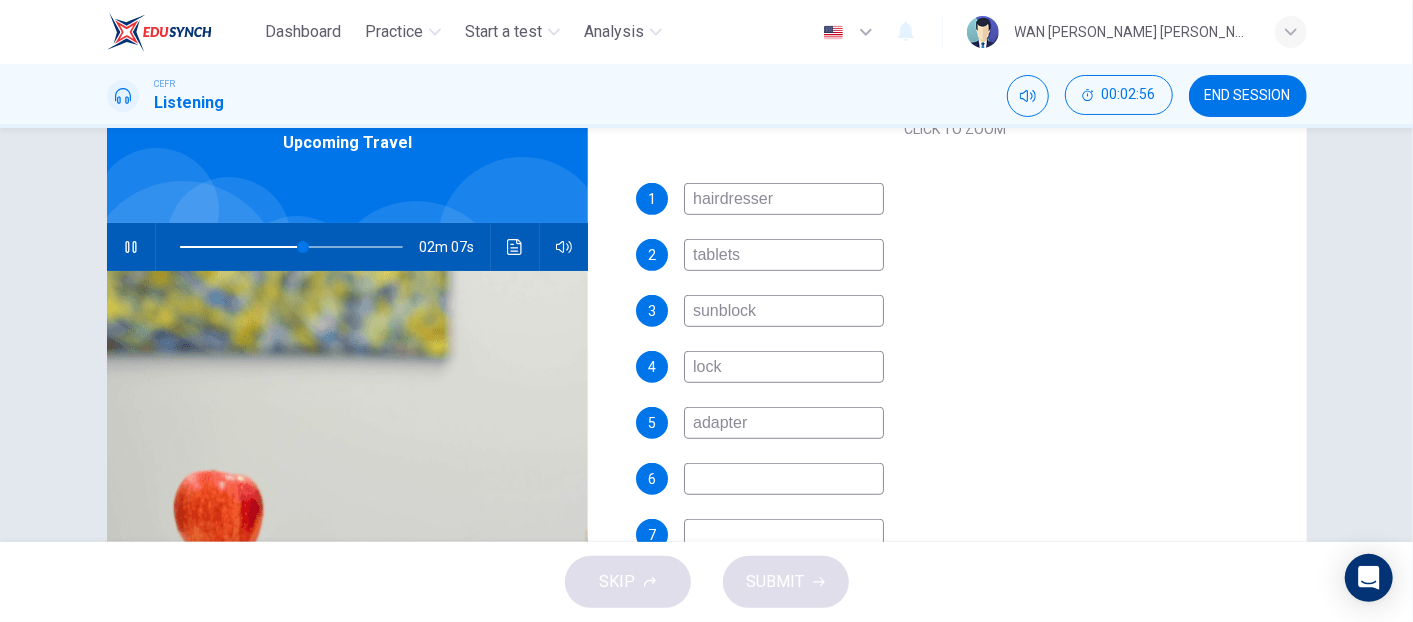 type on "adapter" 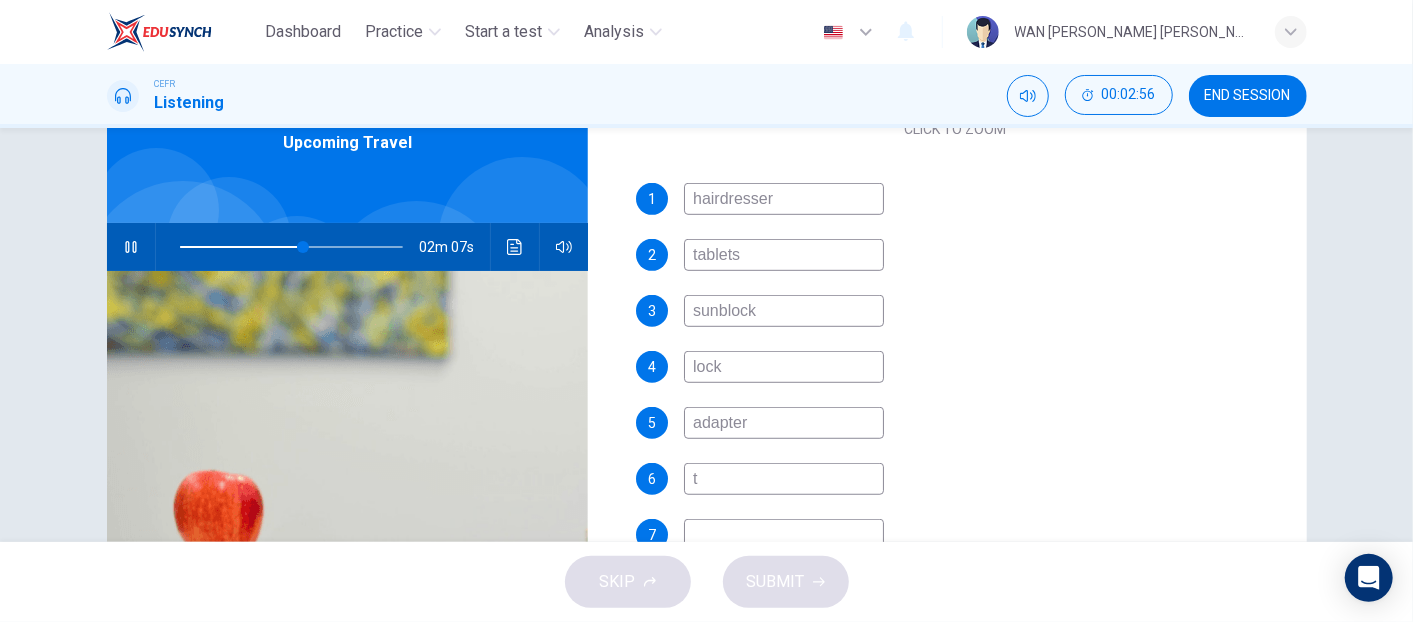 type on "55" 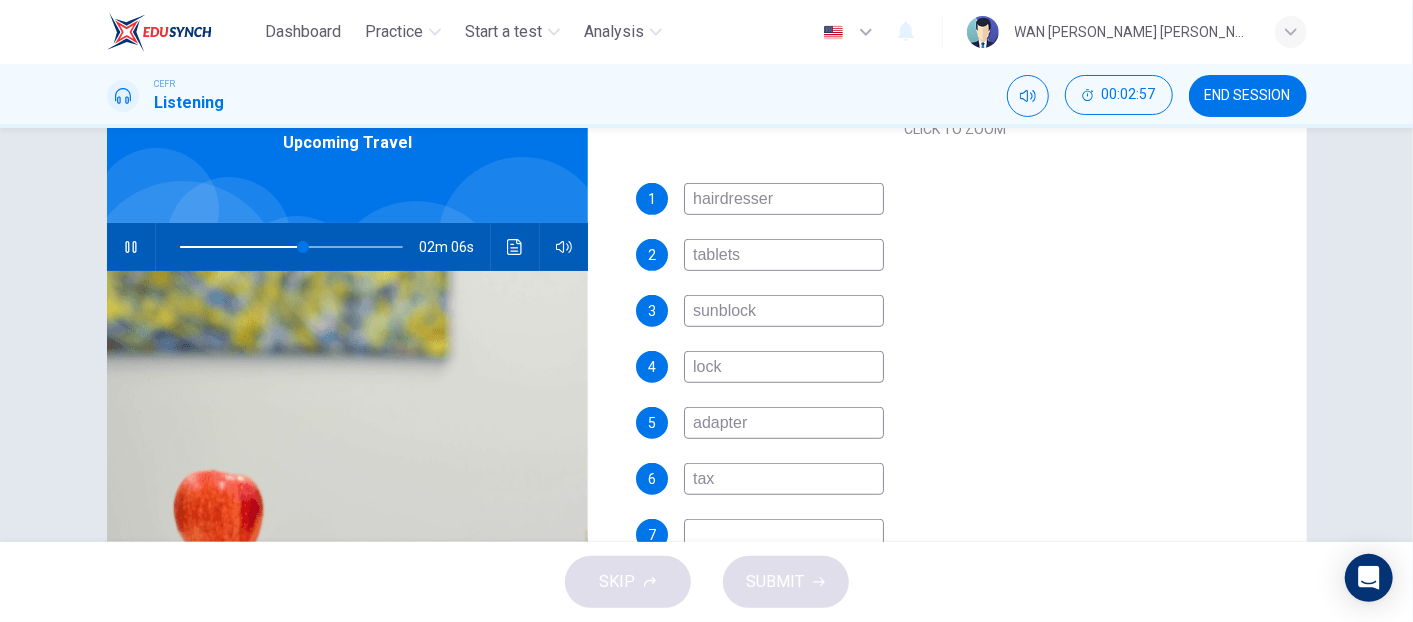 type on "taxi" 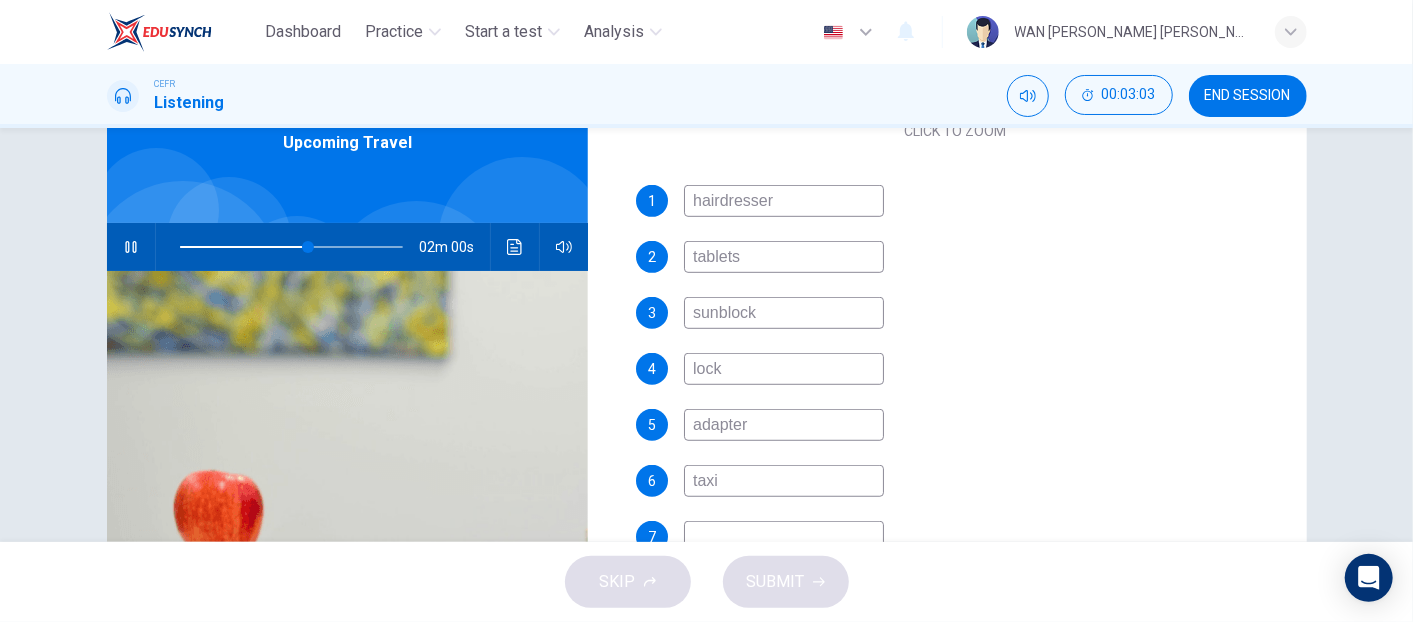 scroll, scrollTop: 581, scrollLeft: 0, axis: vertical 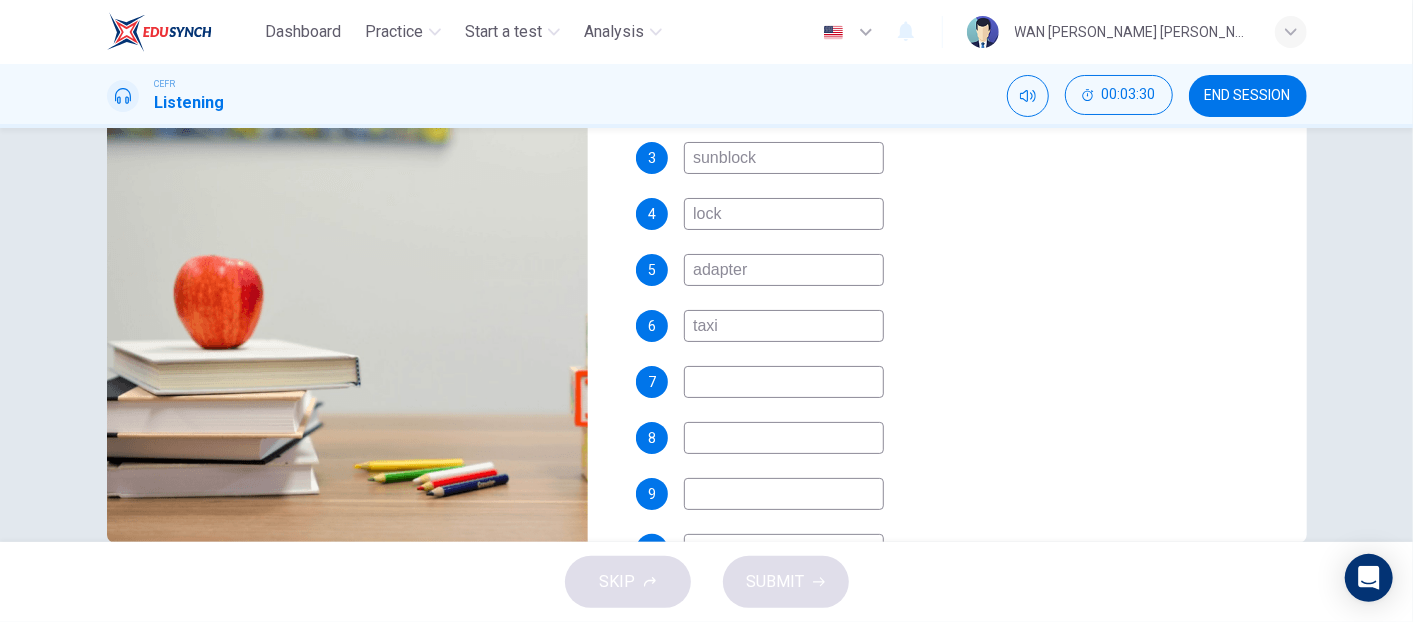 type on "67" 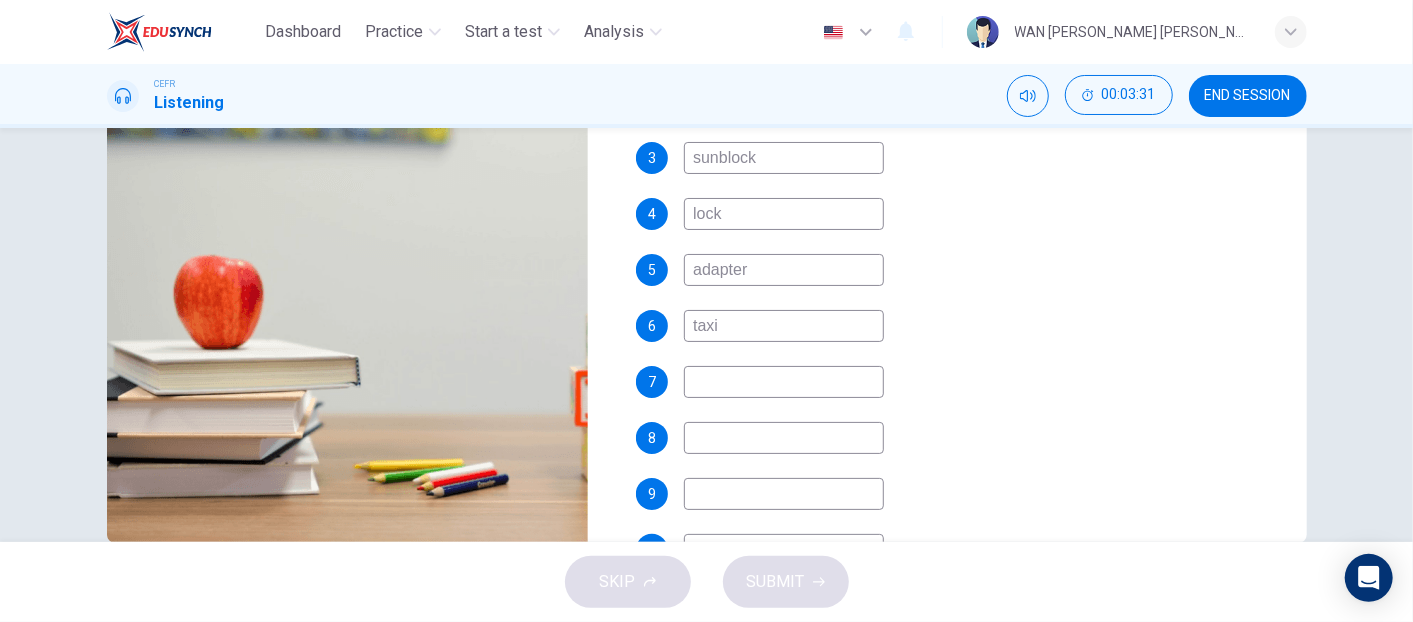 type on "taxi" 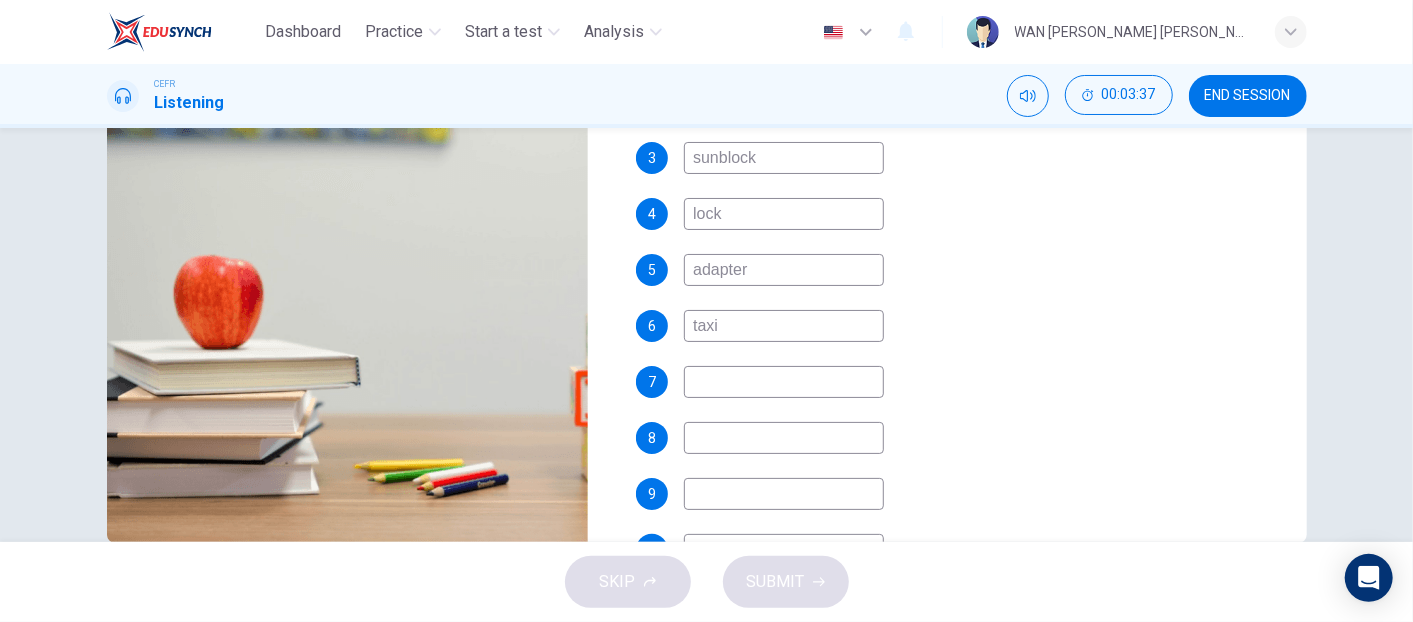 type on "70" 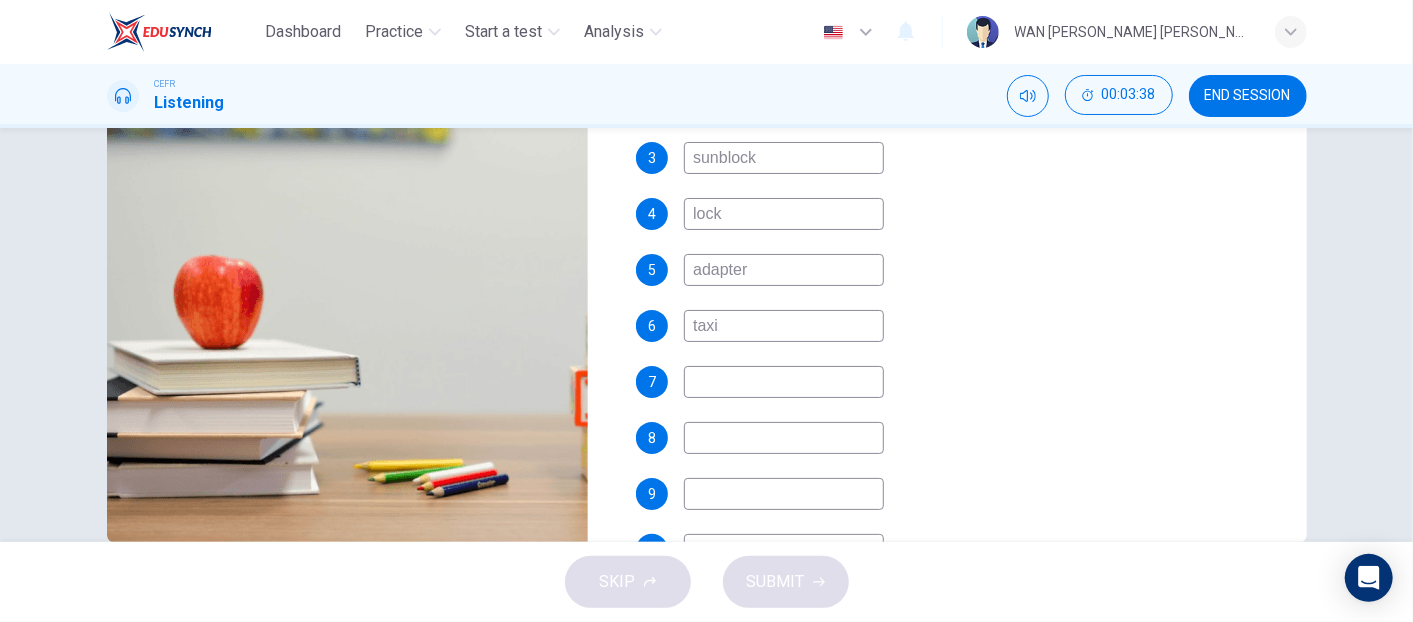 type on "J" 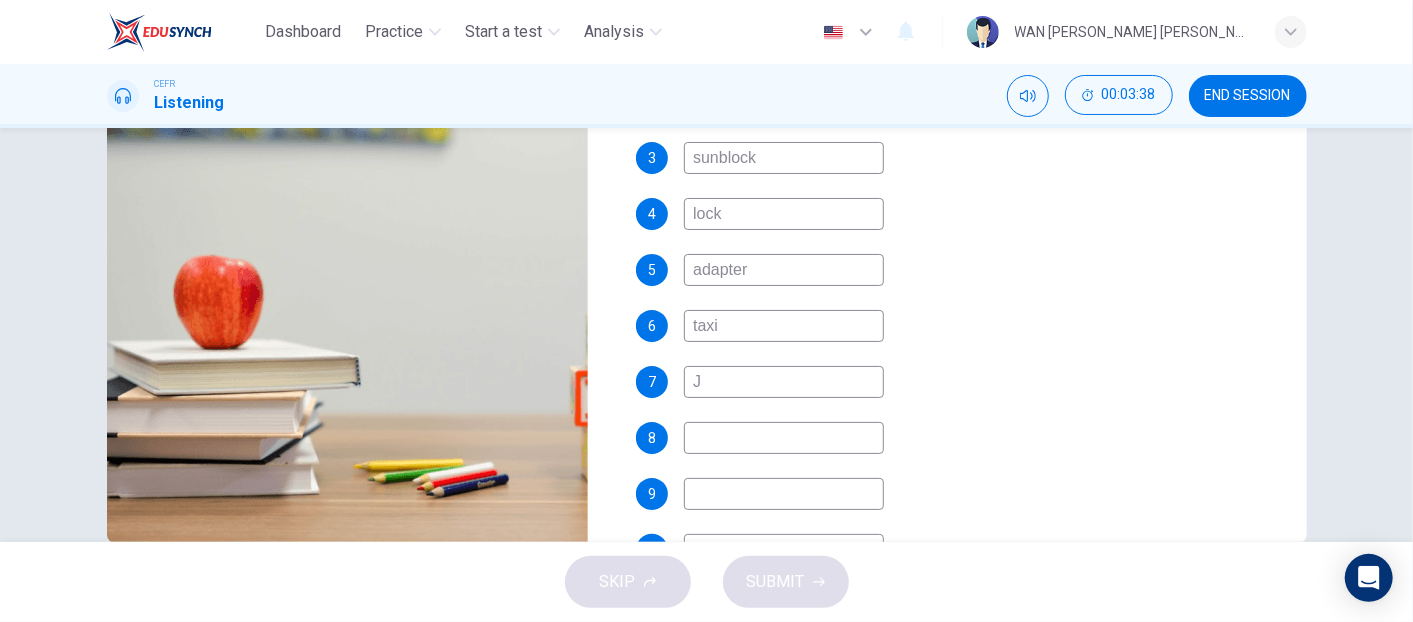 type on "70" 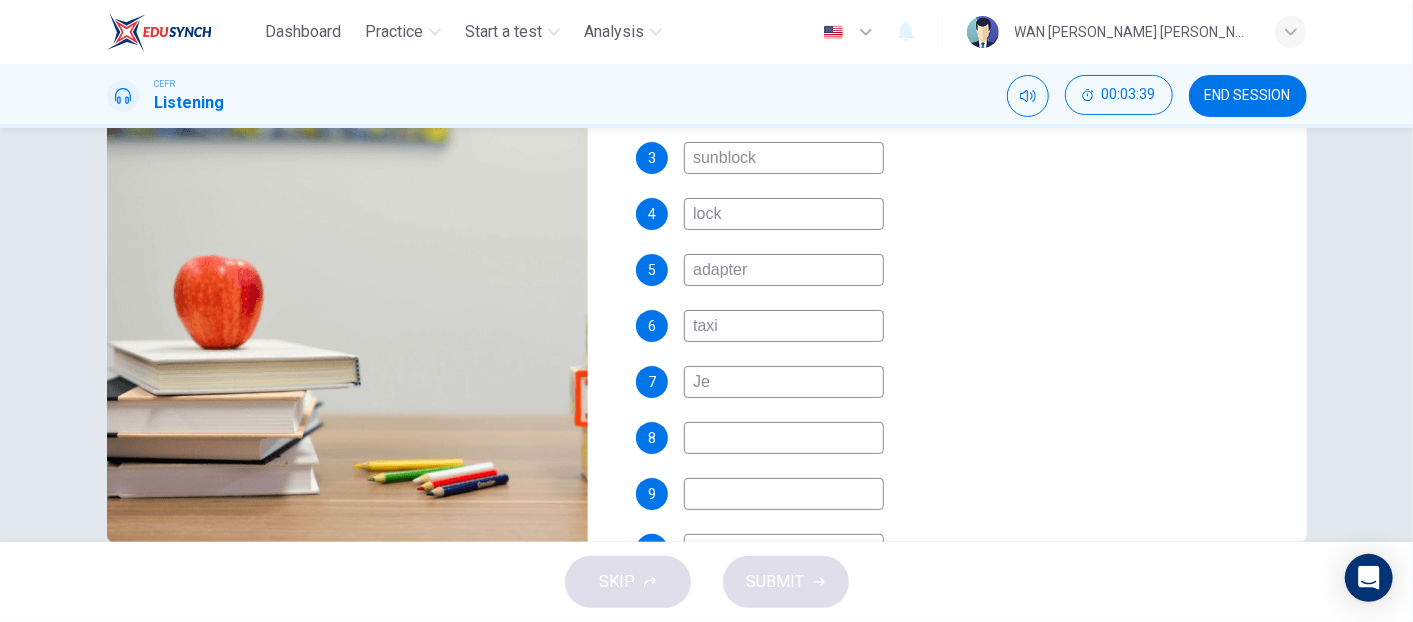 type on "Jef" 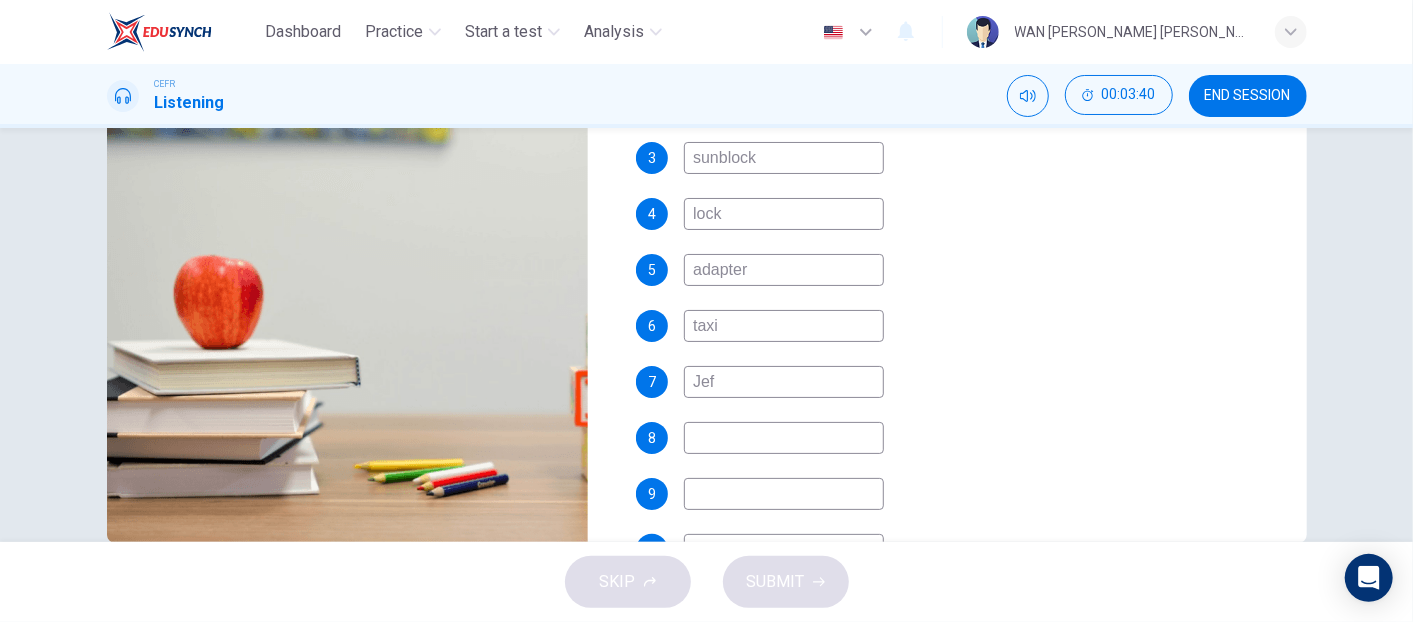 type on "71" 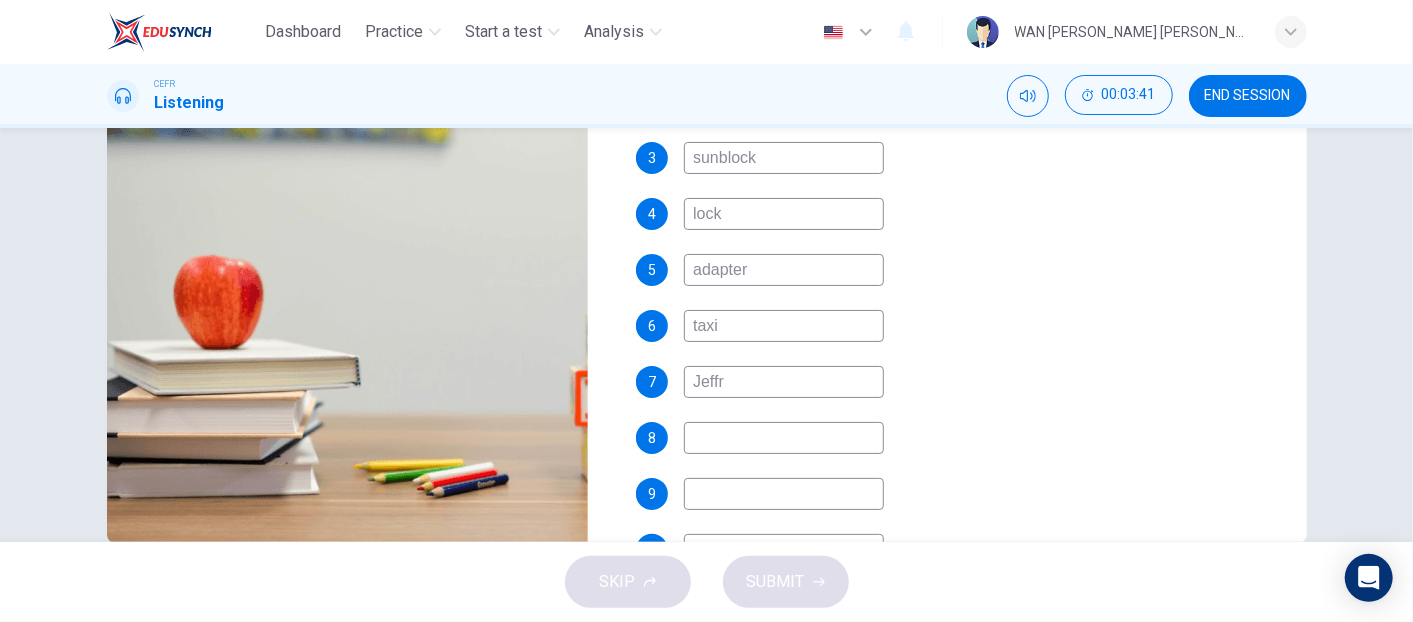 type on "Jeffry" 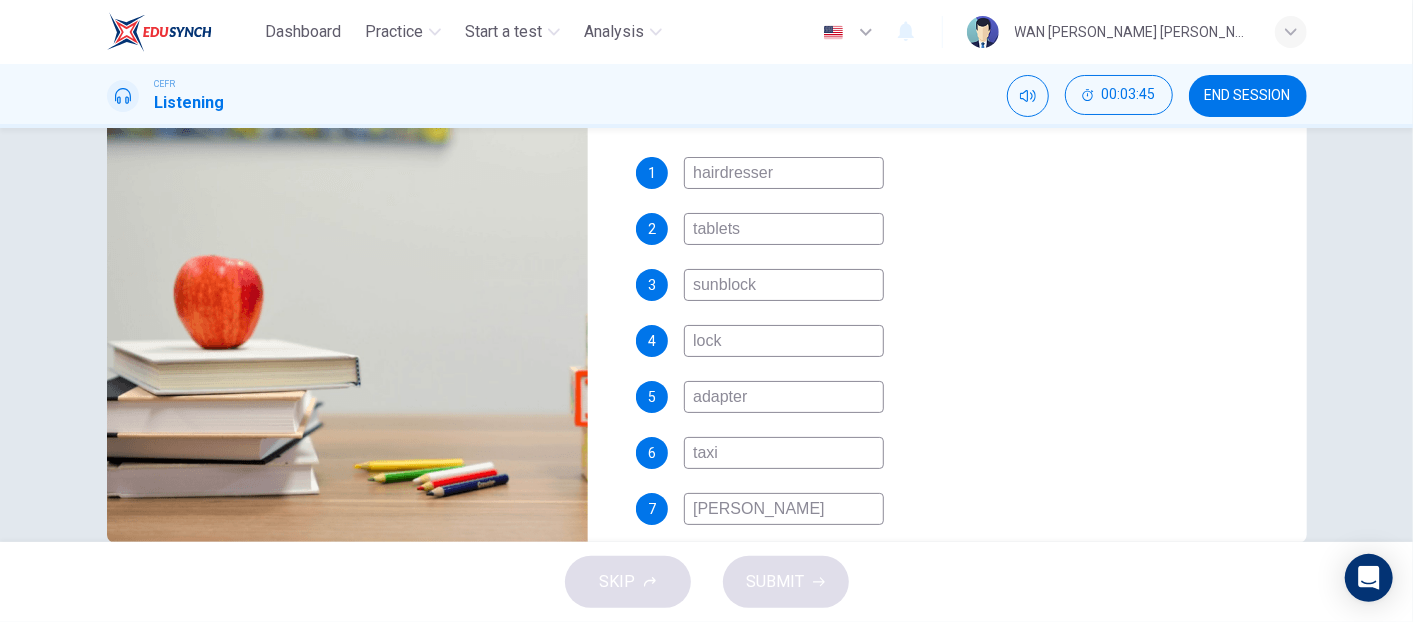 scroll, scrollTop: 394, scrollLeft: 0, axis: vertical 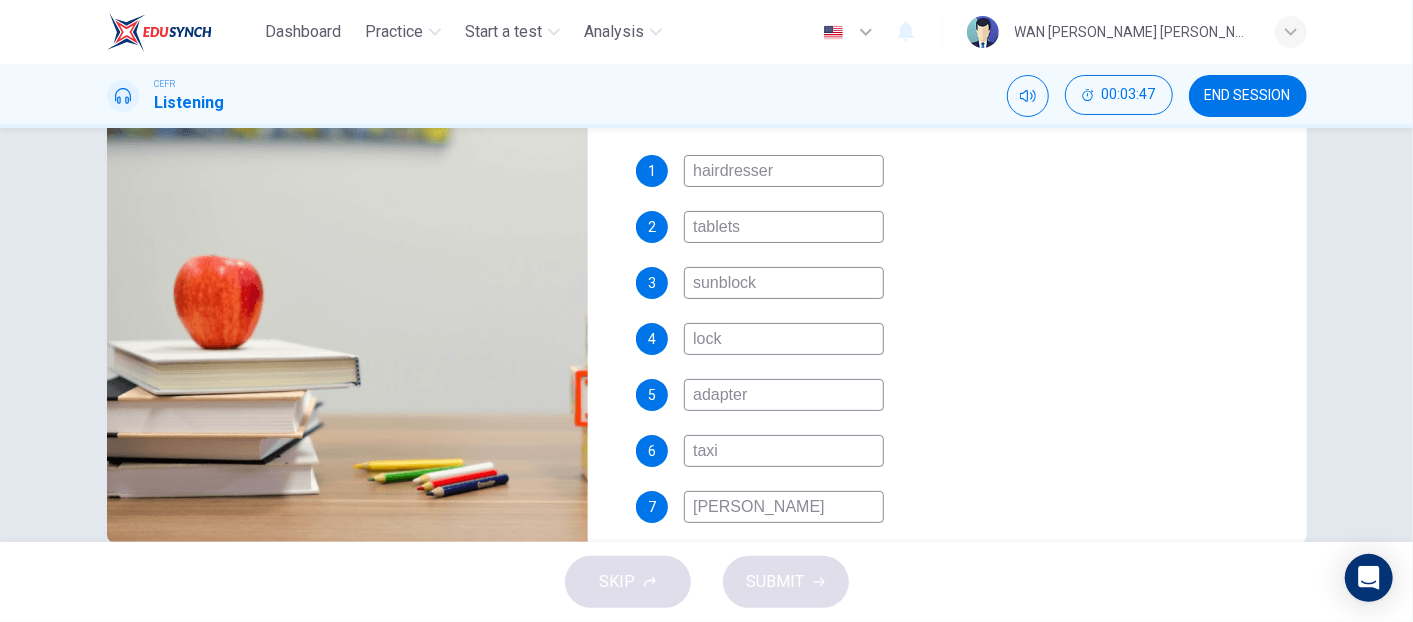 click on "Jeffry" at bounding box center (784, 507) 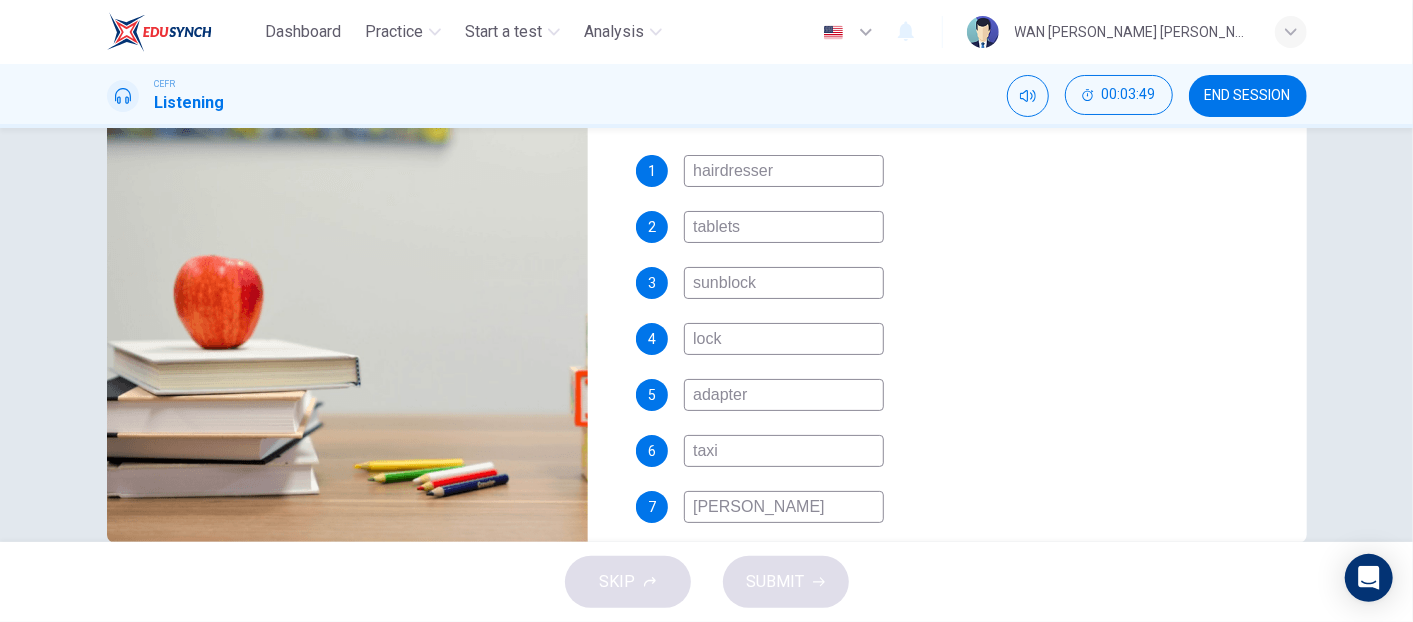 click on "Jeffery" at bounding box center (784, 507) 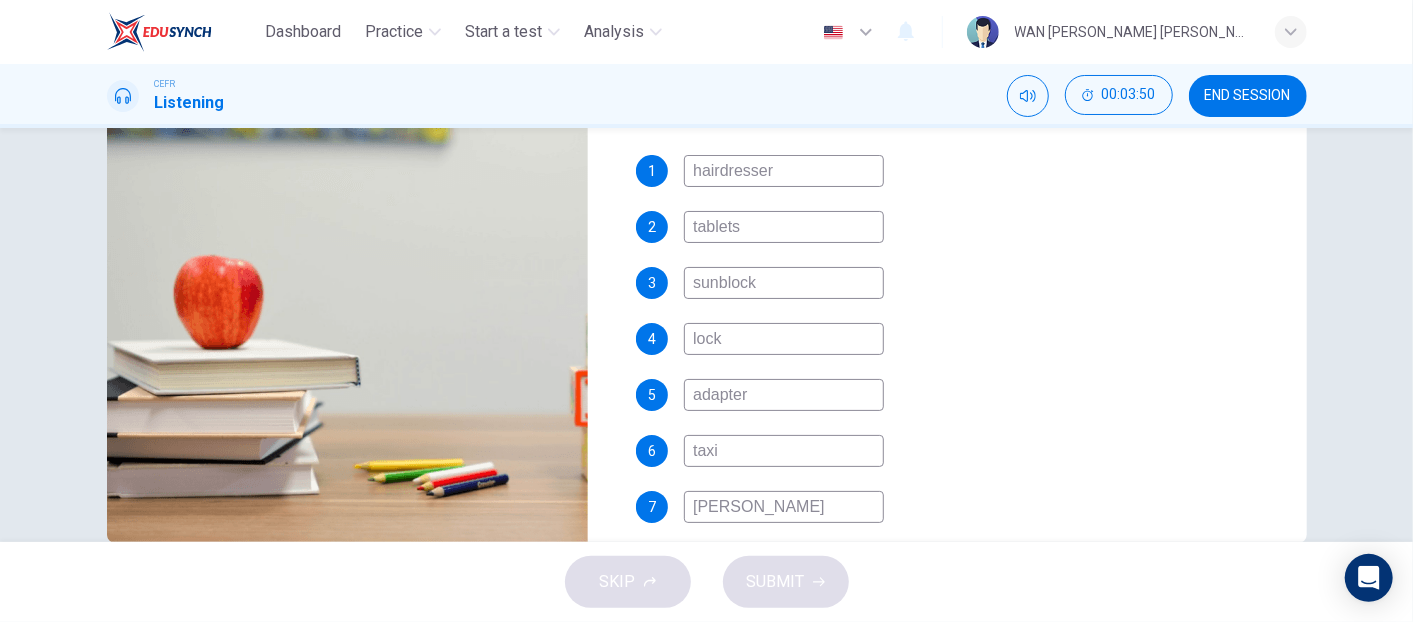 type on "Jefferey" 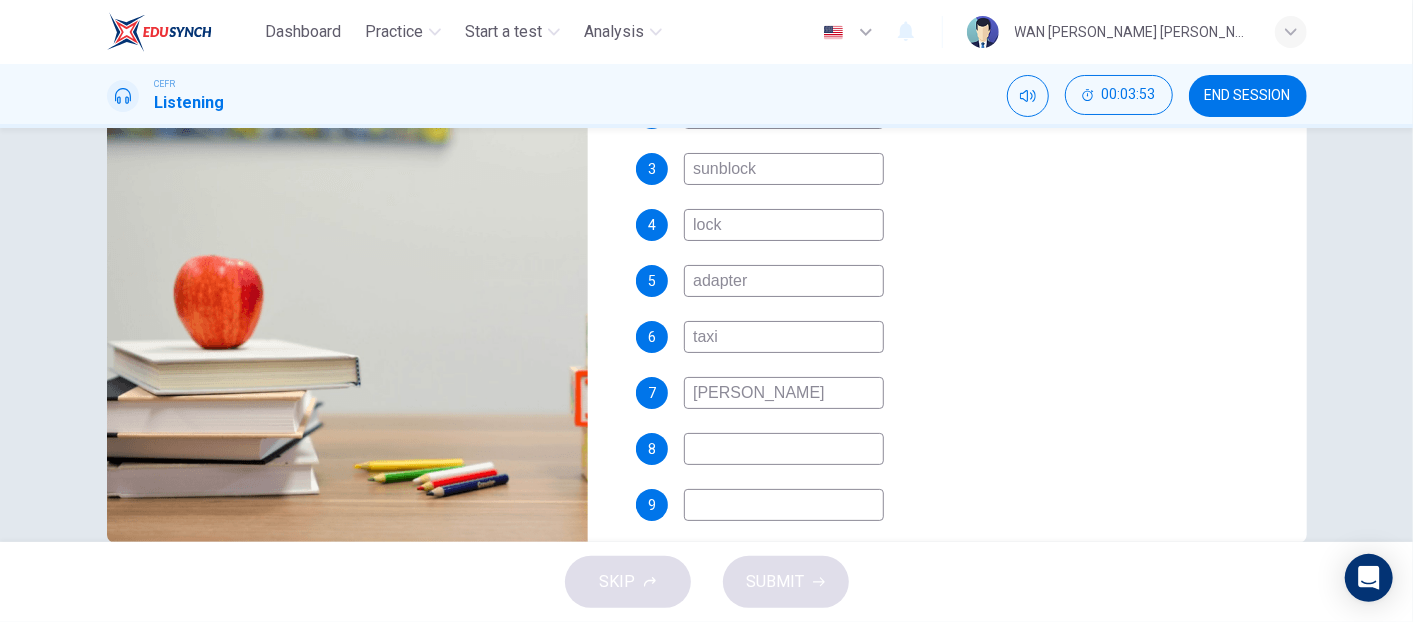 scroll, scrollTop: 511, scrollLeft: 0, axis: vertical 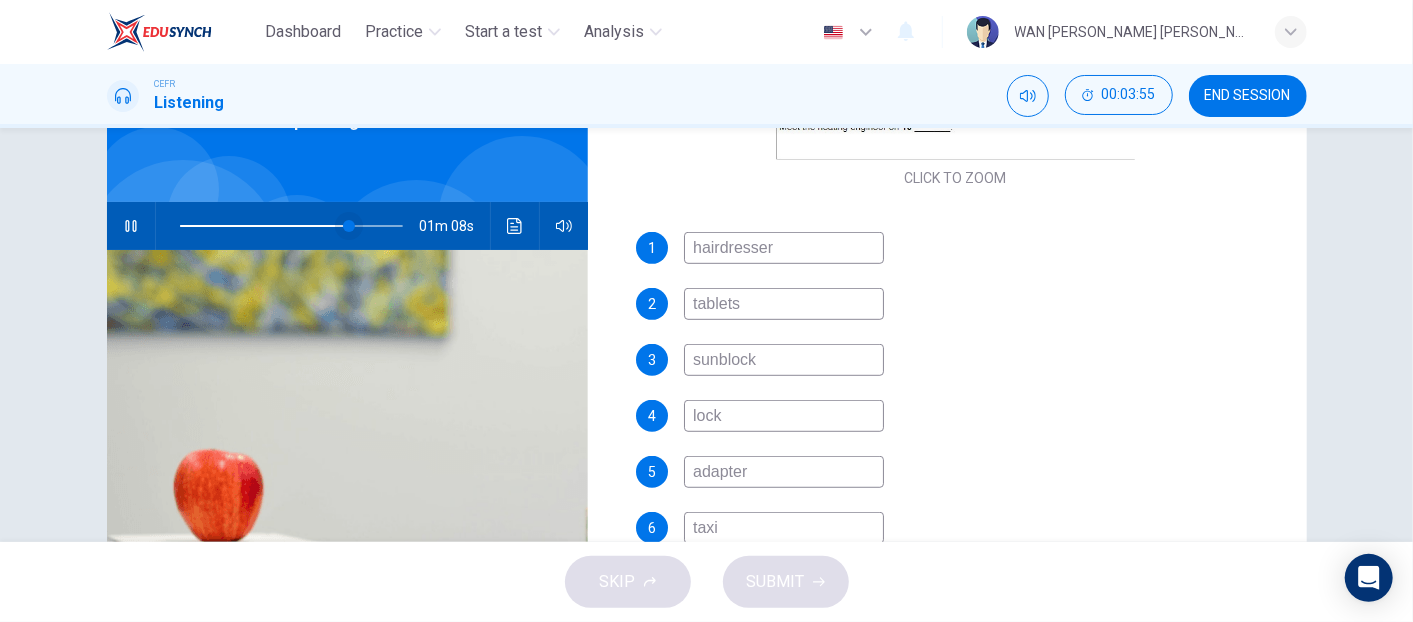 type on "76" 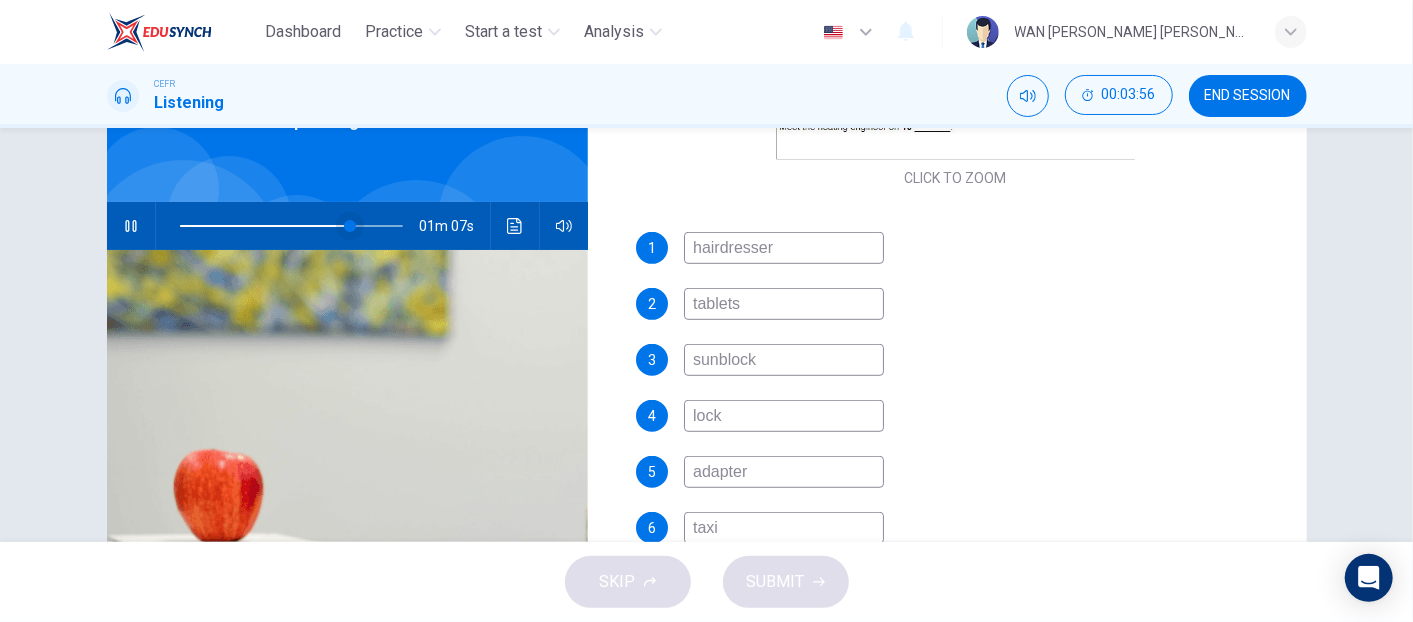 type on "Jefferey" 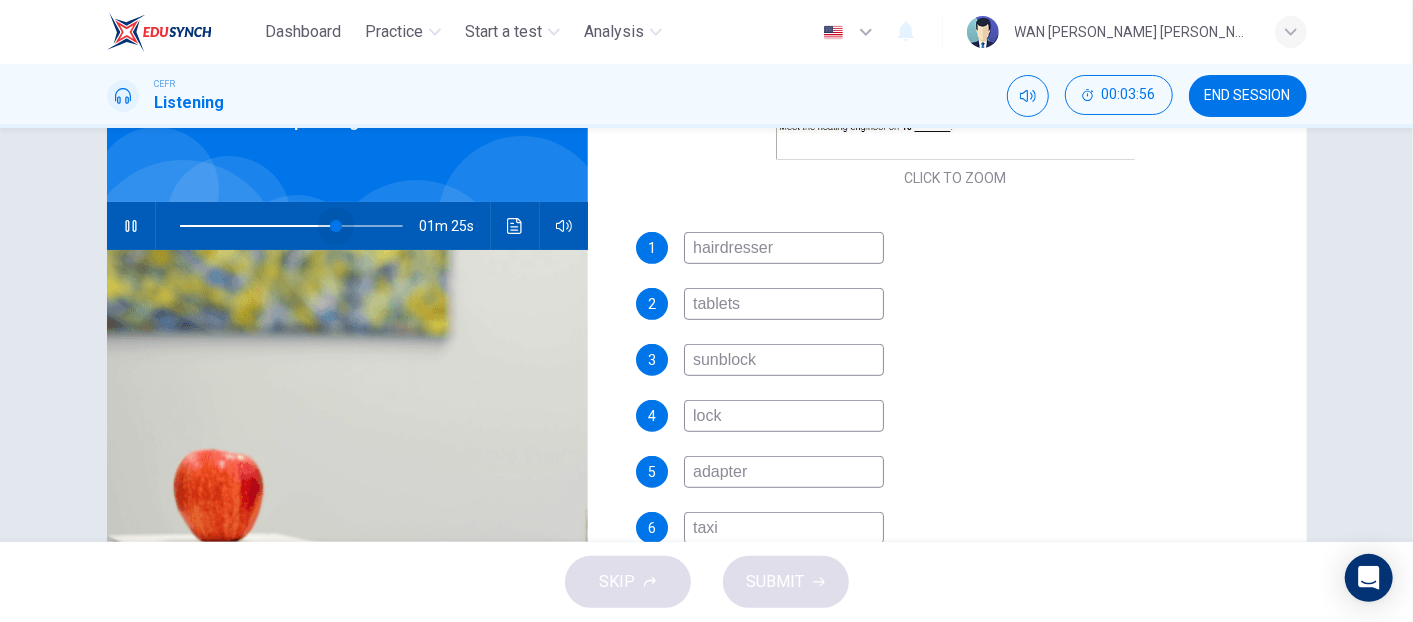 click at bounding box center [336, 226] 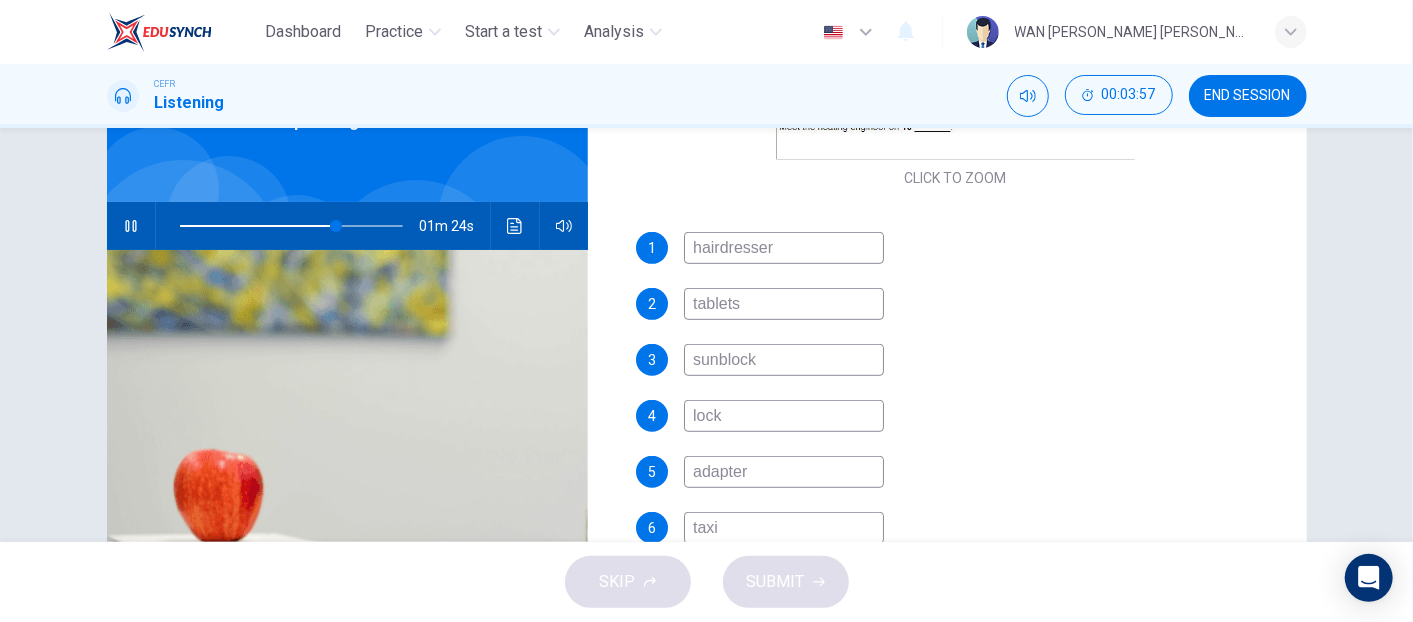 scroll, scrollTop: 581, scrollLeft: 0, axis: vertical 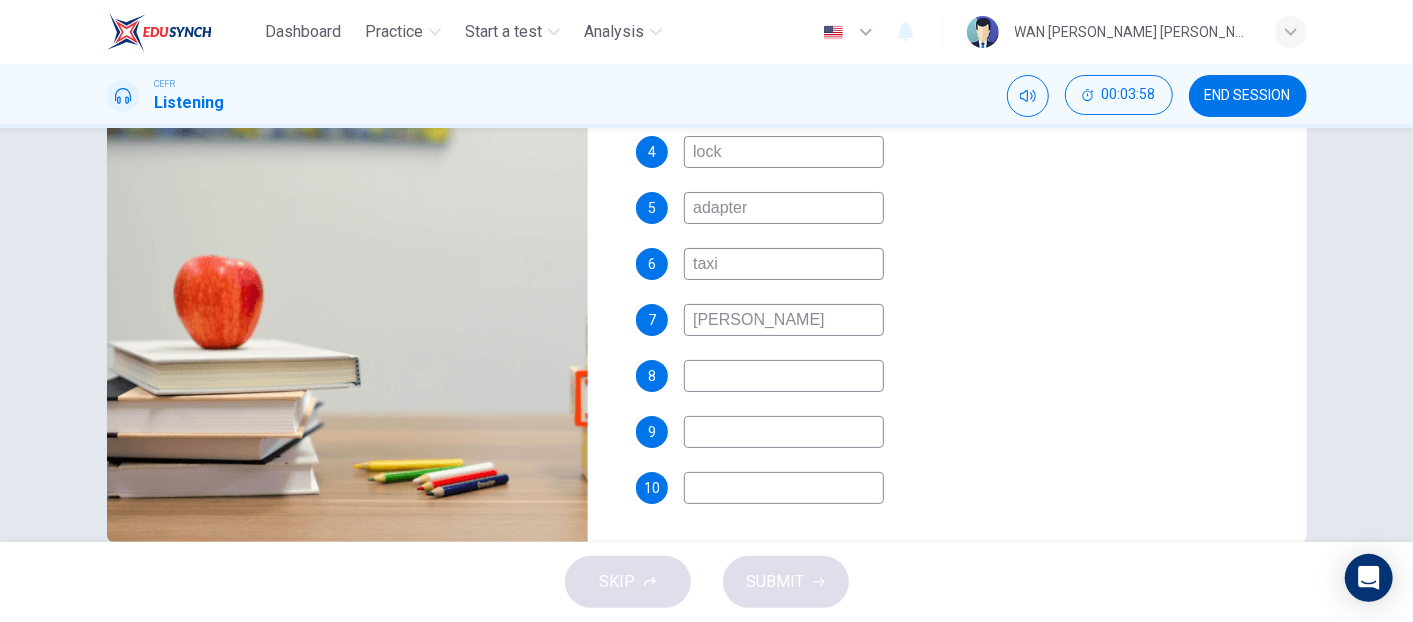 click at bounding box center [784, 376] 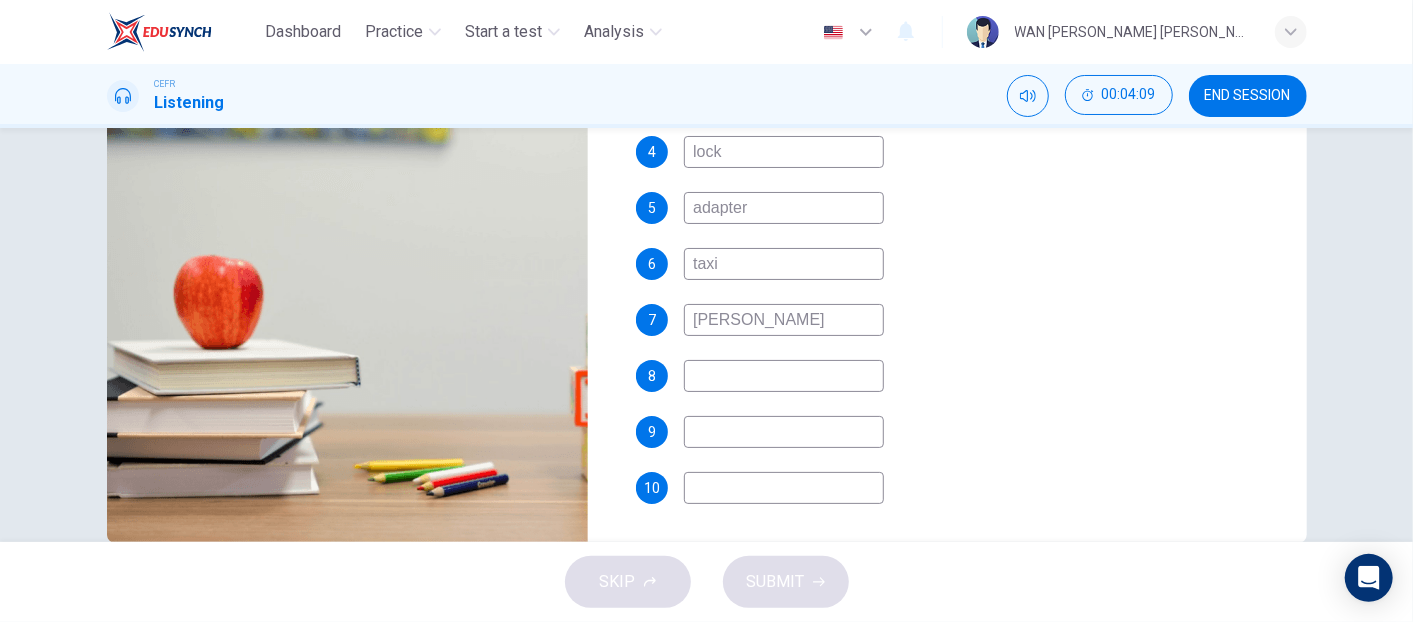 type on "75" 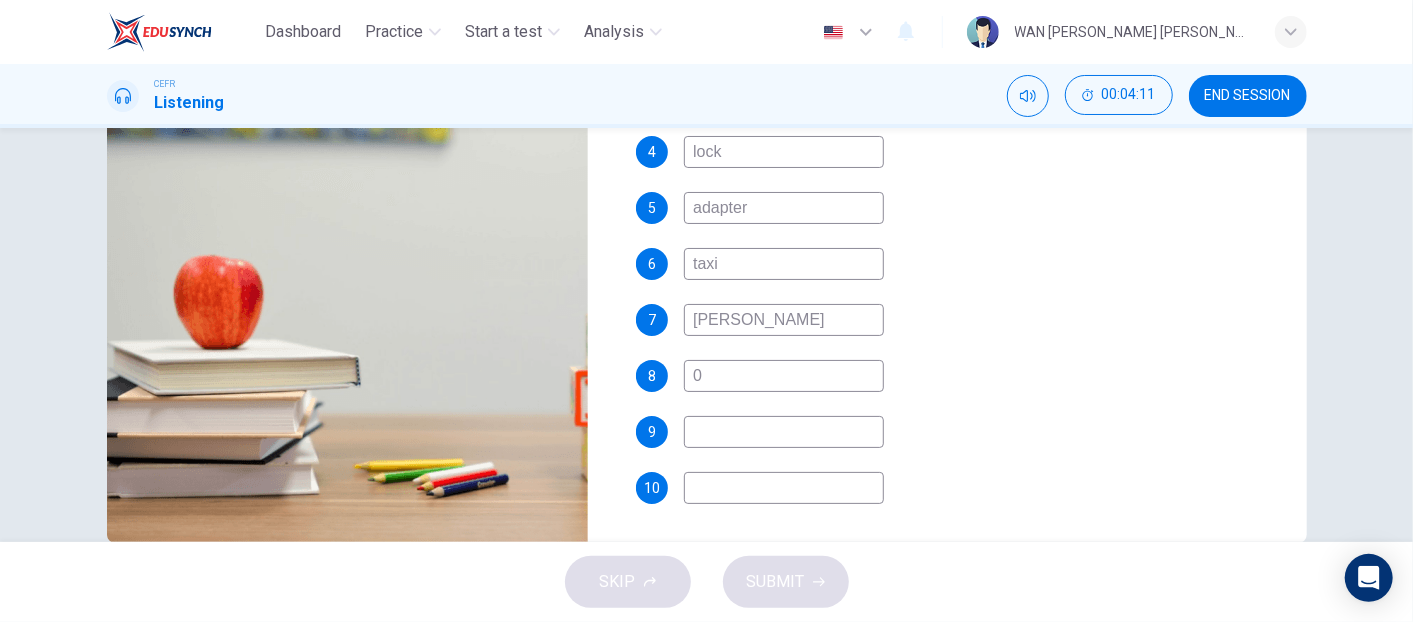 type on "75" 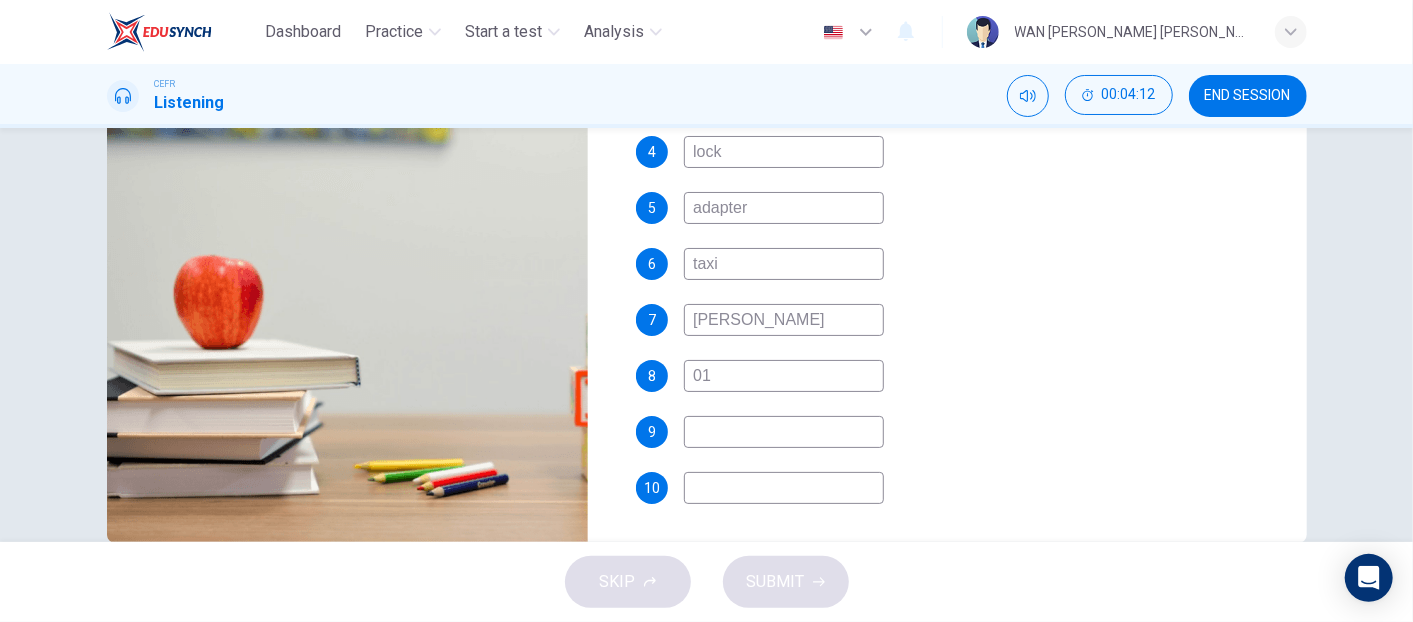 type on "017" 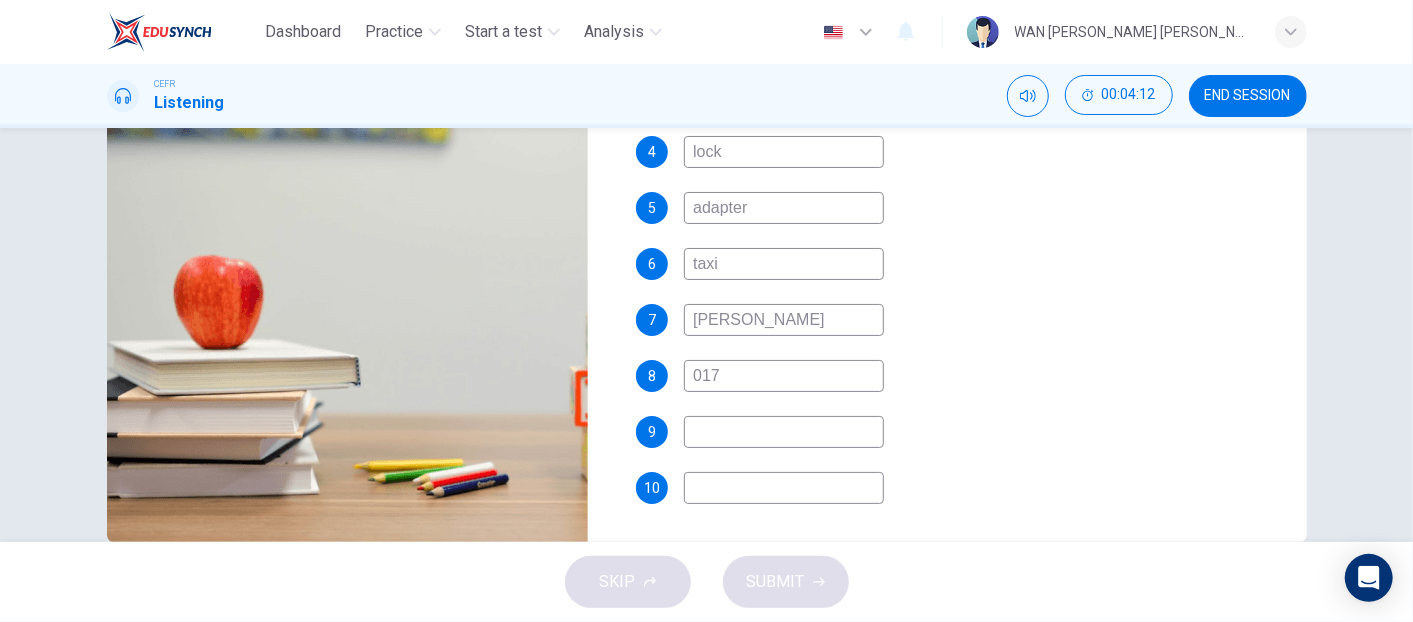type on "76" 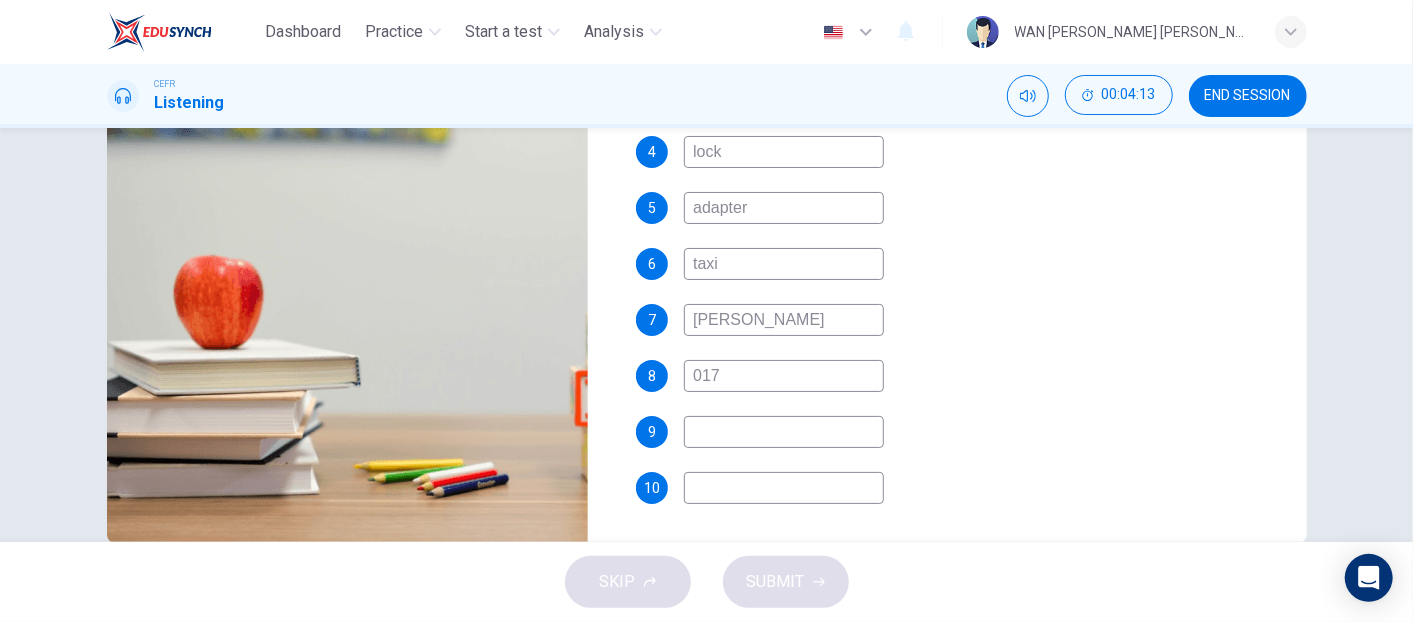 type on "0175" 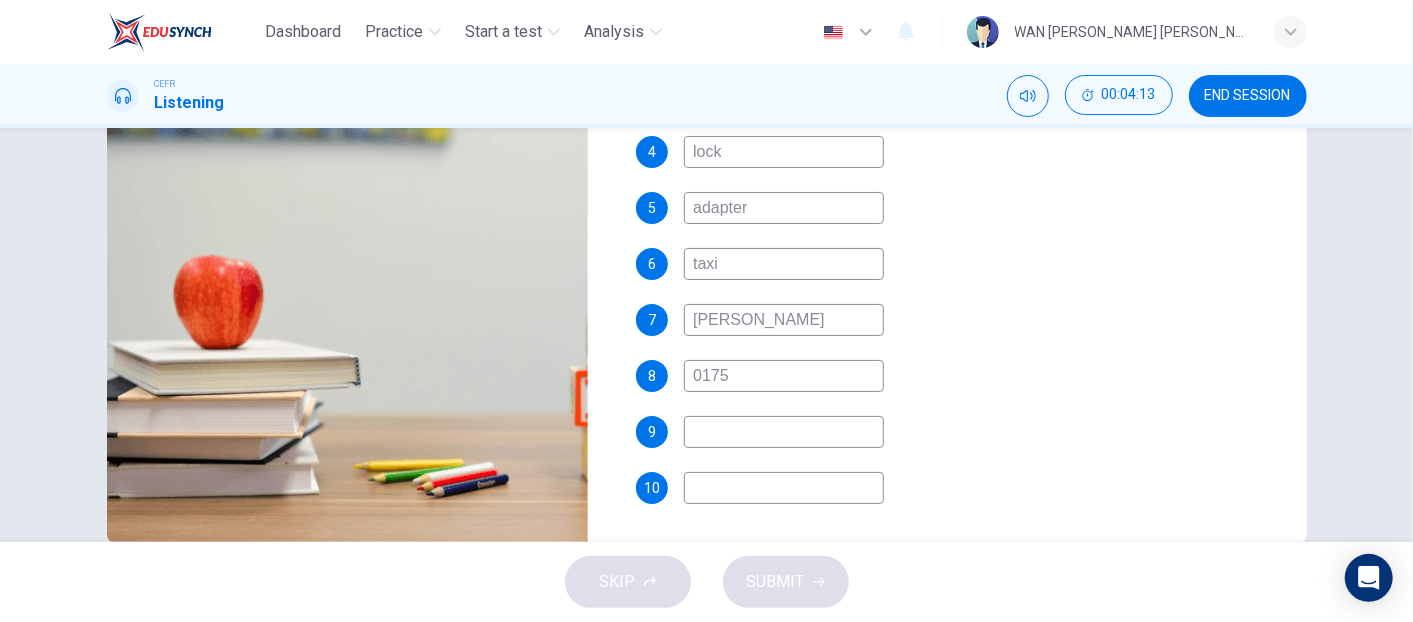 type on "76" 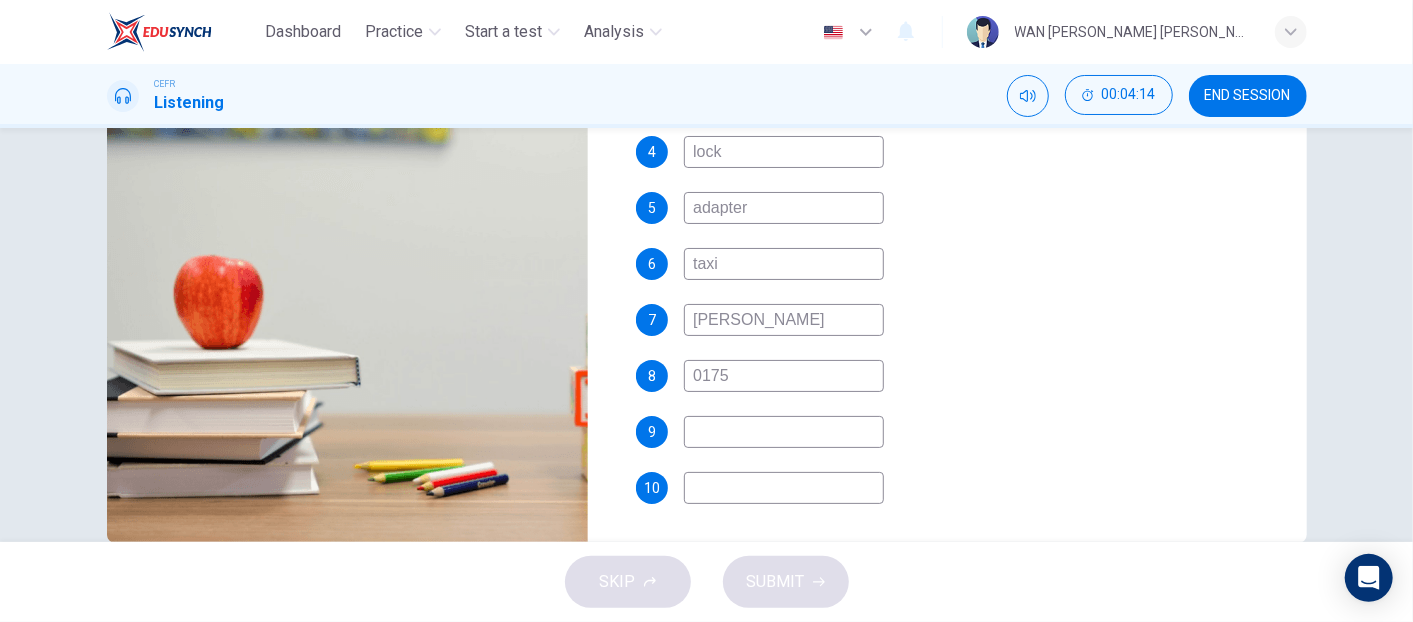 type on "01759" 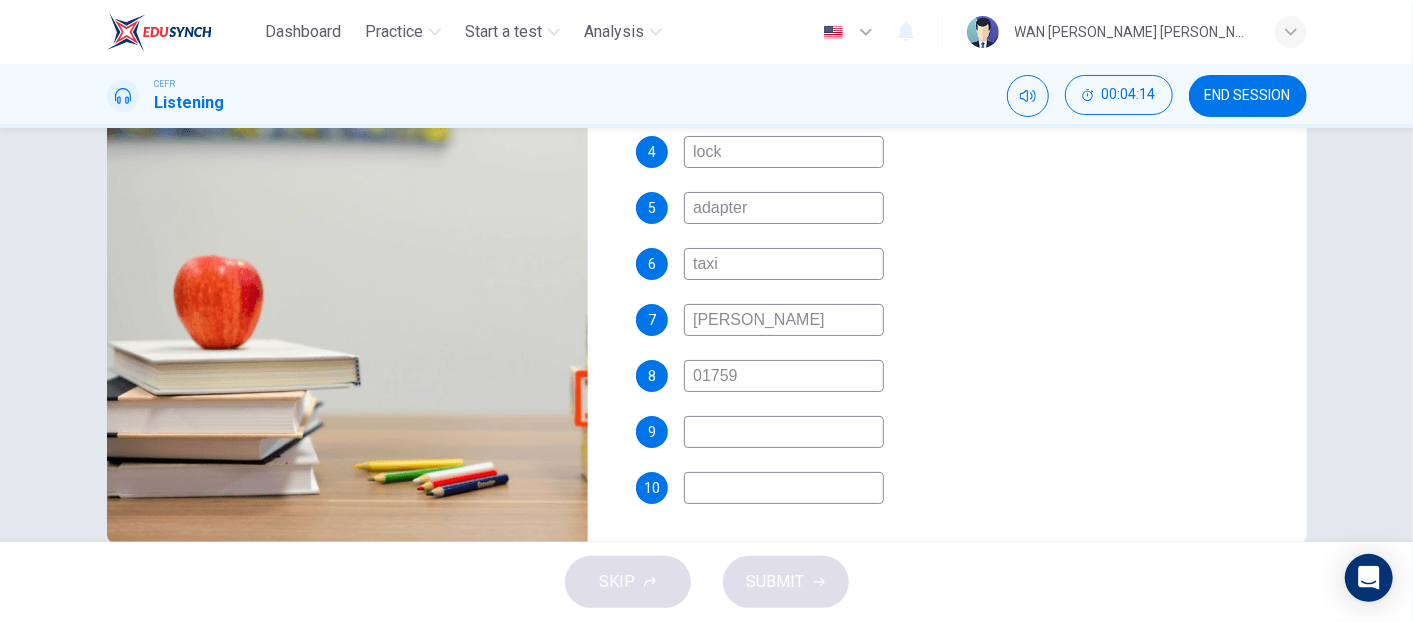 type on "77" 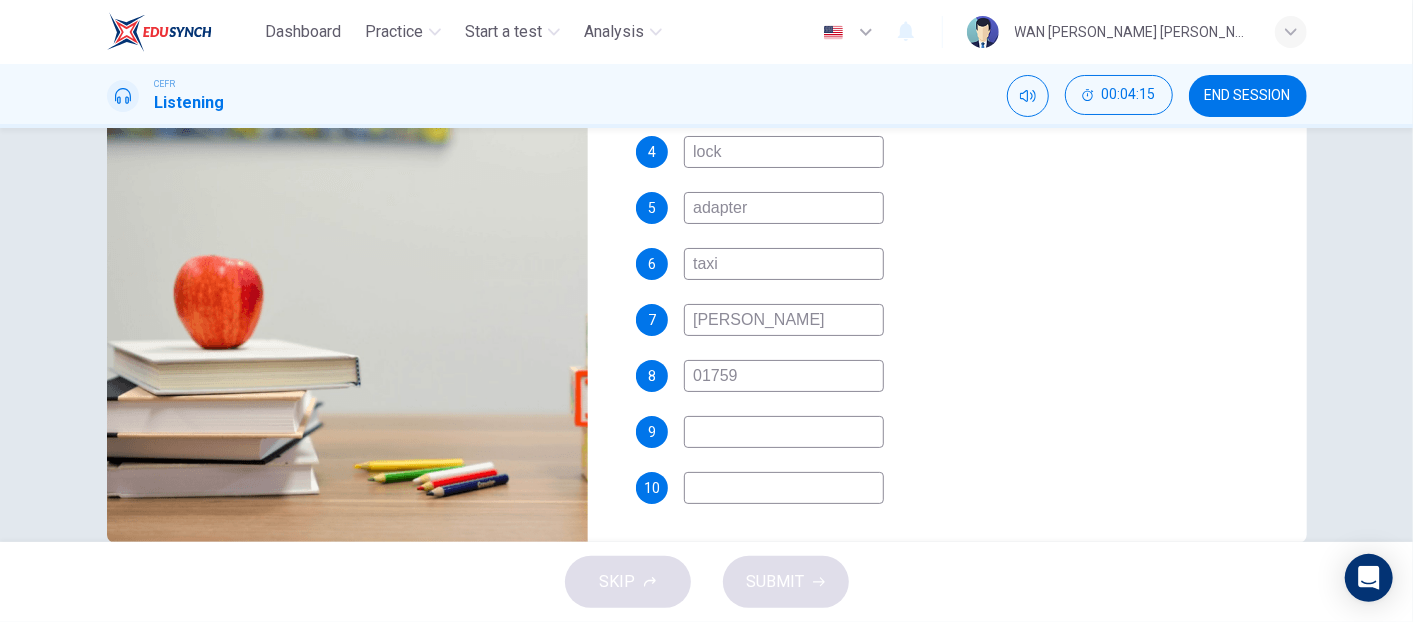type on "017594" 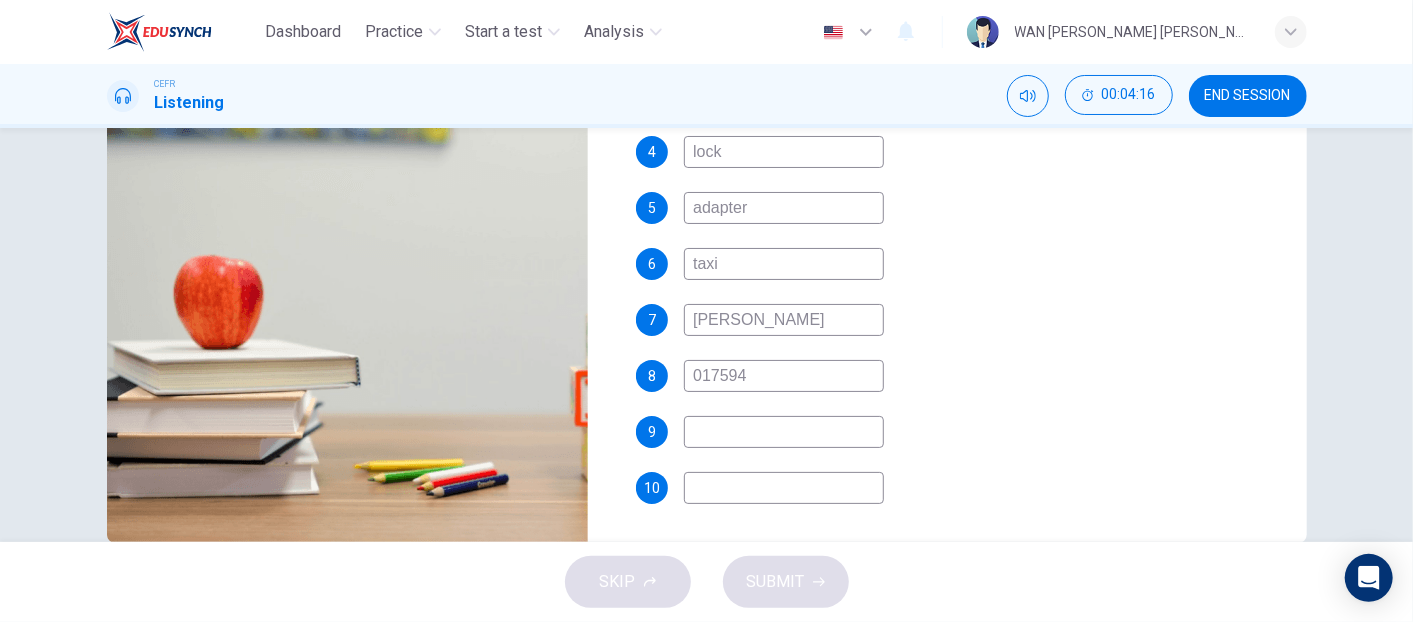 scroll, scrollTop: 568, scrollLeft: 0, axis: vertical 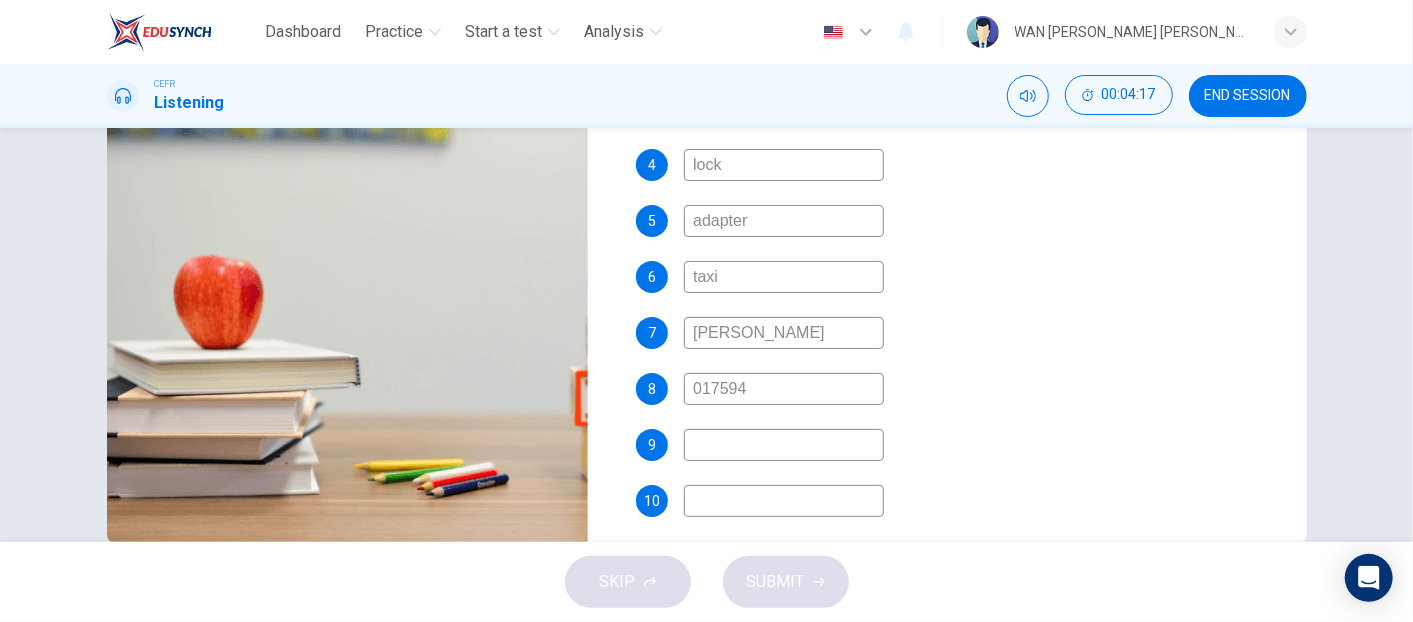 type on "78" 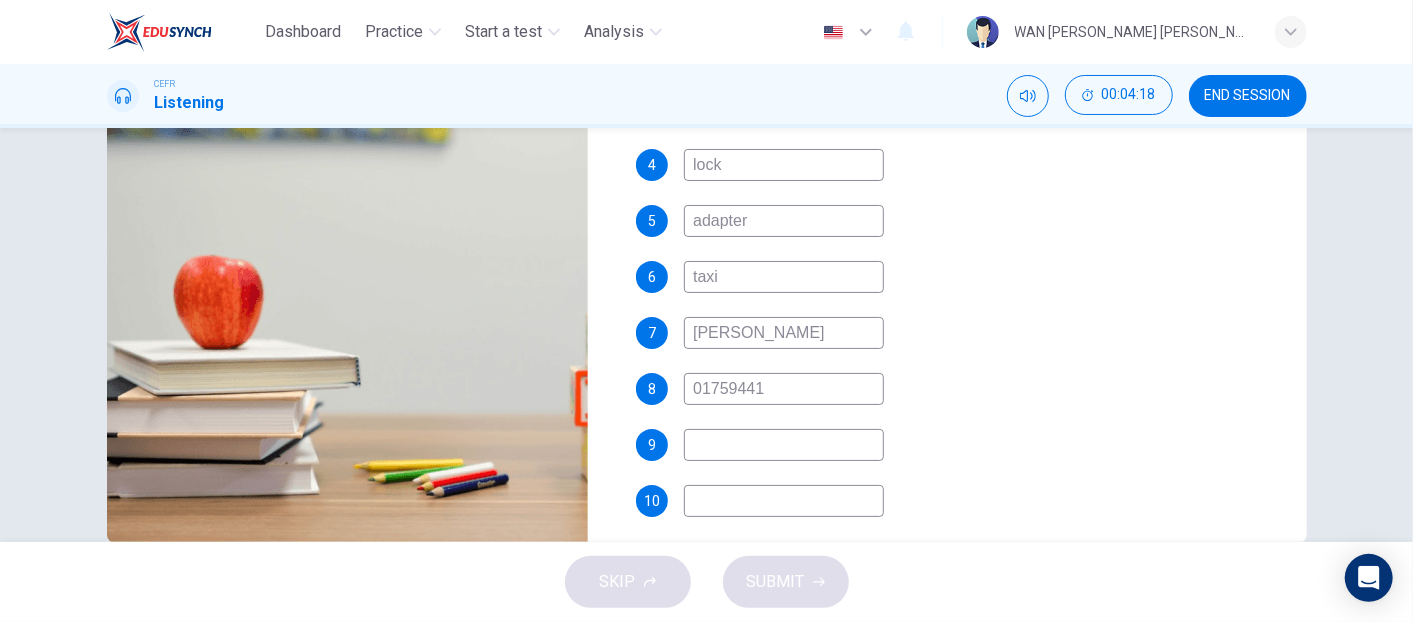 type on "017594418" 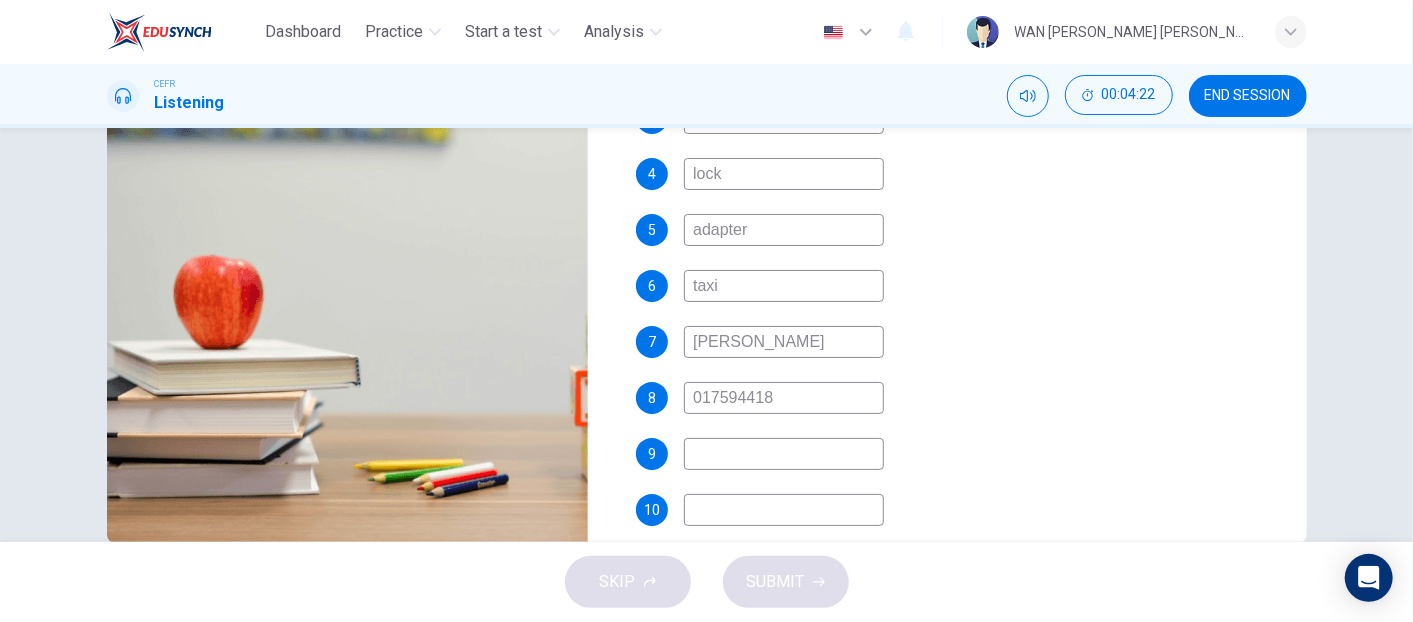 scroll, scrollTop: 581, scrollLeft: 0, axis: vertical 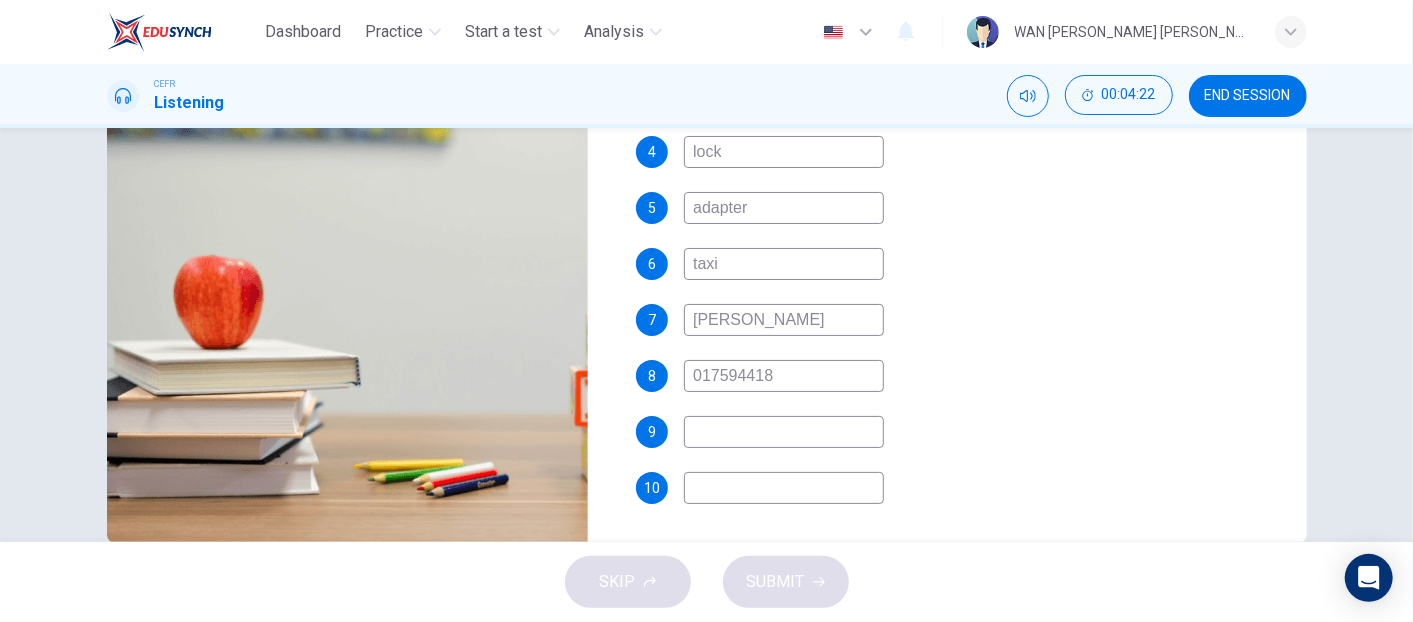 type on "79" 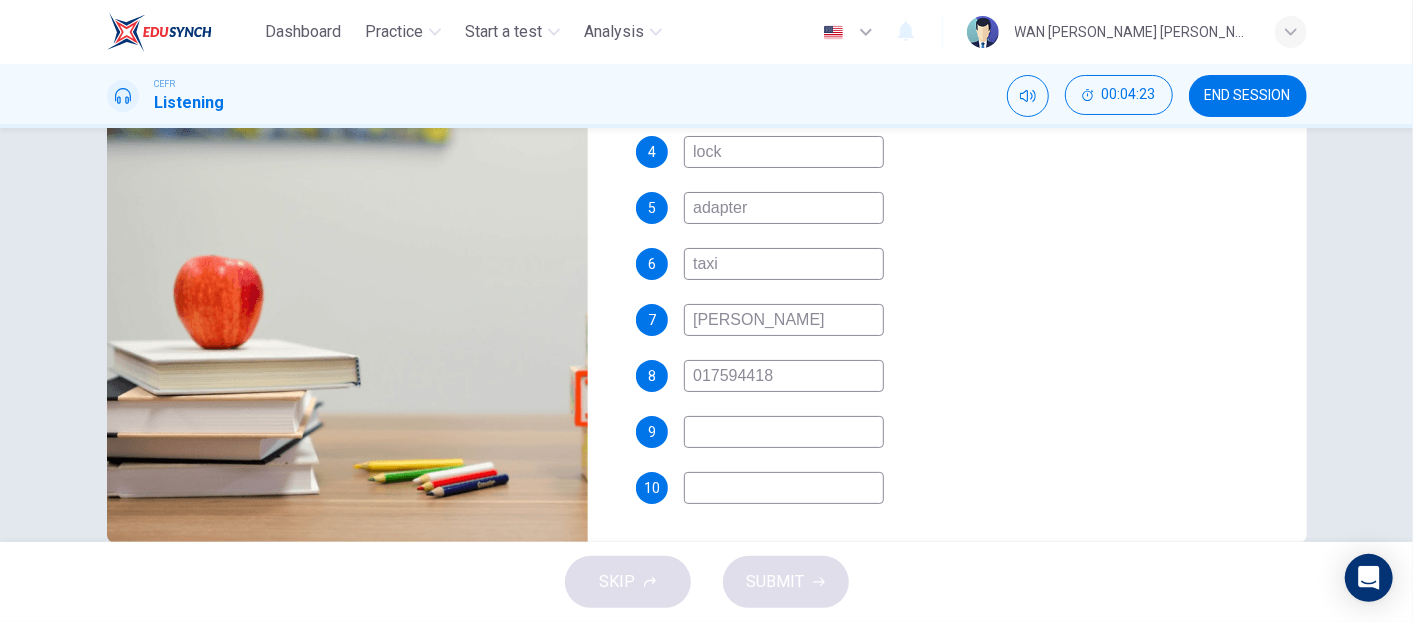 type on "017594418" 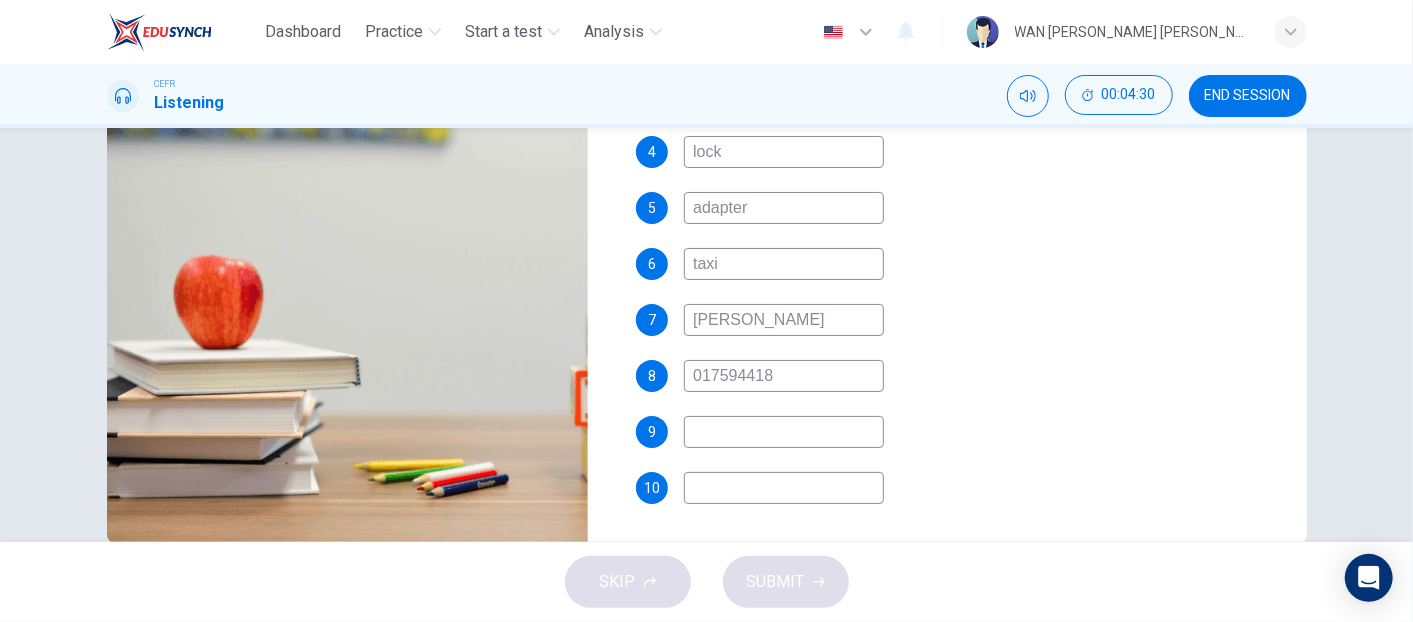 type on "82" 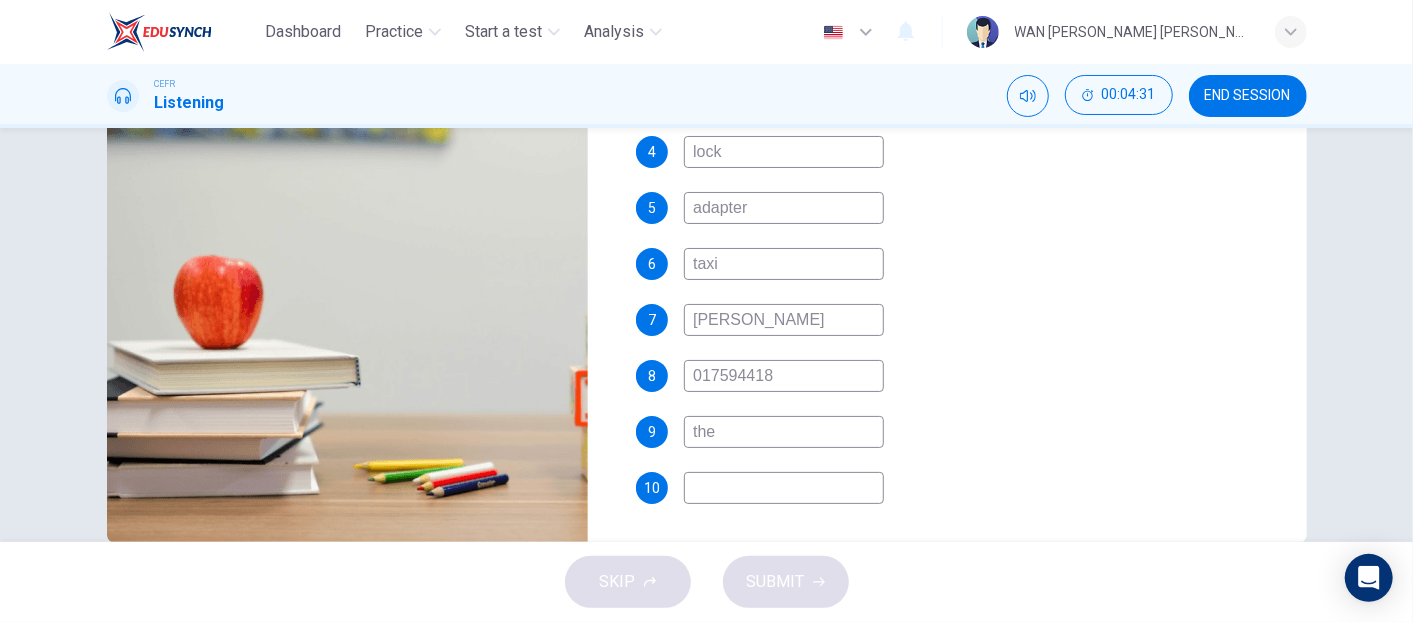 type on "the" 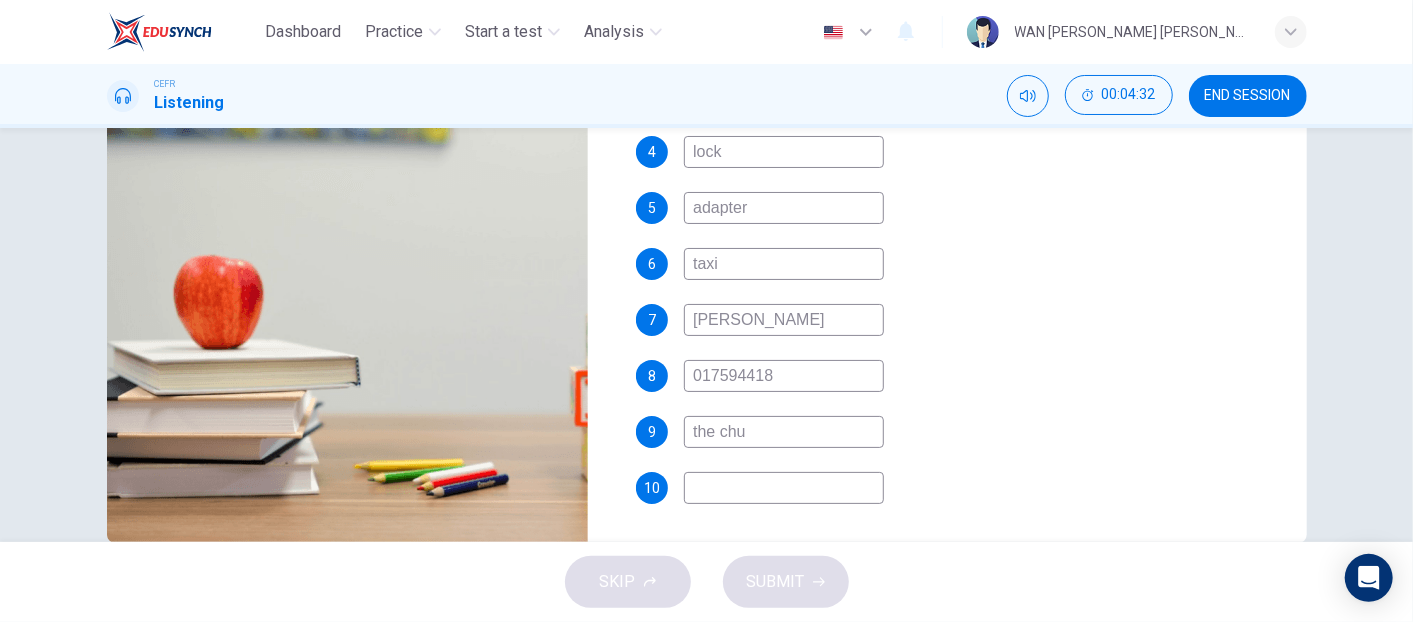type on "the chur" 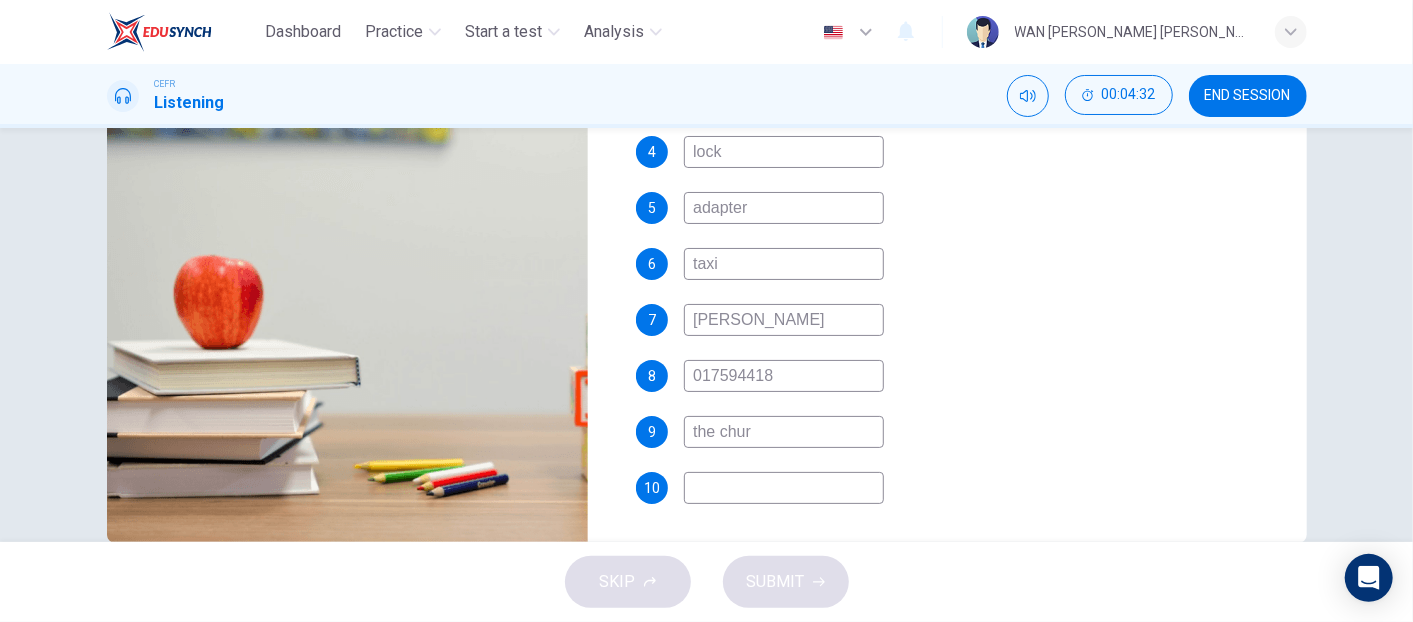 type on "83" 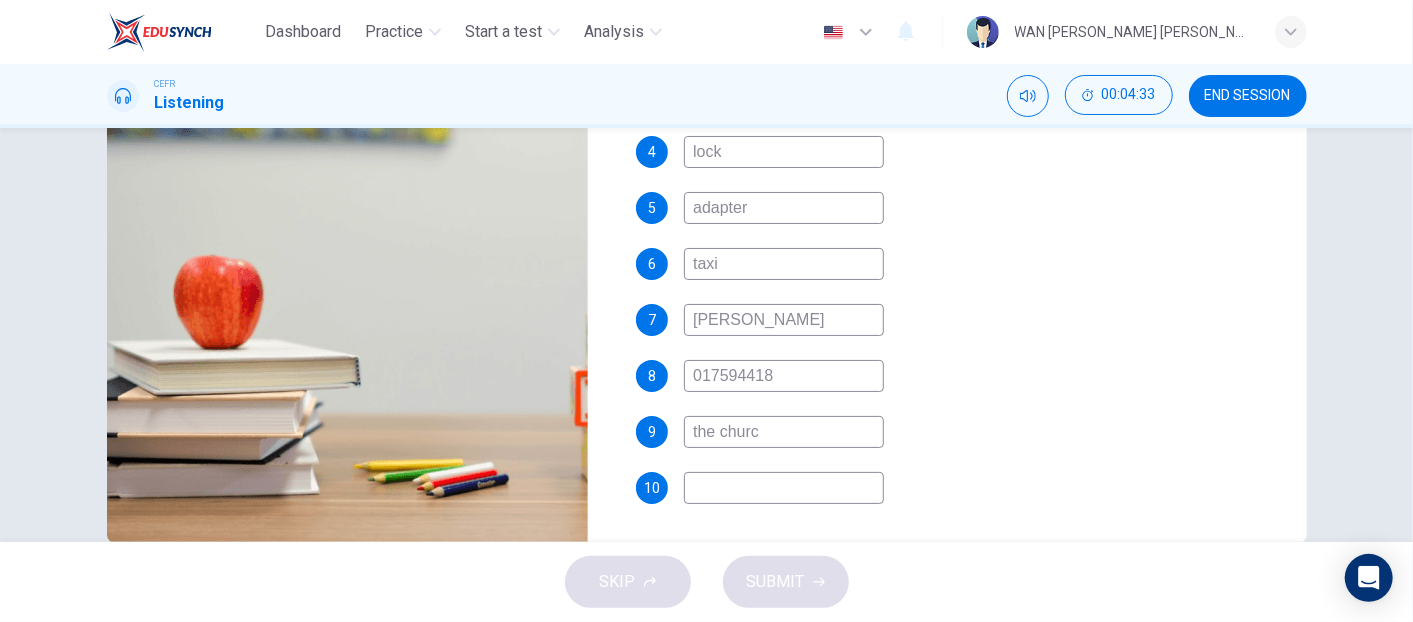 type on "the church" 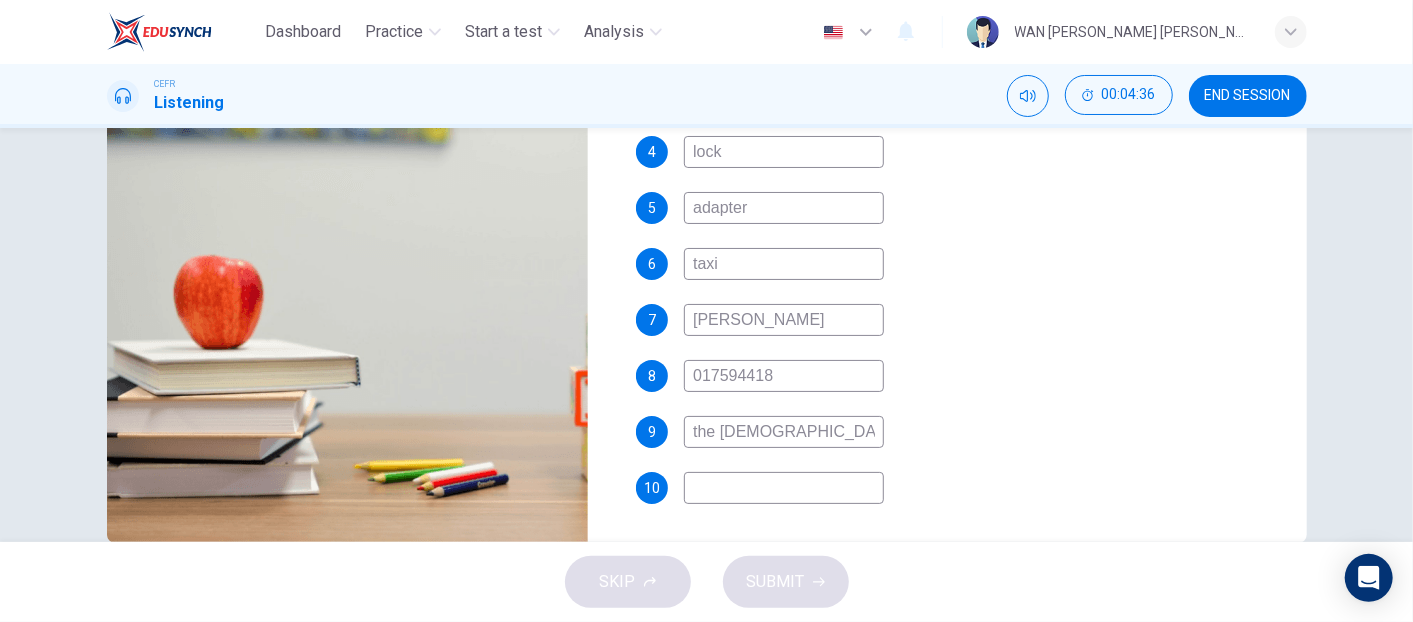 scroll, scrollTop: 580, scrollLeft: 0, axis: vertical 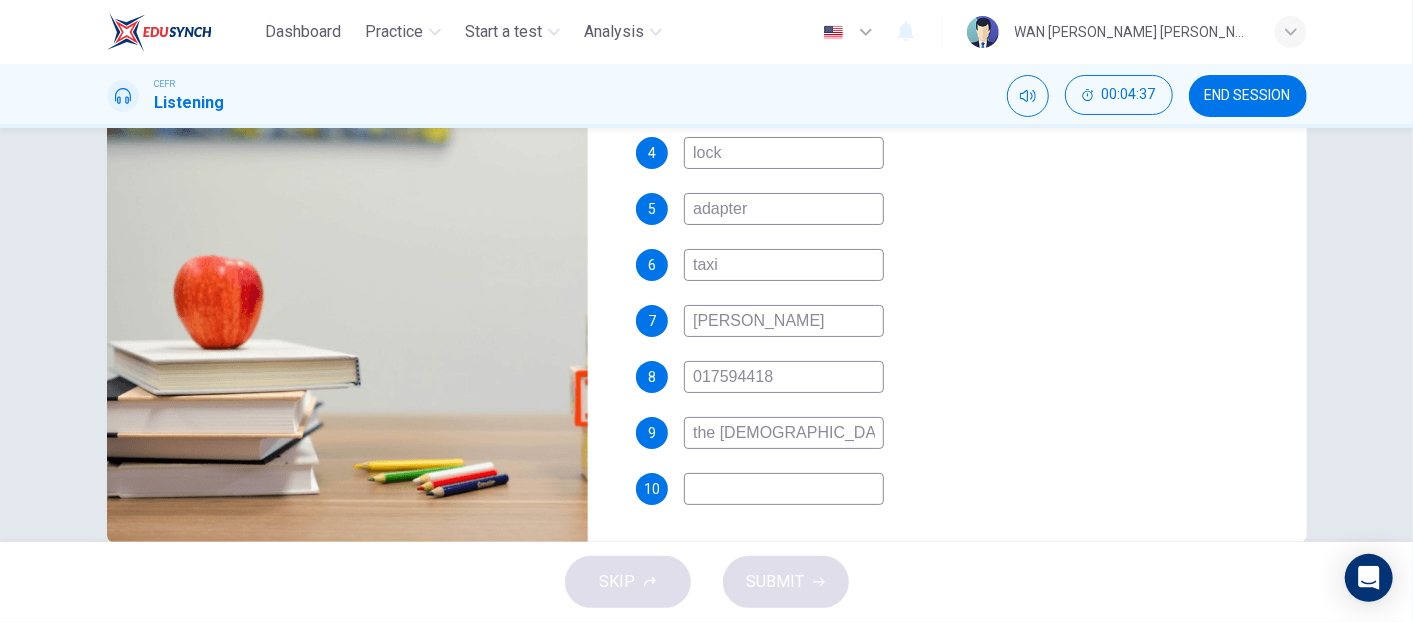 click on "the church" at bounding box center [784, 433] 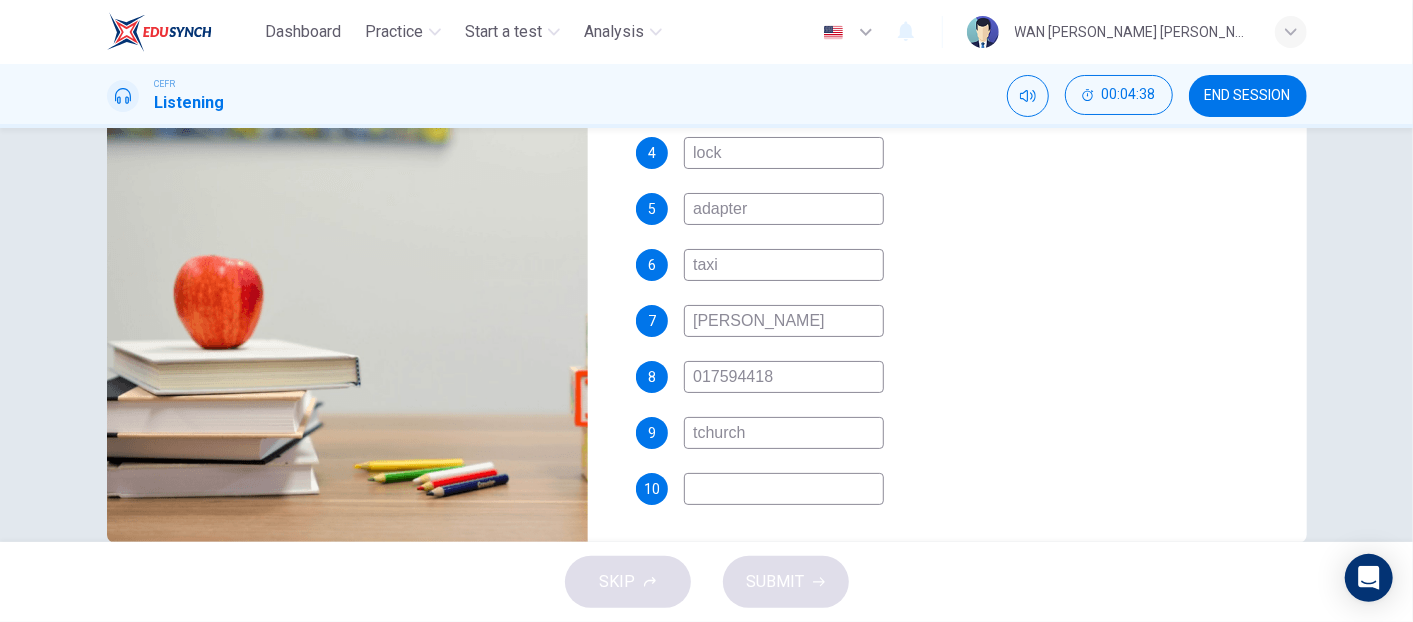 type on "church" 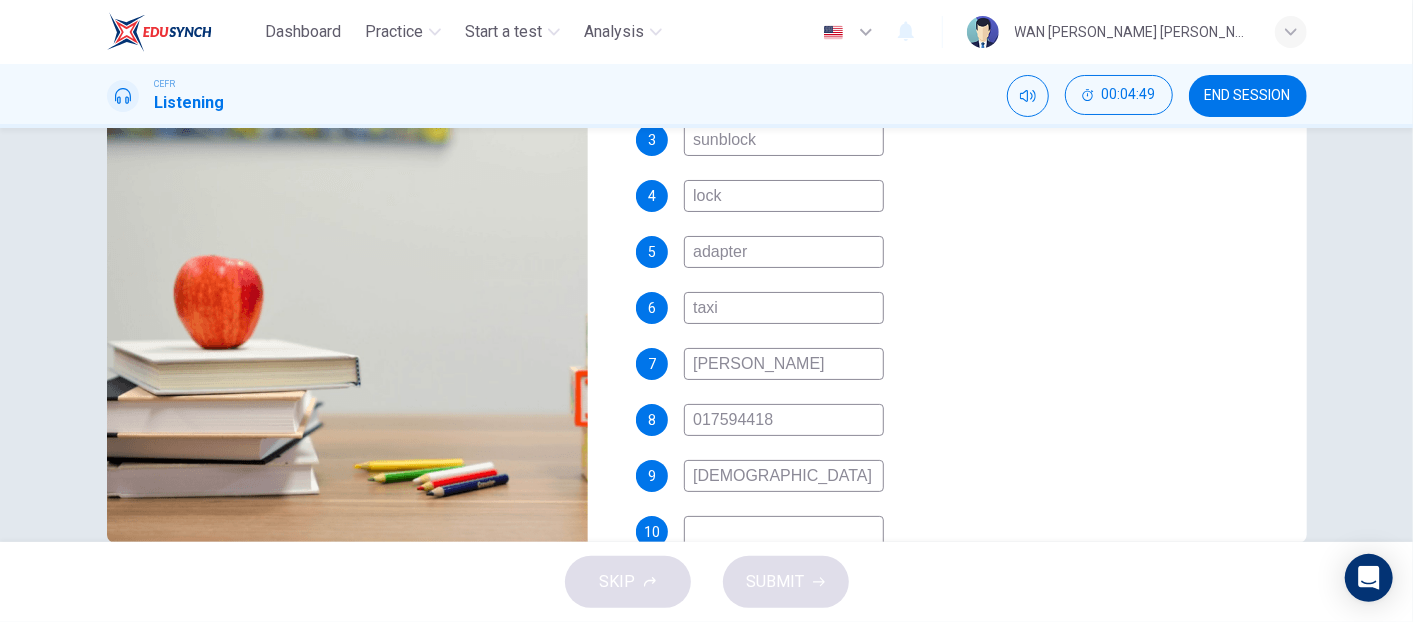 scroll, scrollTop: 581, scrollLeft: 0, axis: vertical 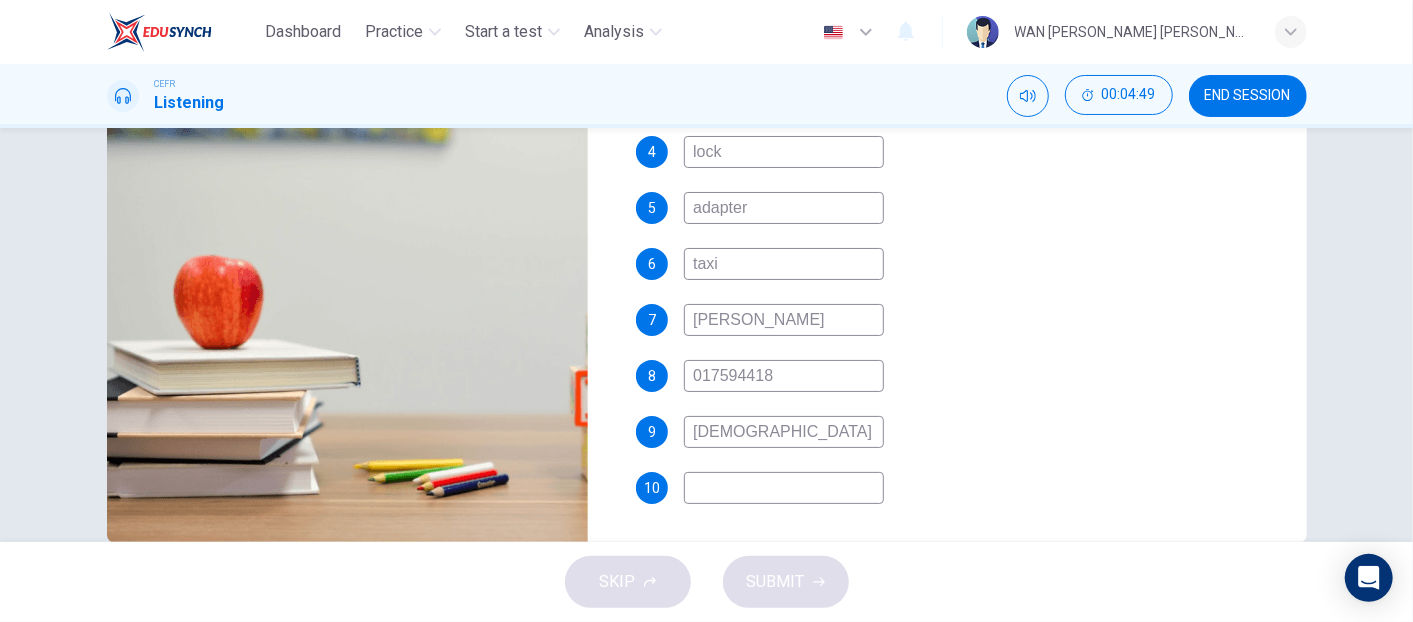 type on "89" 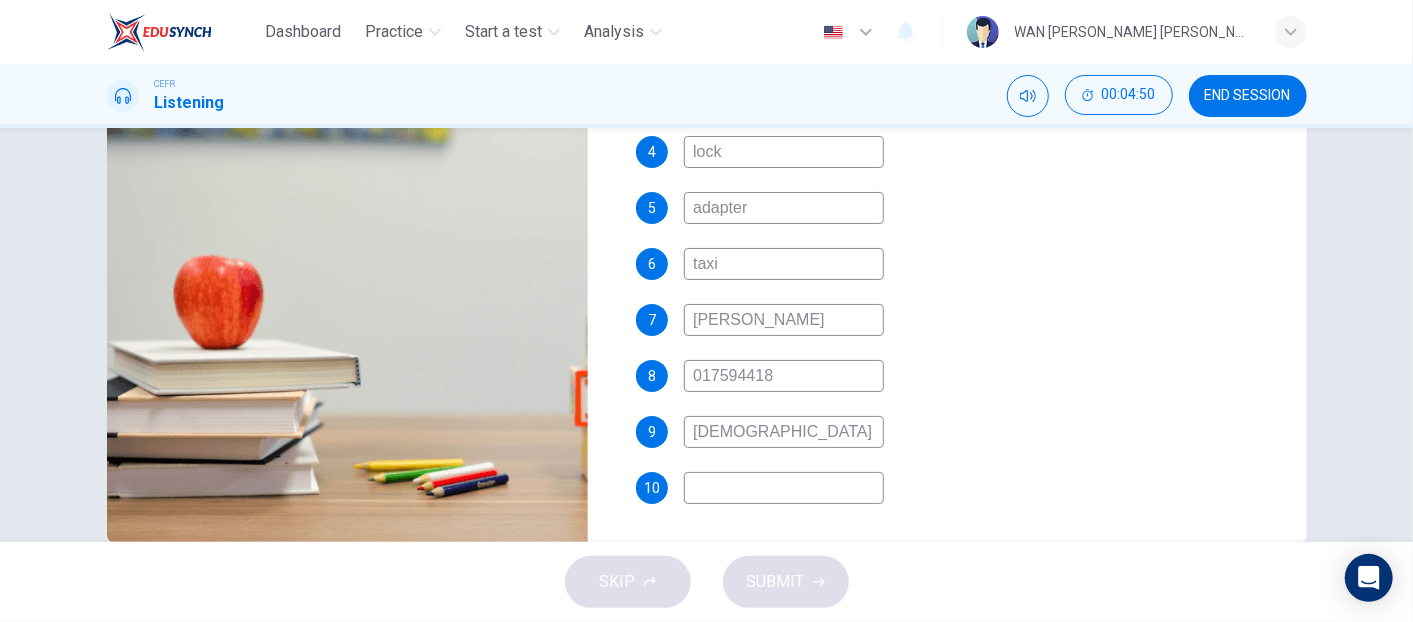 type on "church" 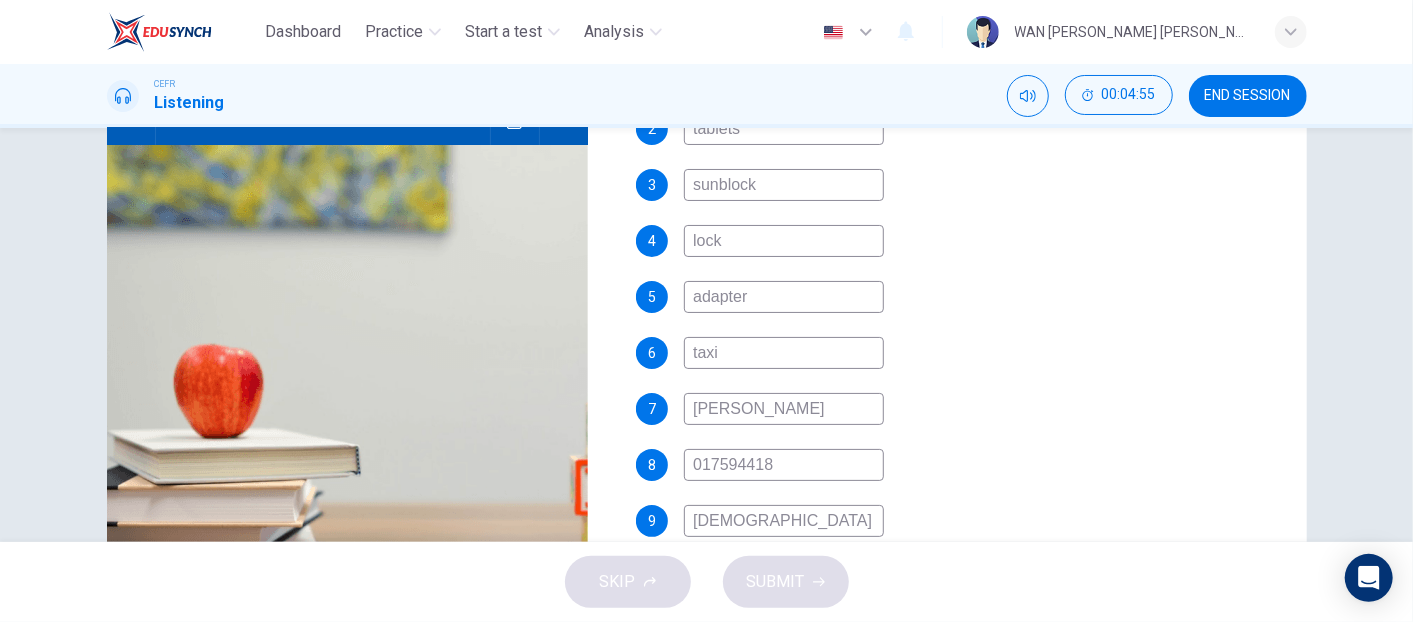 scroll, scrollTop: 360, scrollLeft: 0, axis: vertical 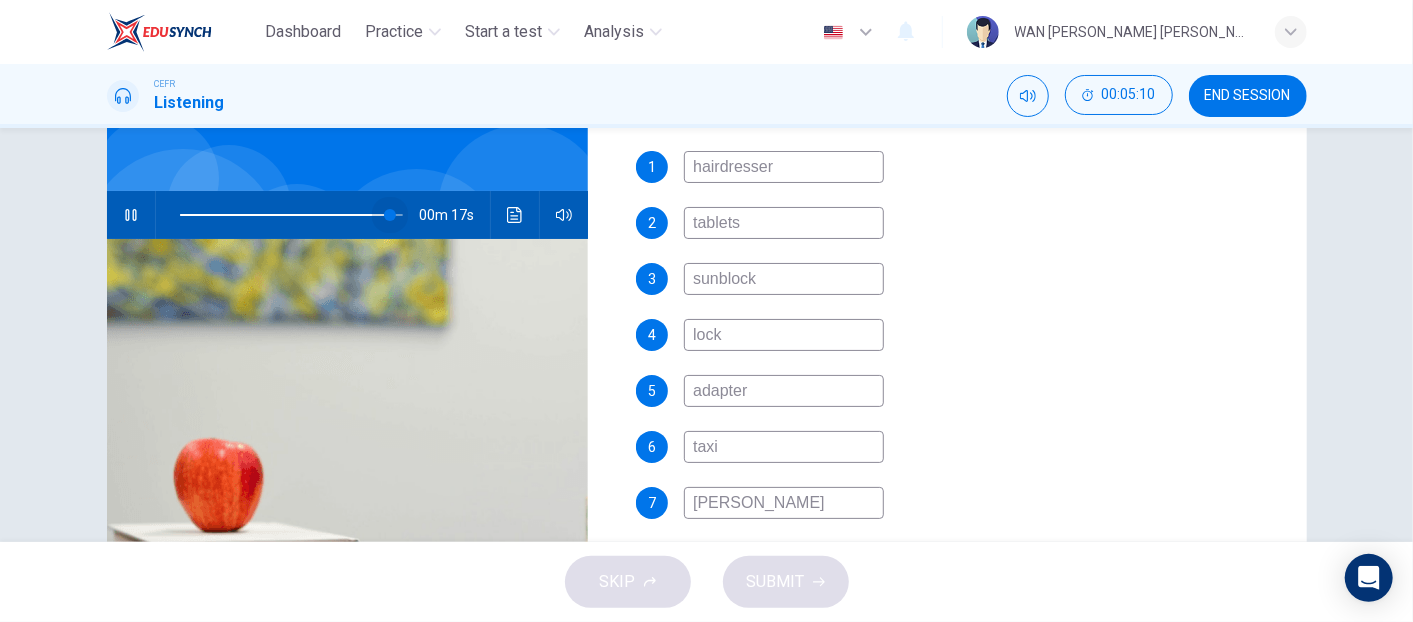 click at bounding box center [390, 215] 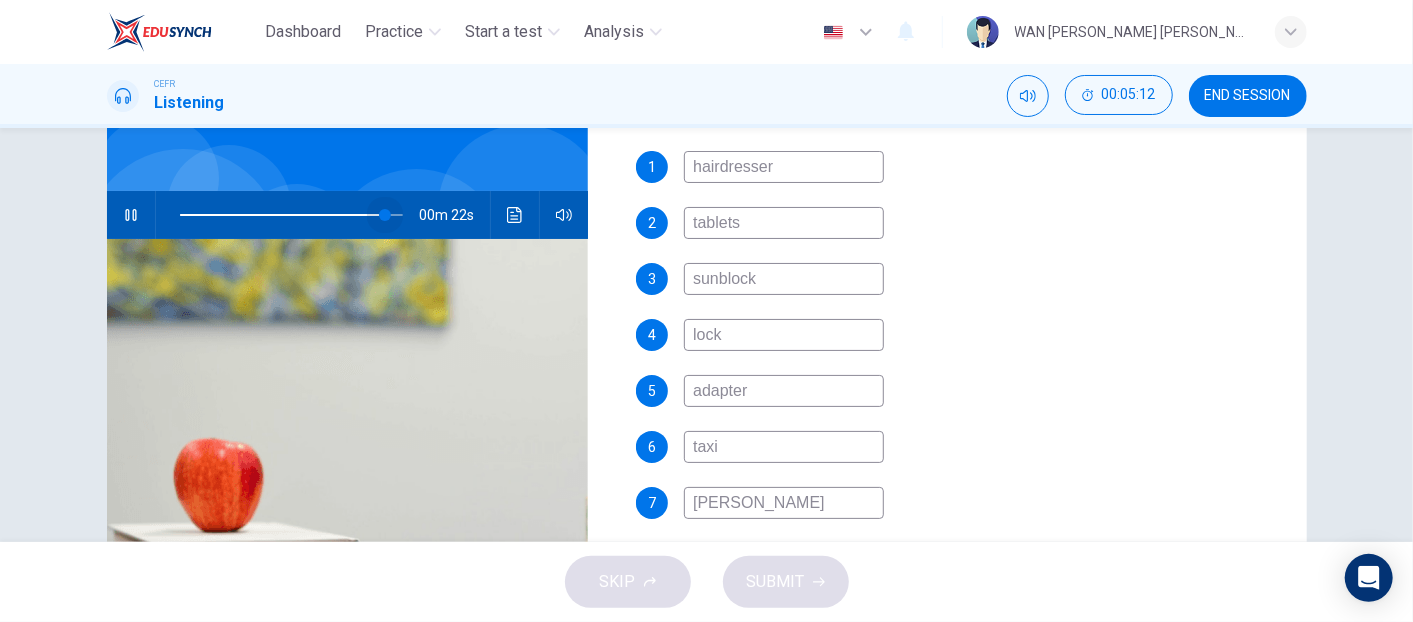 click at bounding box center (385, 215) 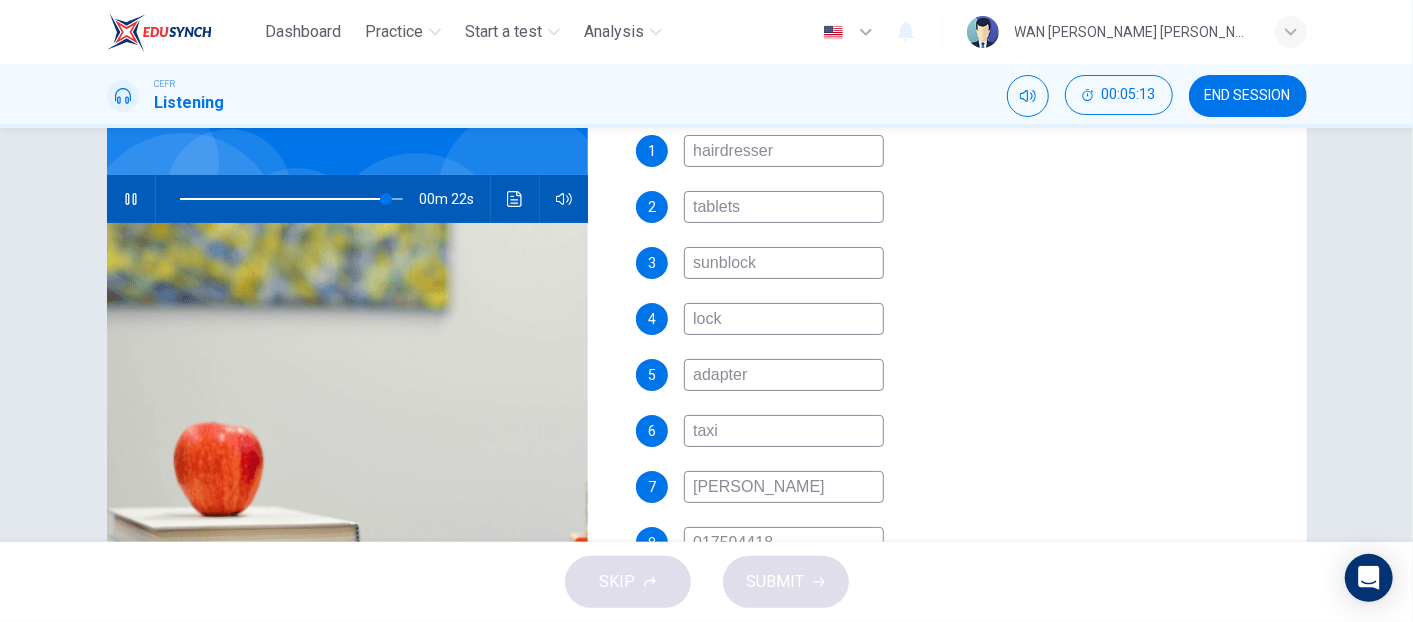 scroll, scrollTop: 155, scrollLeft: 0, axis: vertical 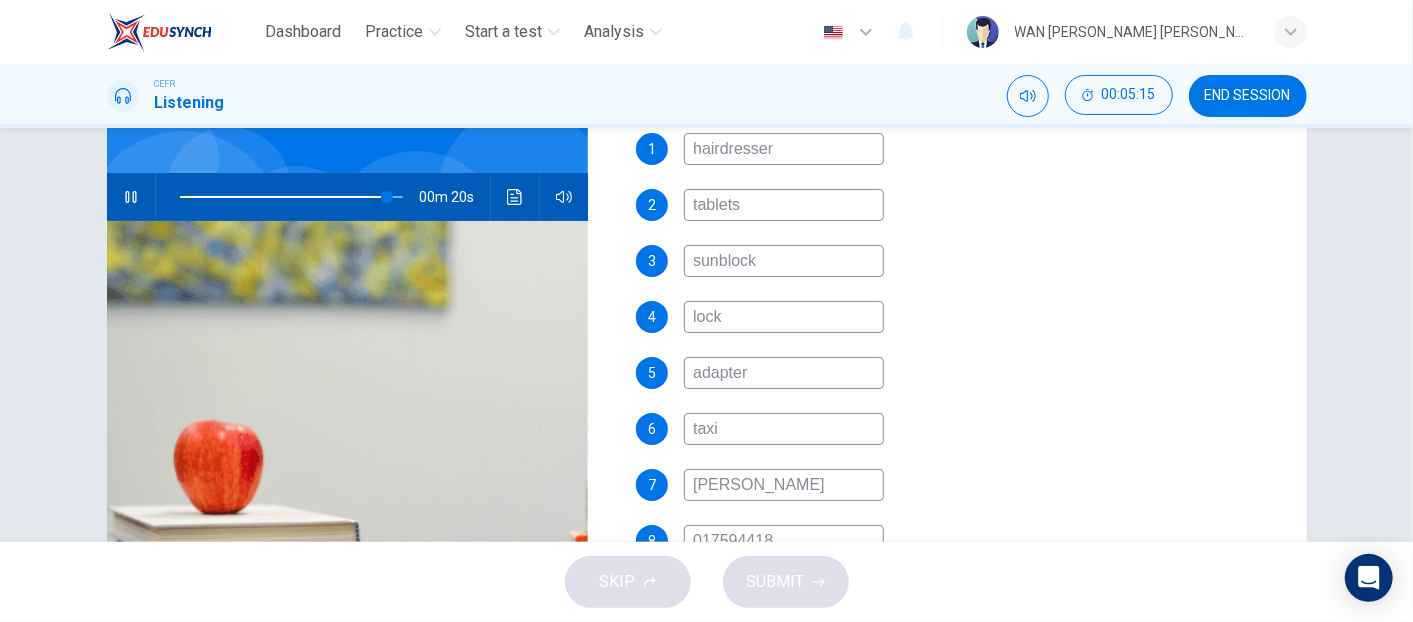 click at bounding box center (292, 197) 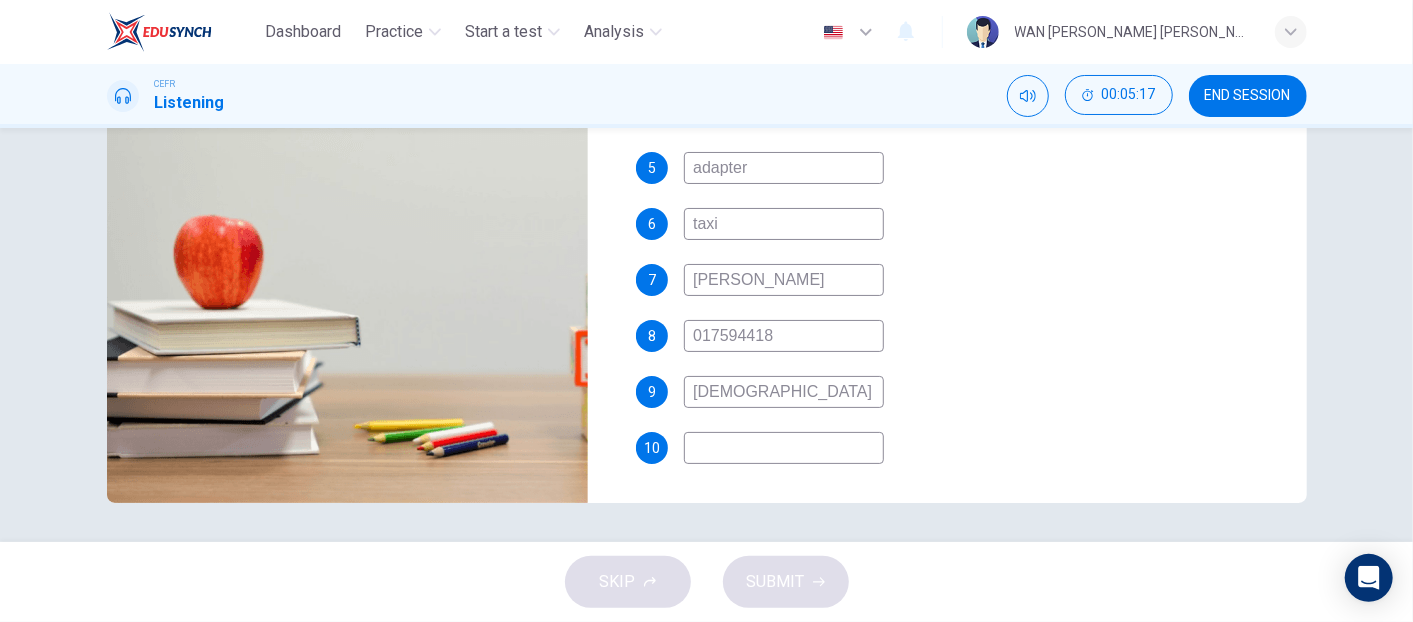 scroll, scrollTop: 360, scrollLeft: 0, axis: vertical 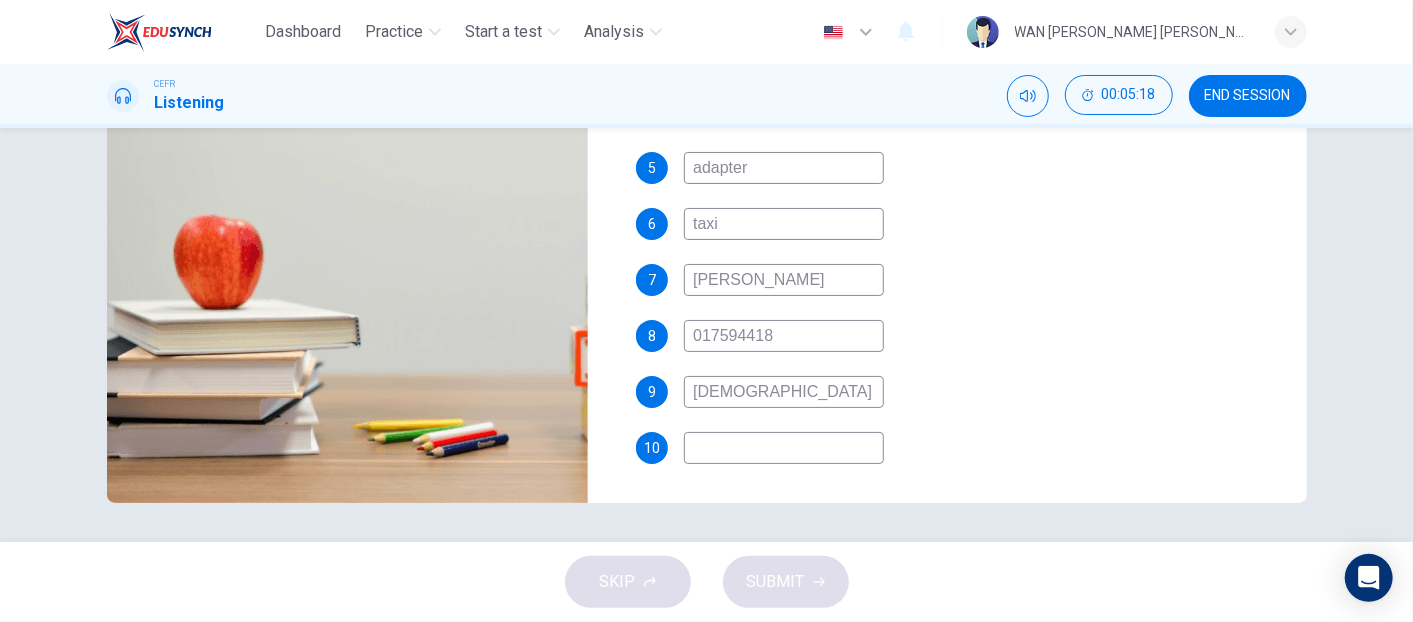 click at bounding box center [784, 448] 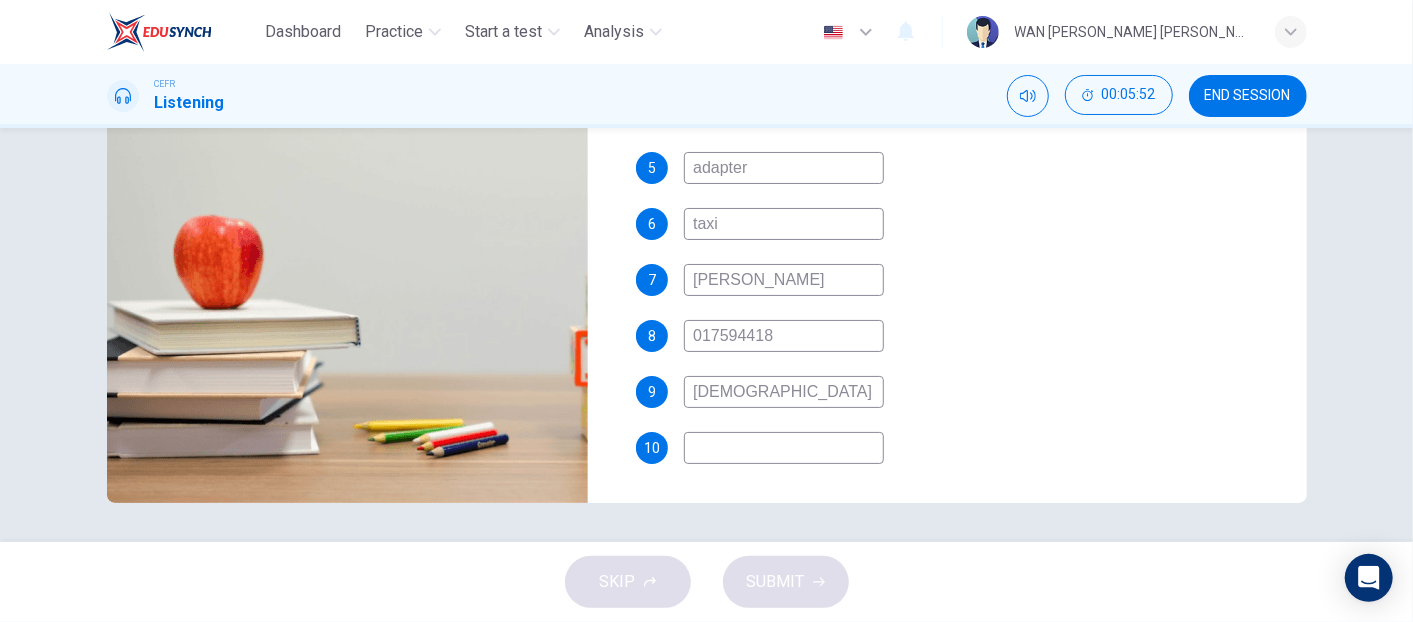type on "93" 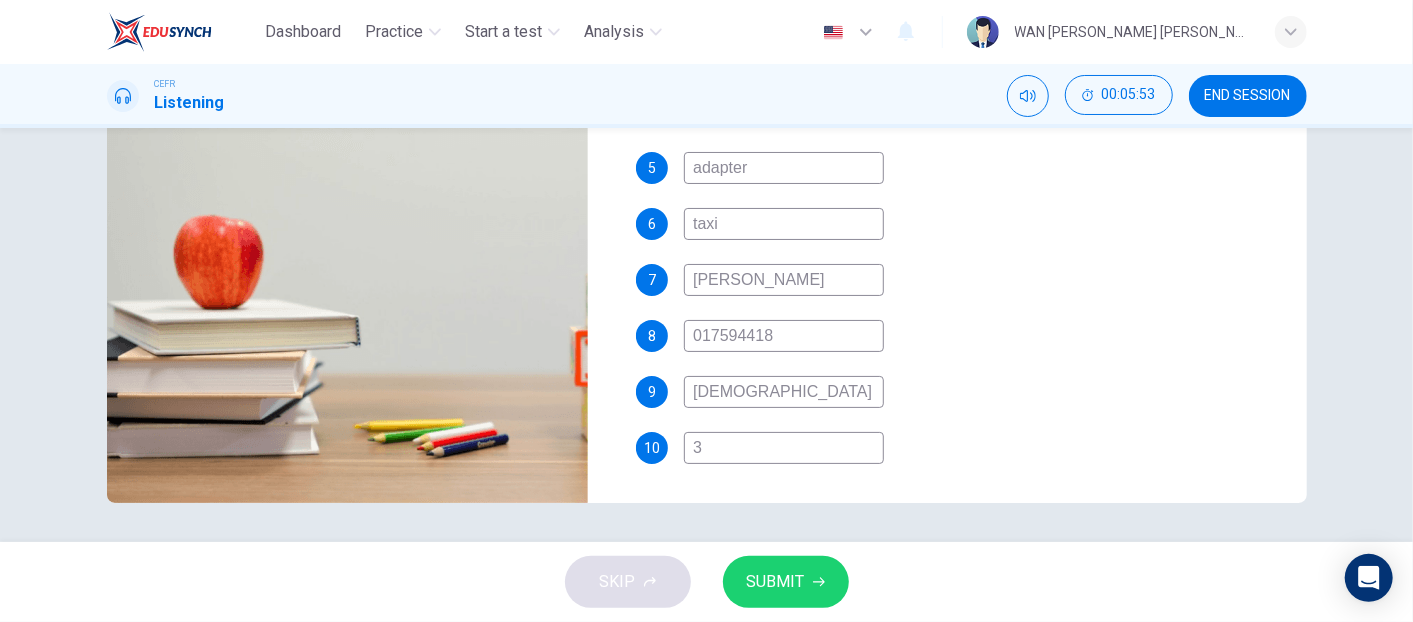 type on "30" 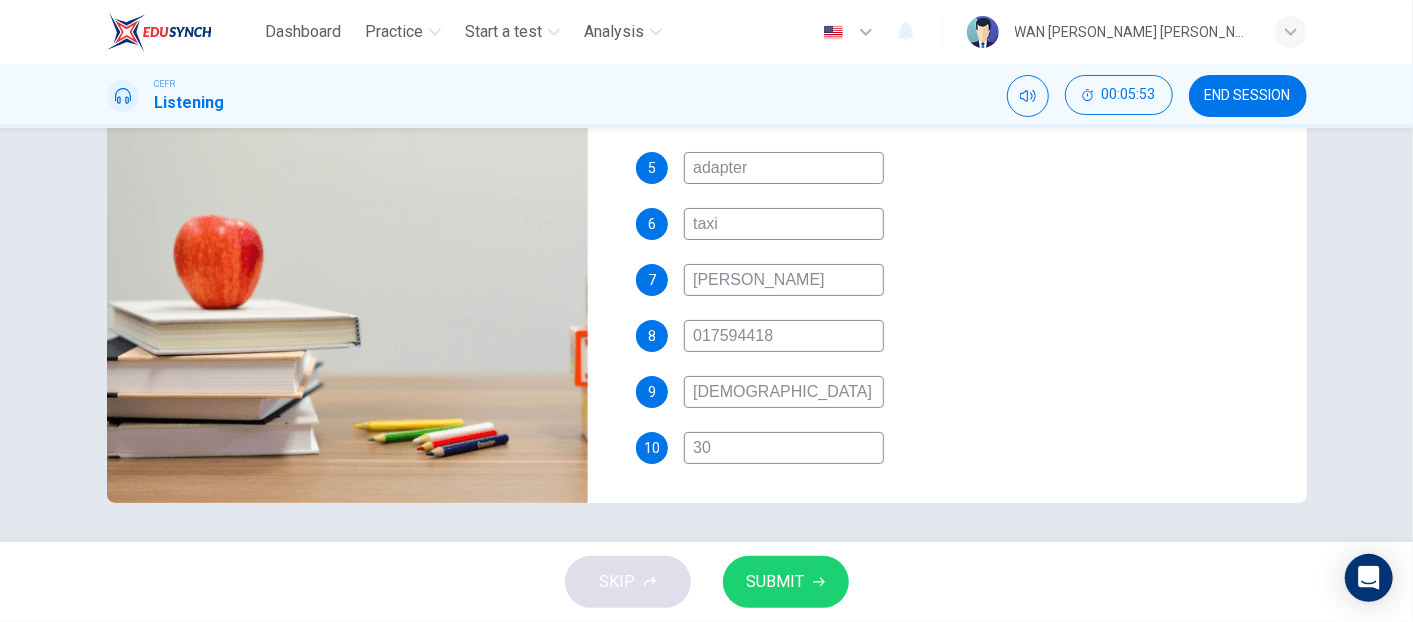 type on "93" 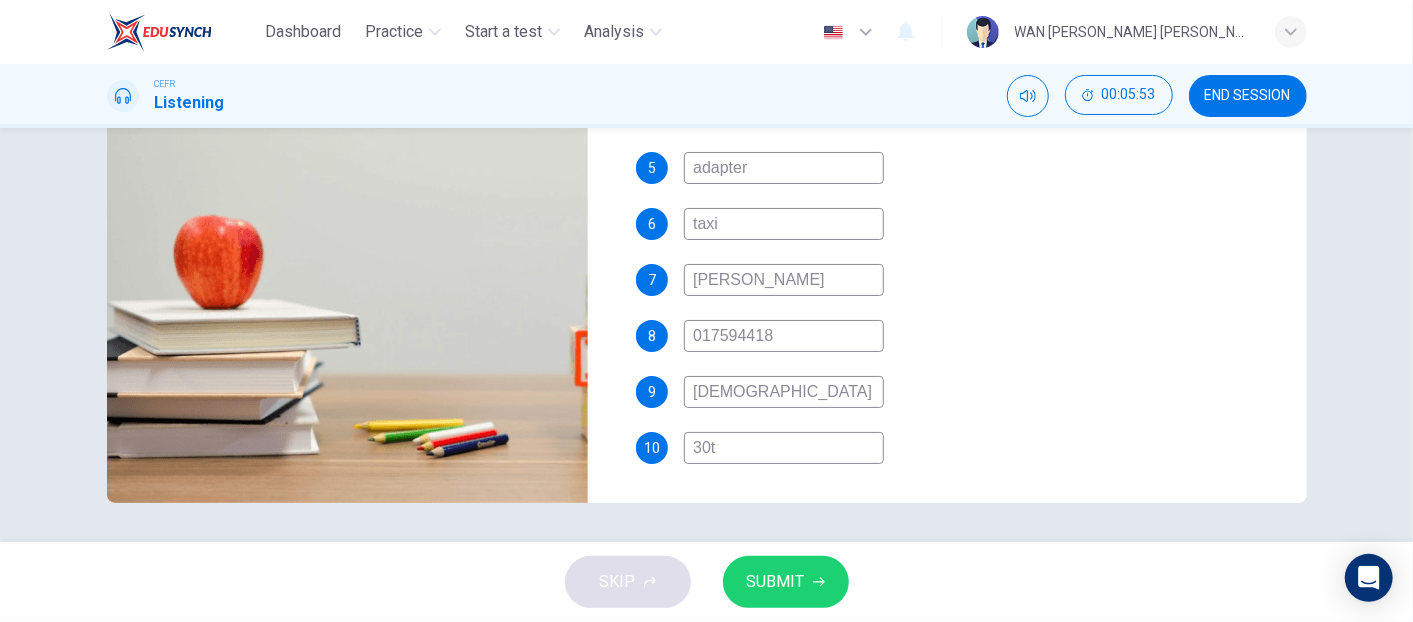 type on "30th" 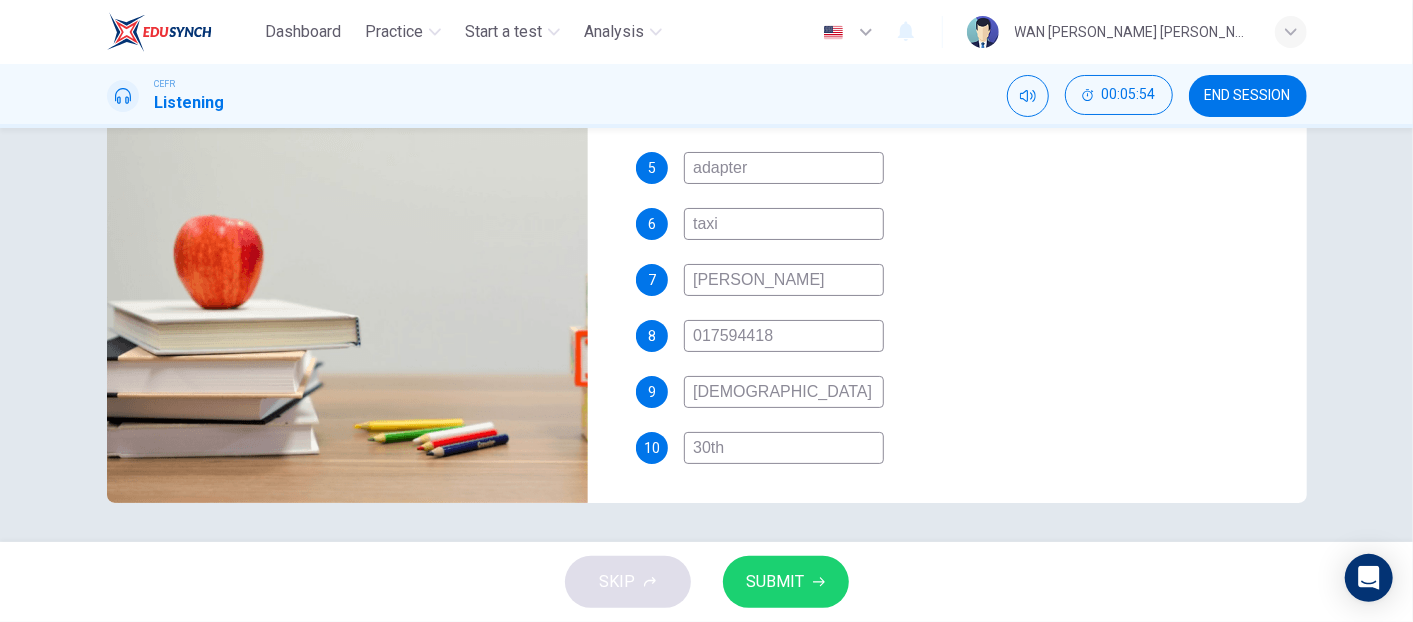 type on "94" 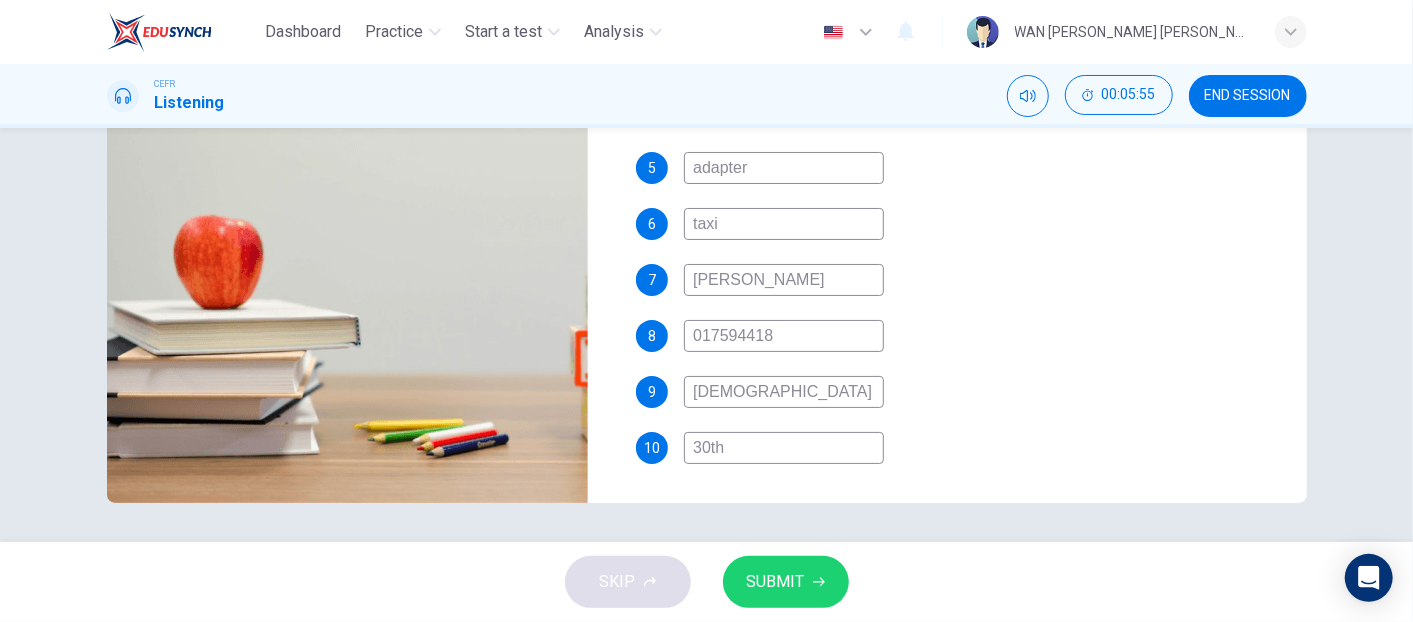 type on "30th A" 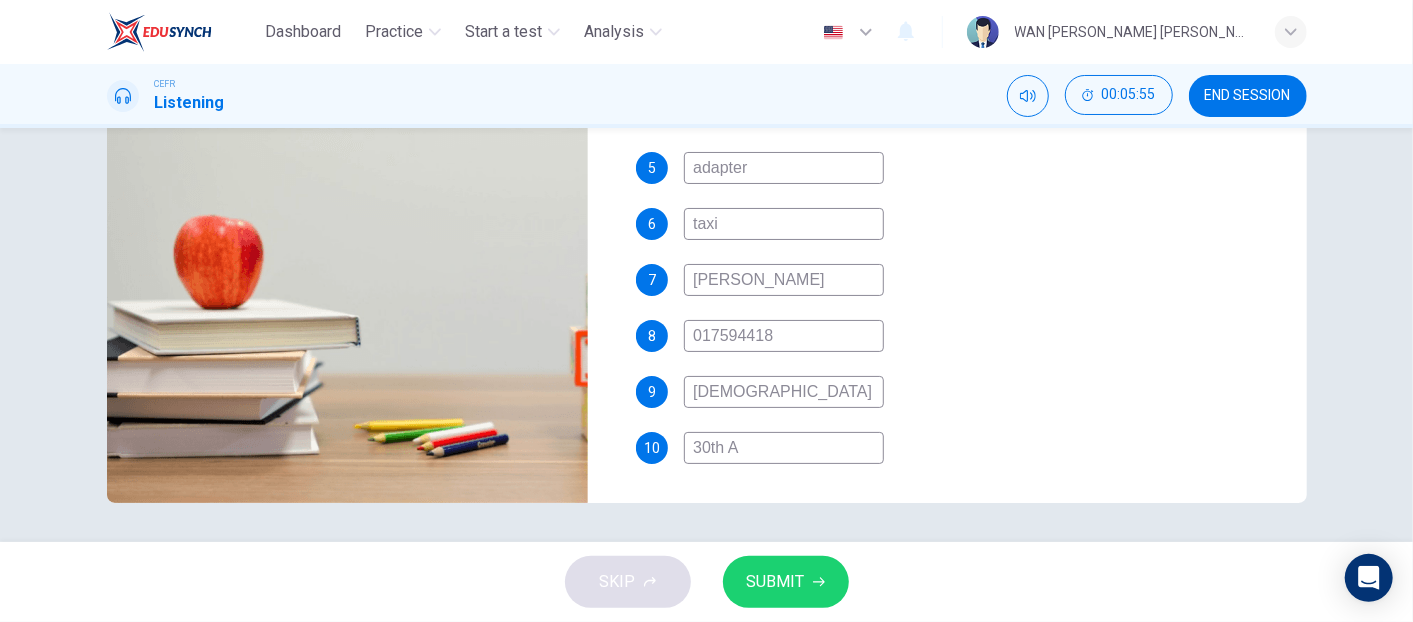type on "94" 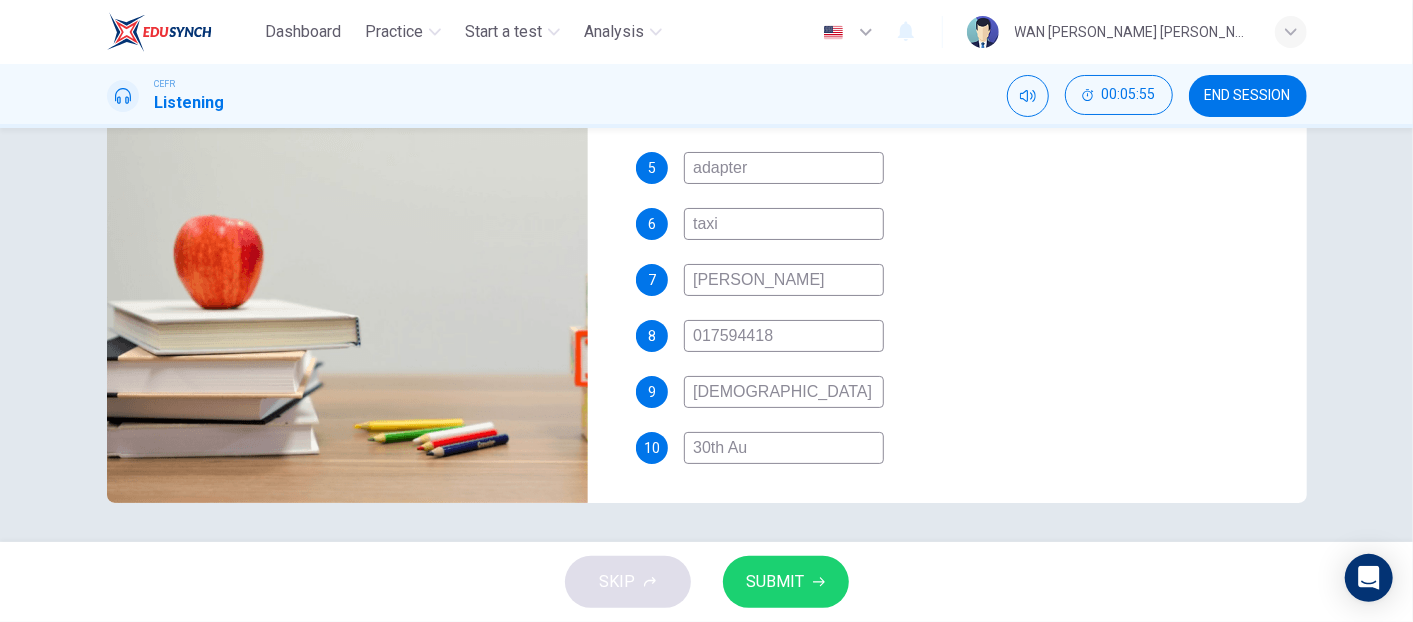 type on "94" 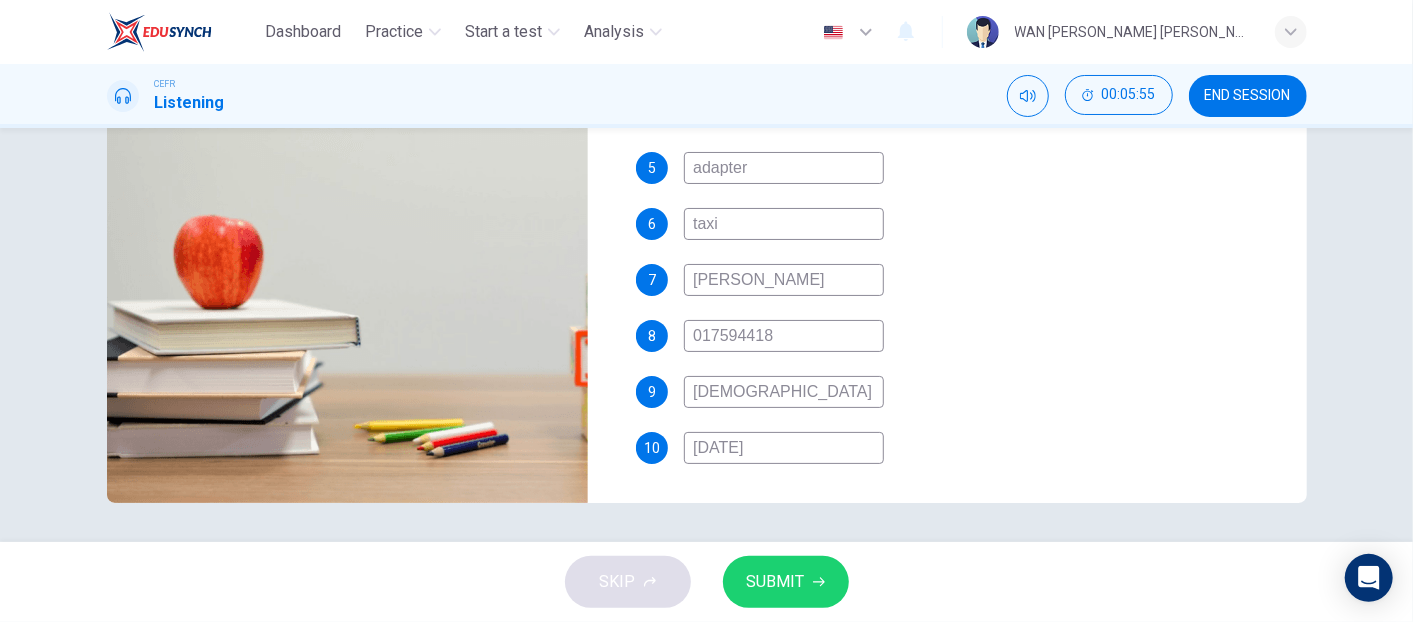 type on "94" 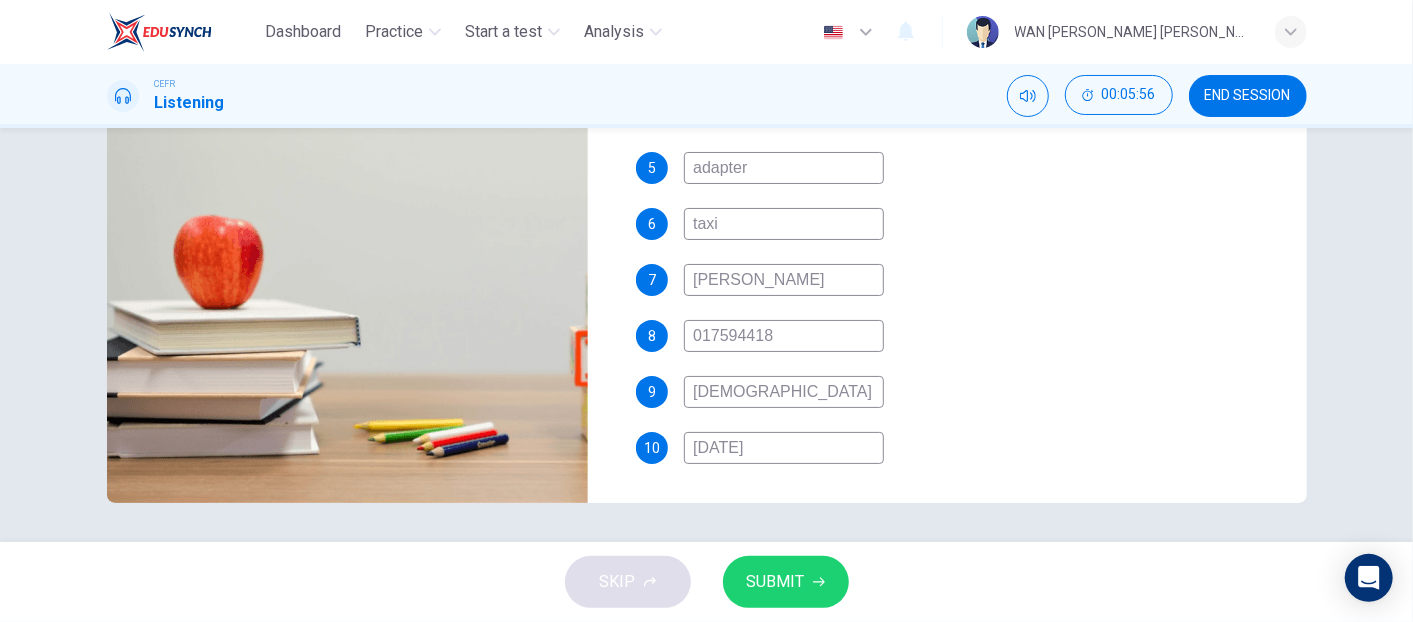 type on "30th Augu" 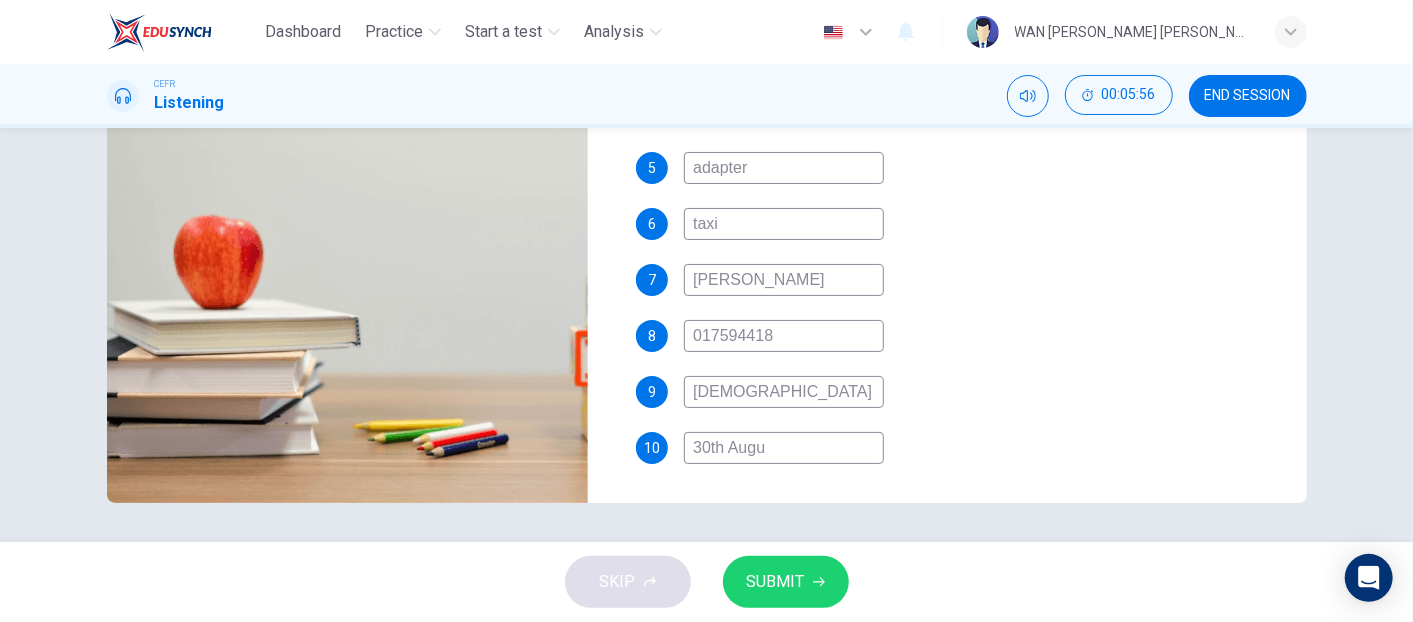 type on "94" 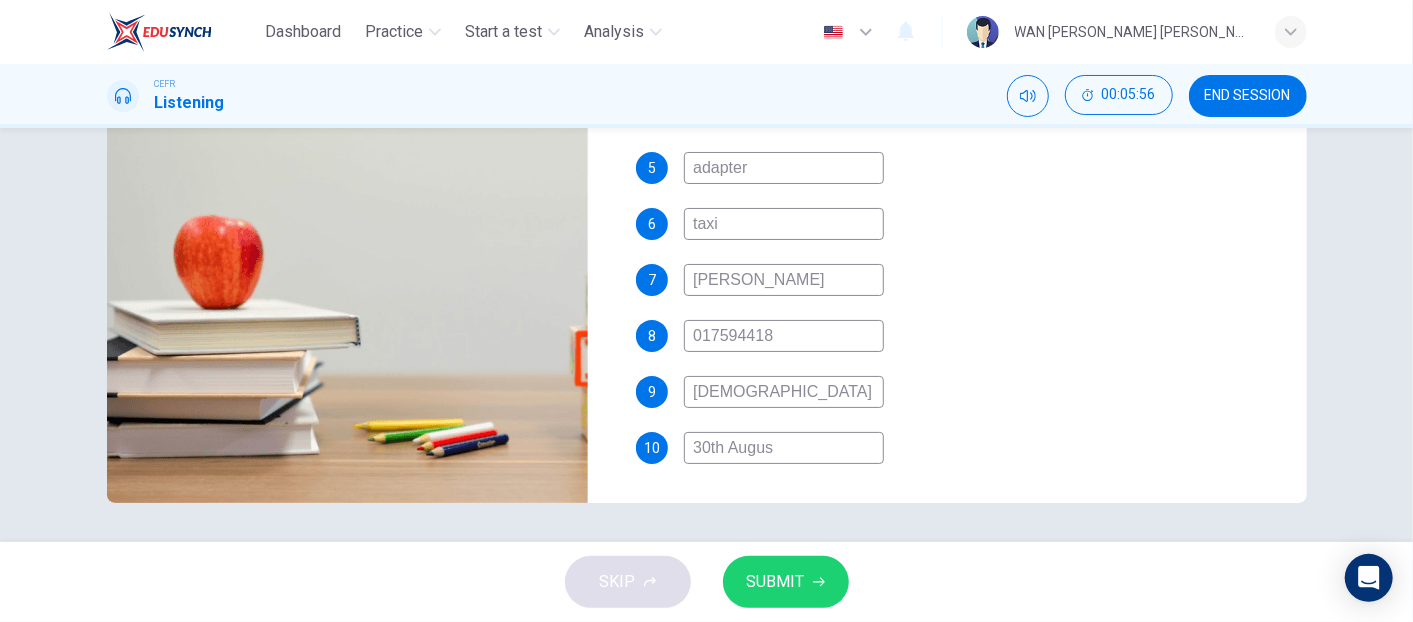 type on "94" 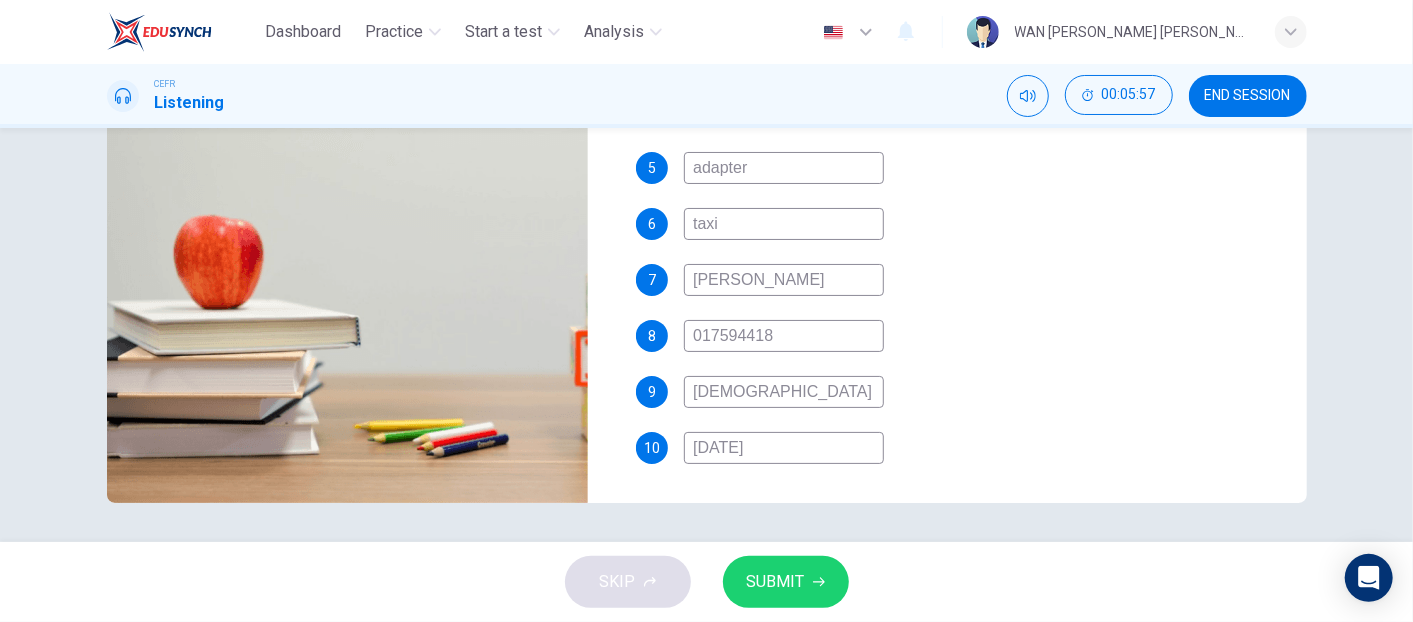 type on "95" 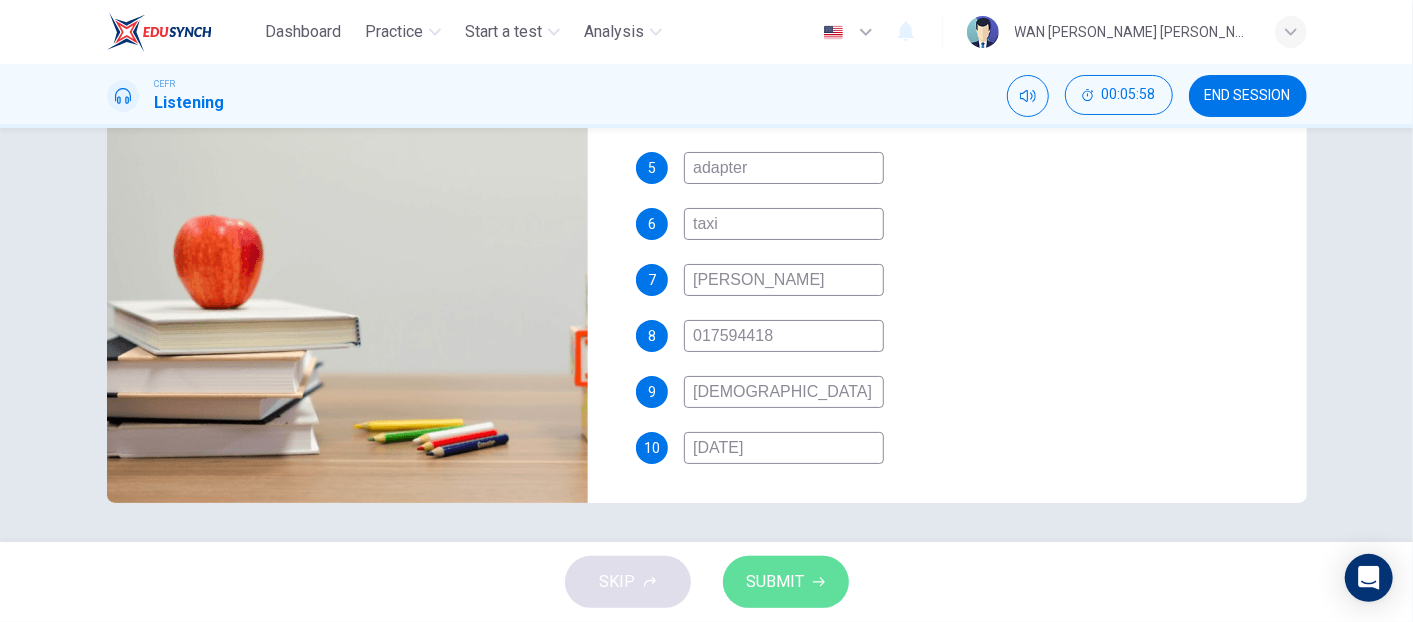 click on "SUBMIT" at bounding box center [776, 582] 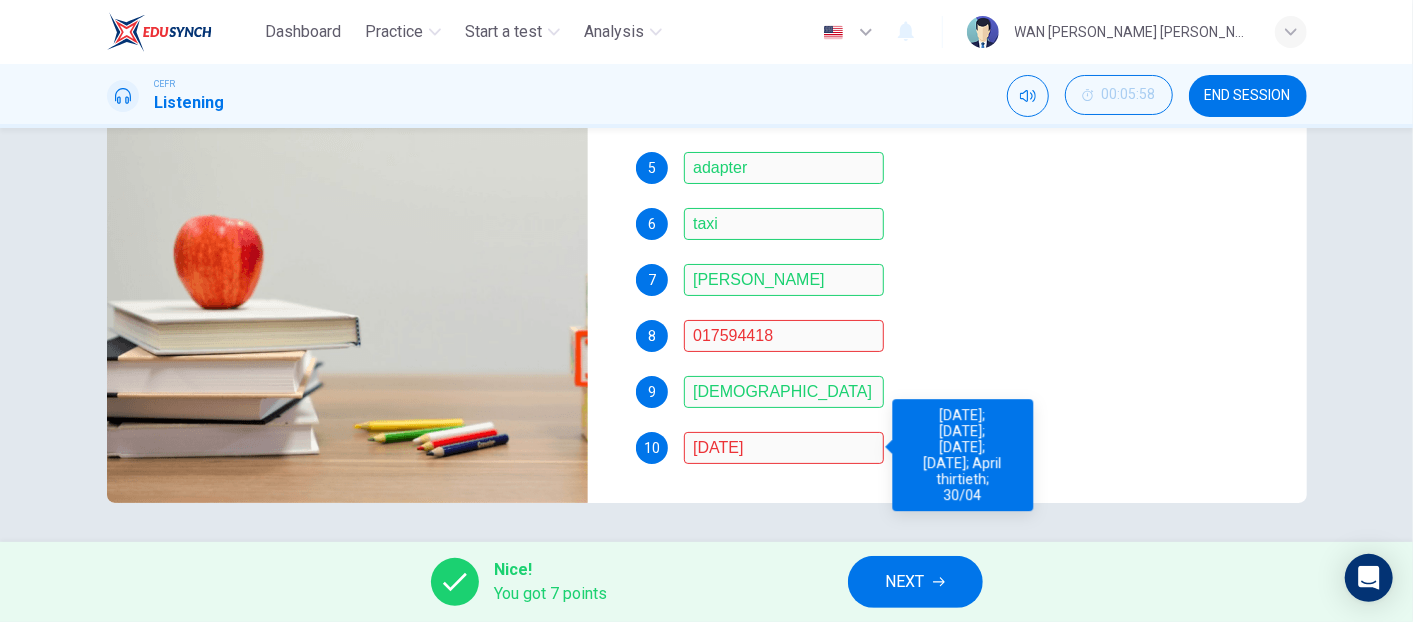 type on "0" 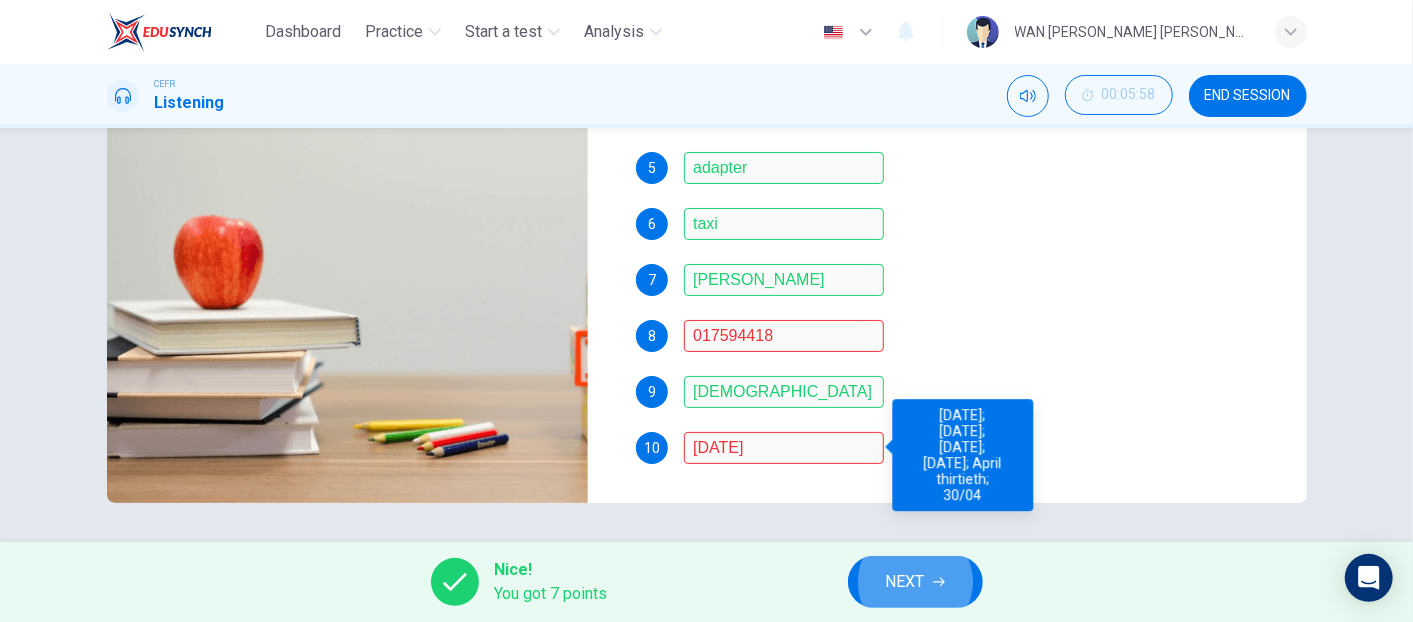 type 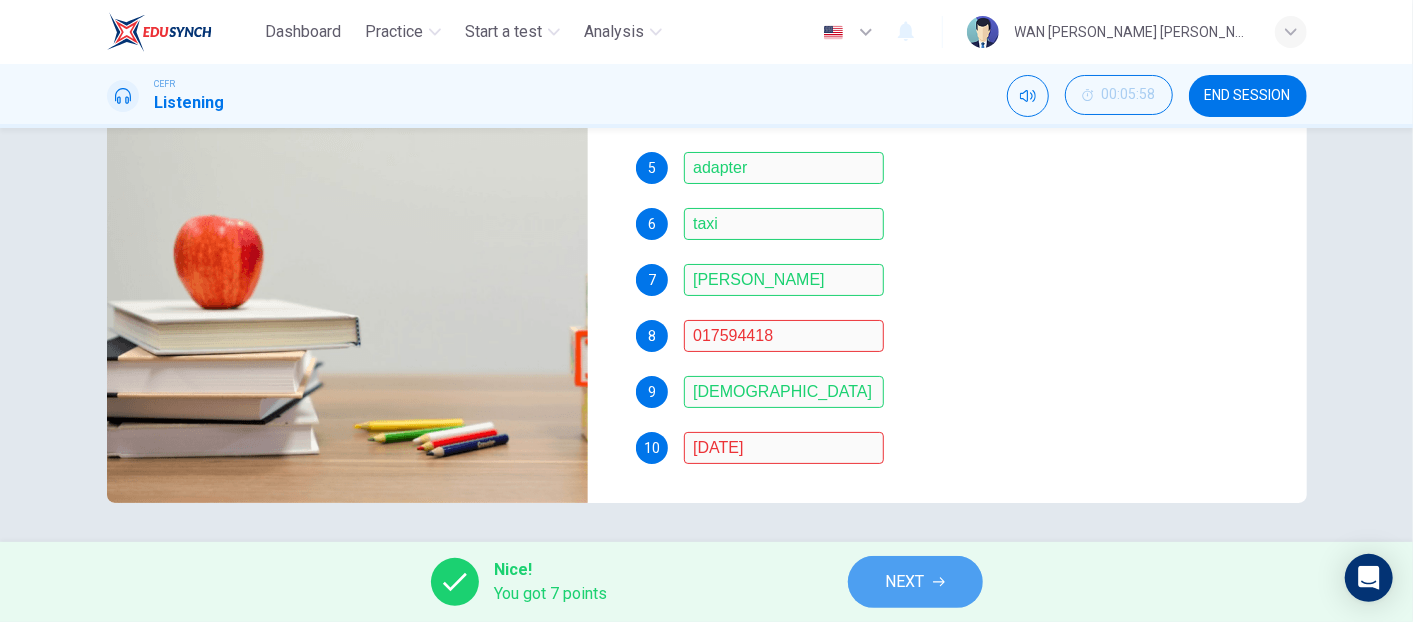 click on "NEXT" at bounding box center (915, 582) 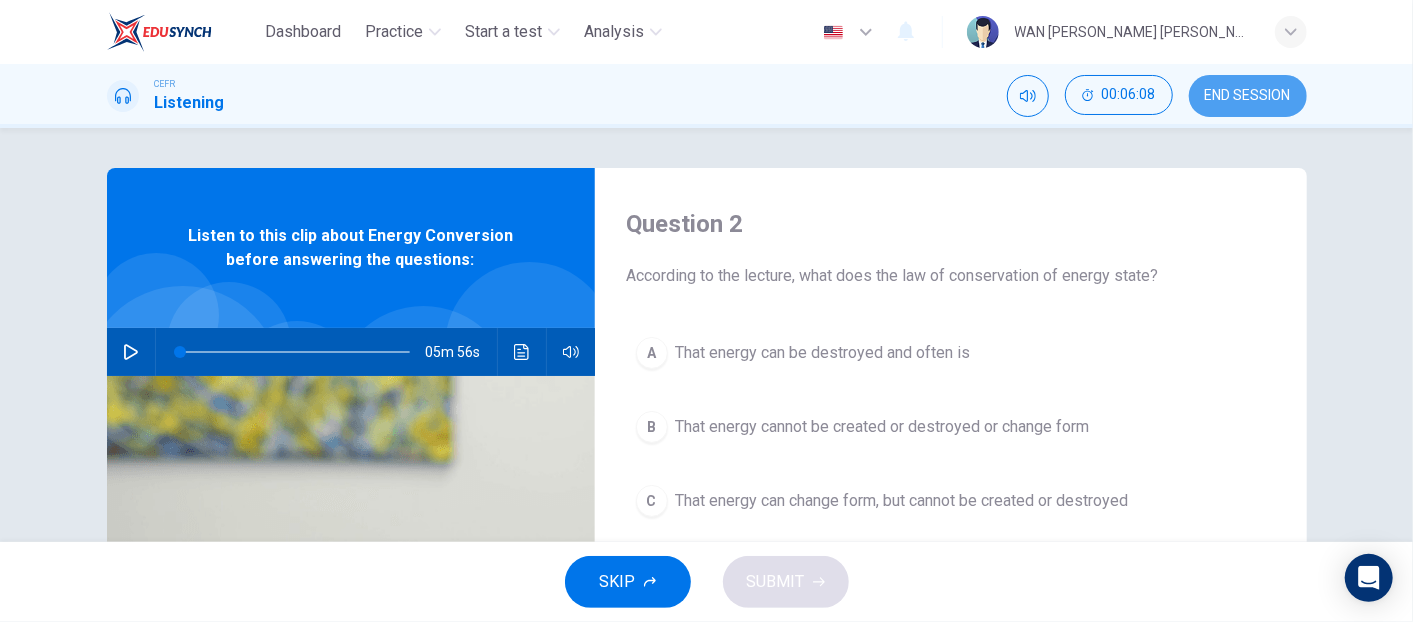 click on "END SESSION" at bounding box center (1248, 96) 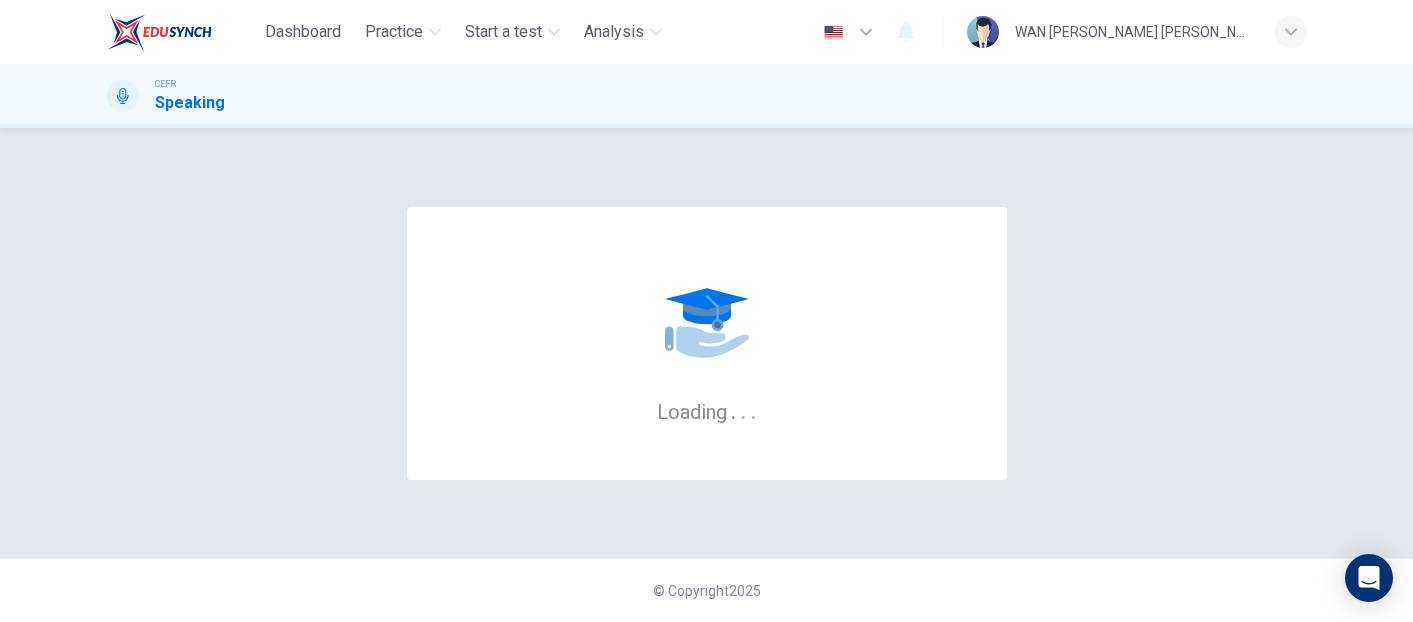 scroll, scrollTop: 0, scrollLeft: 0, axis: both 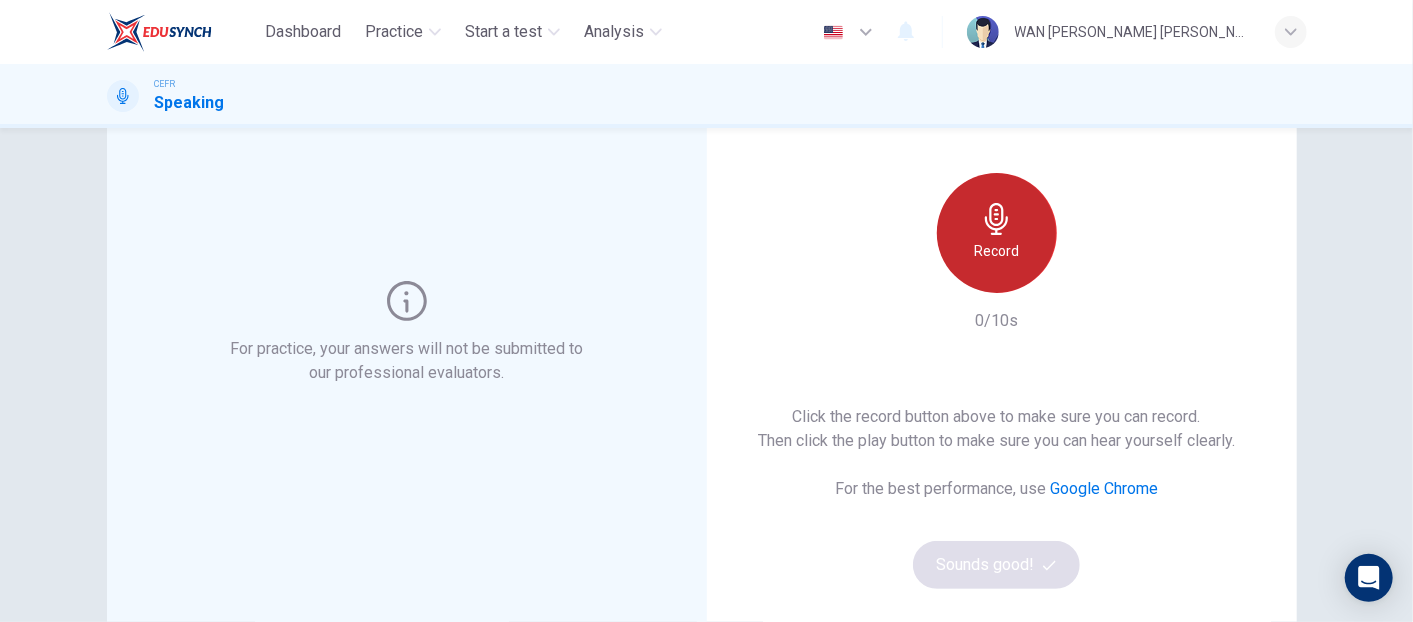 click on "Record" at bounding box center [996, 251] 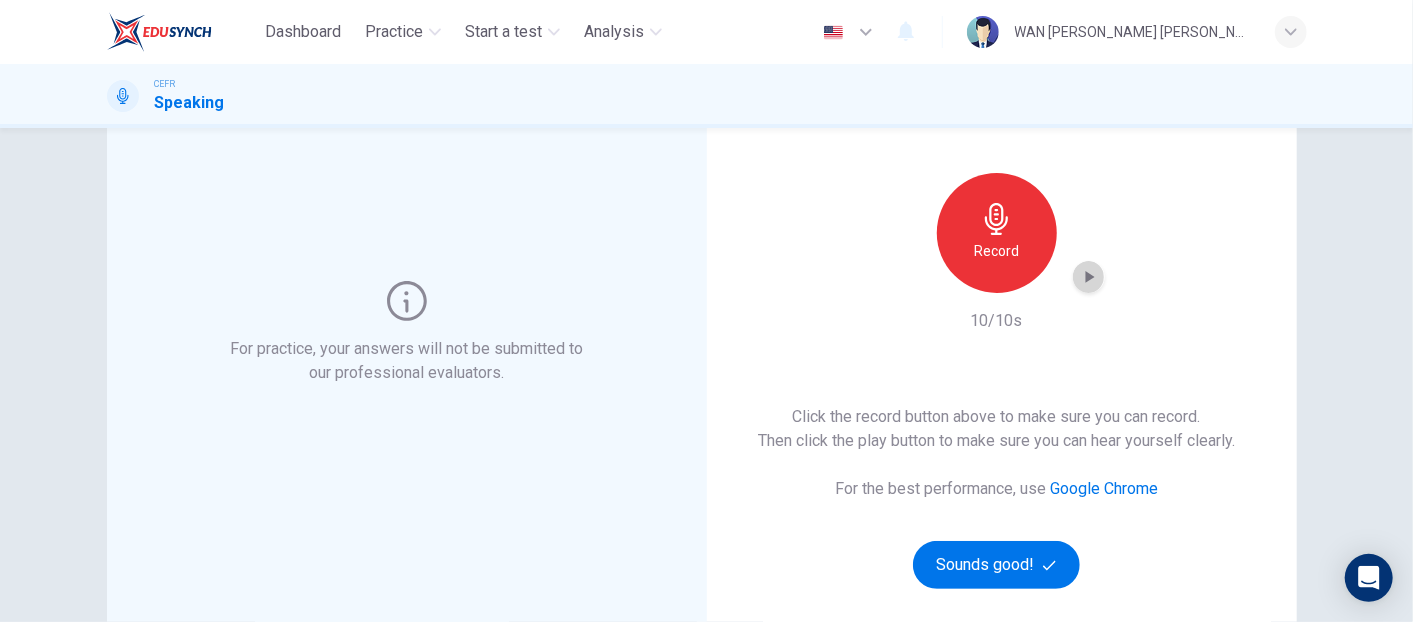 click 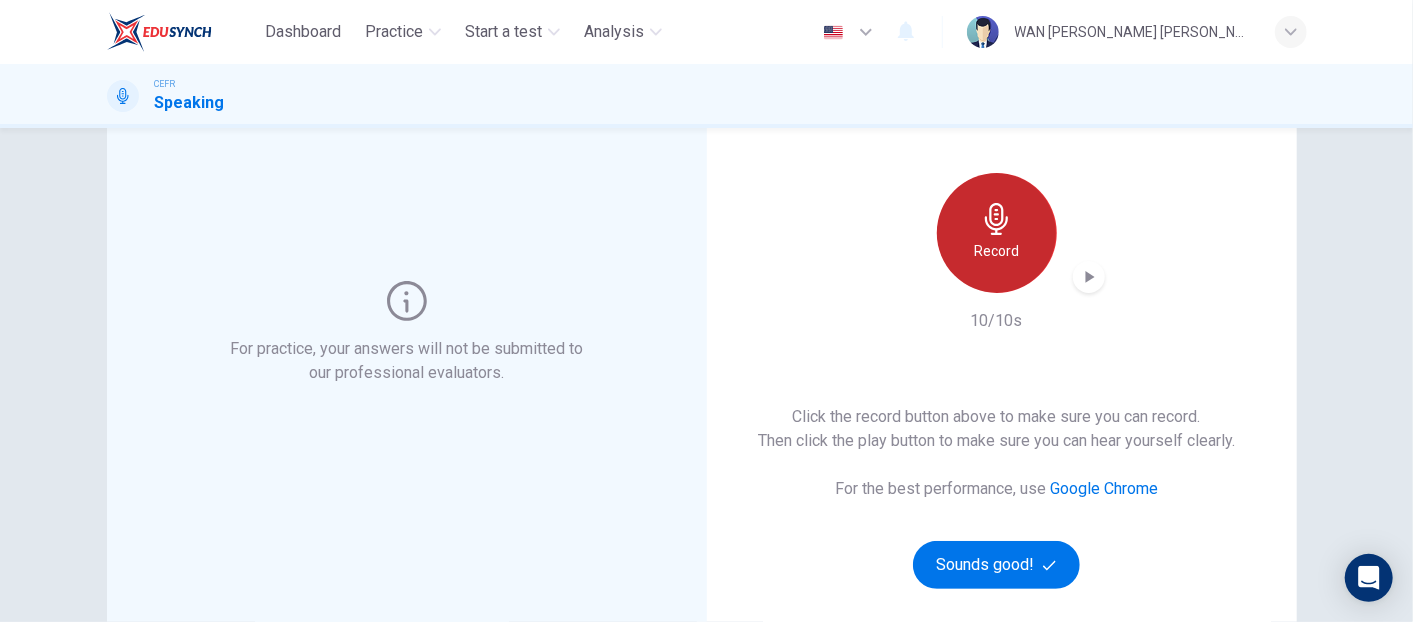 click on "Record" at bounding box center [997, 233] 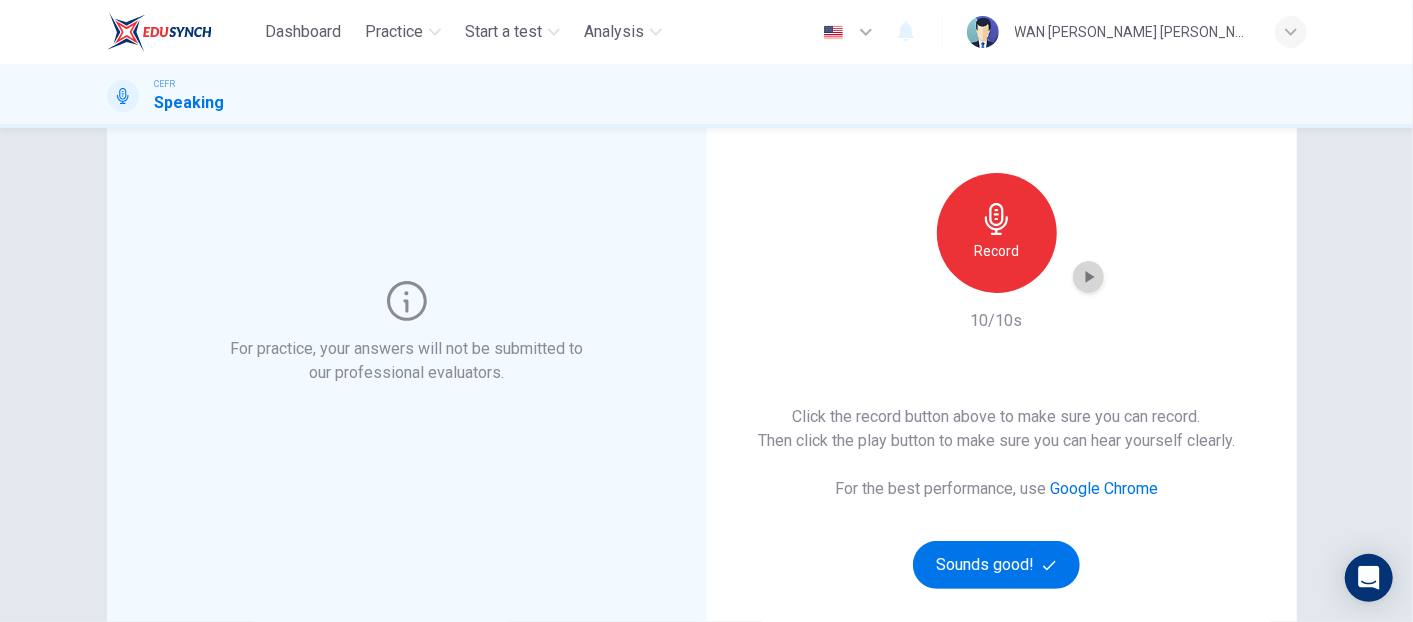 click 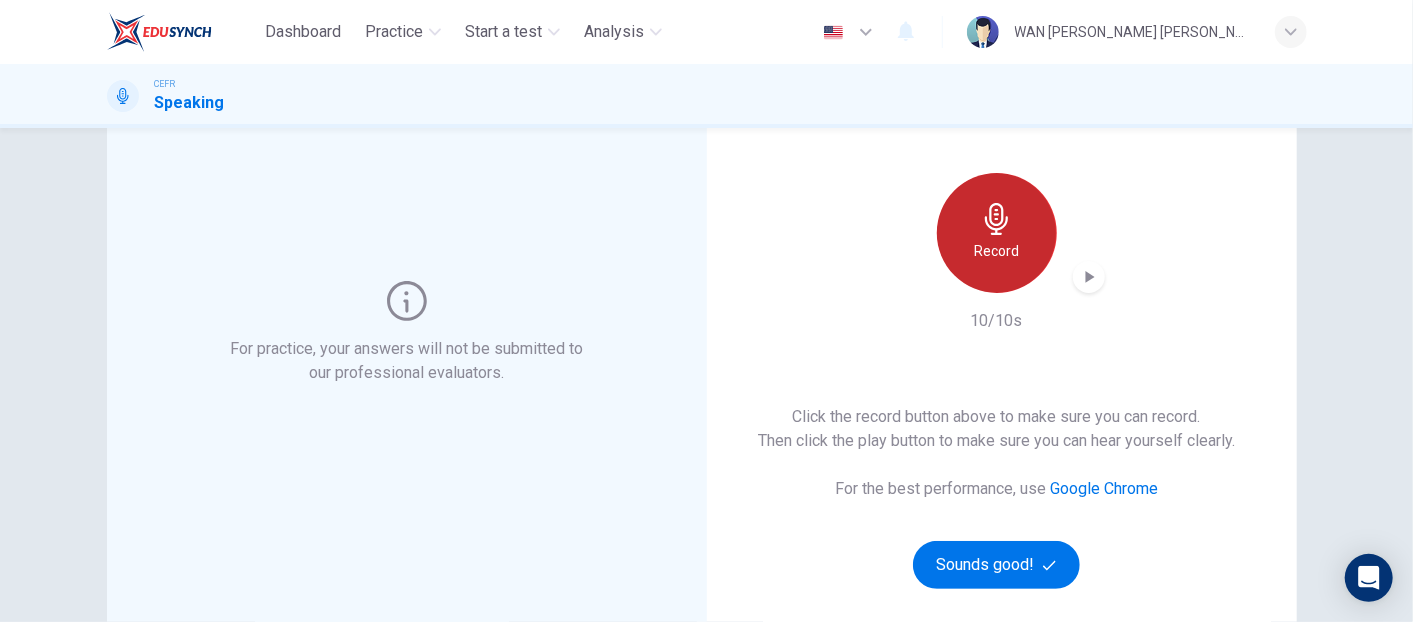 click on "Record" at bounding box center (996, 251) 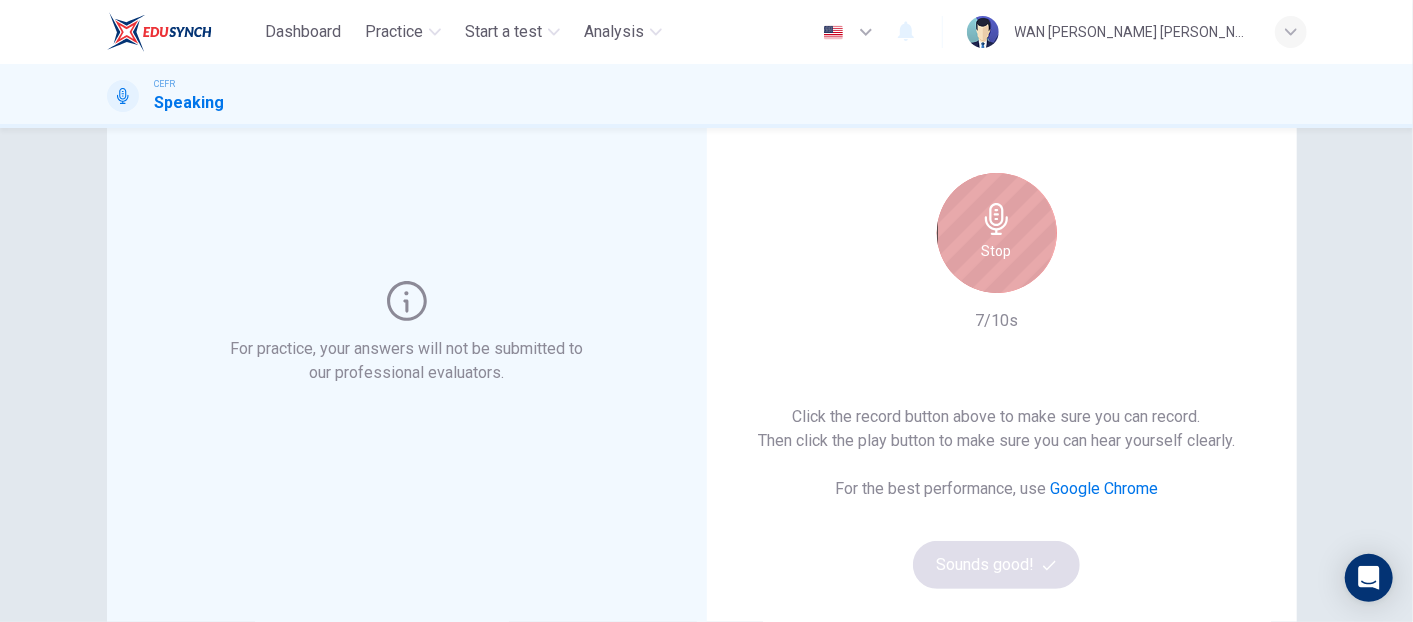click on "Stop" at bounding box center [997, 251] 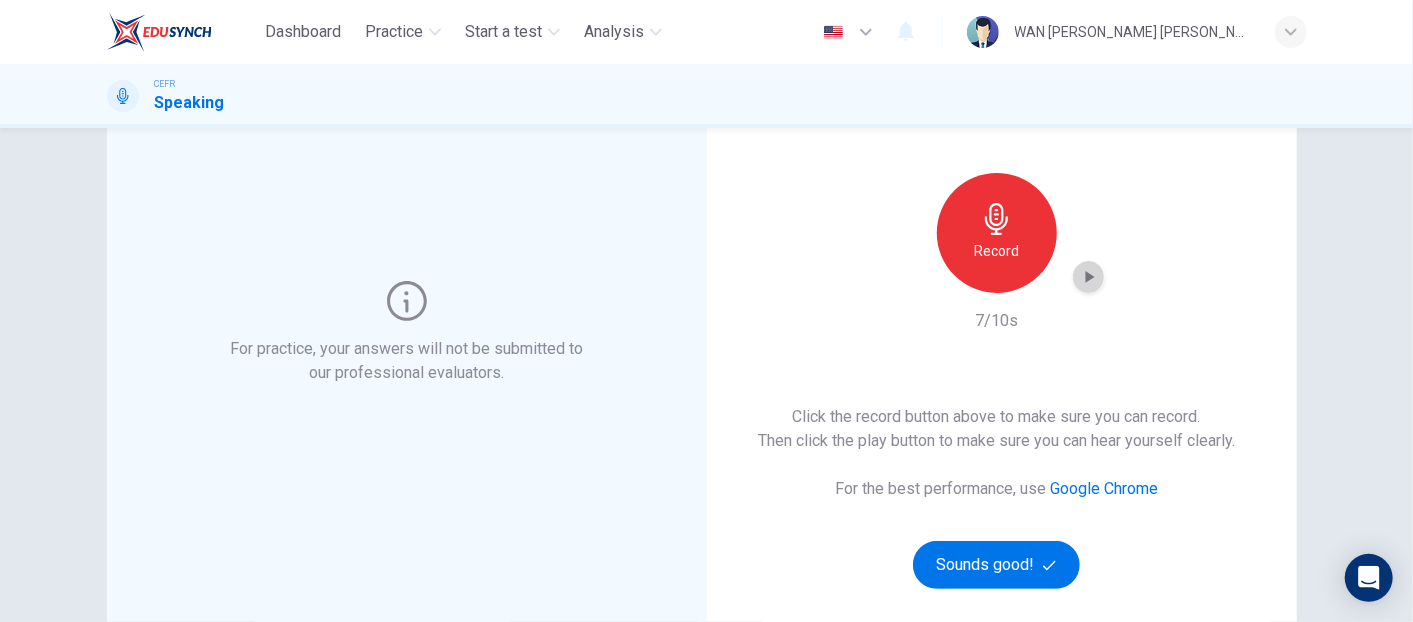 click 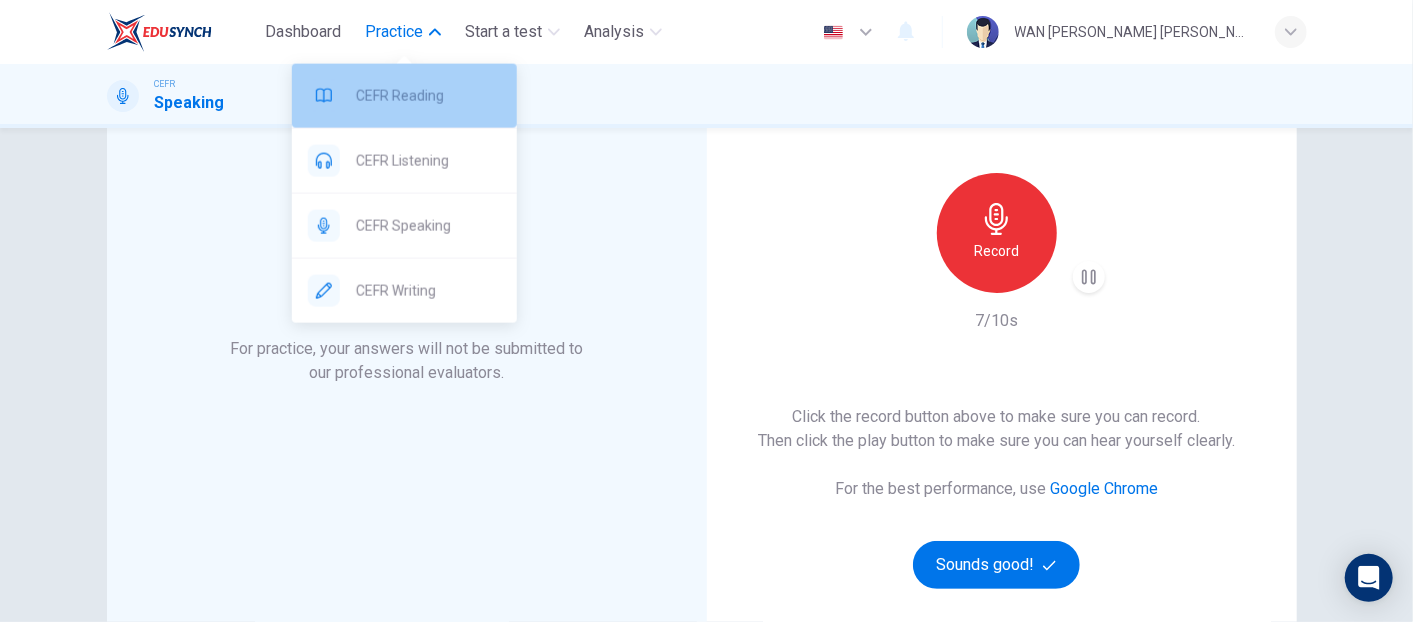 click on "CEFR Reading" at bounding box center [428, 96] 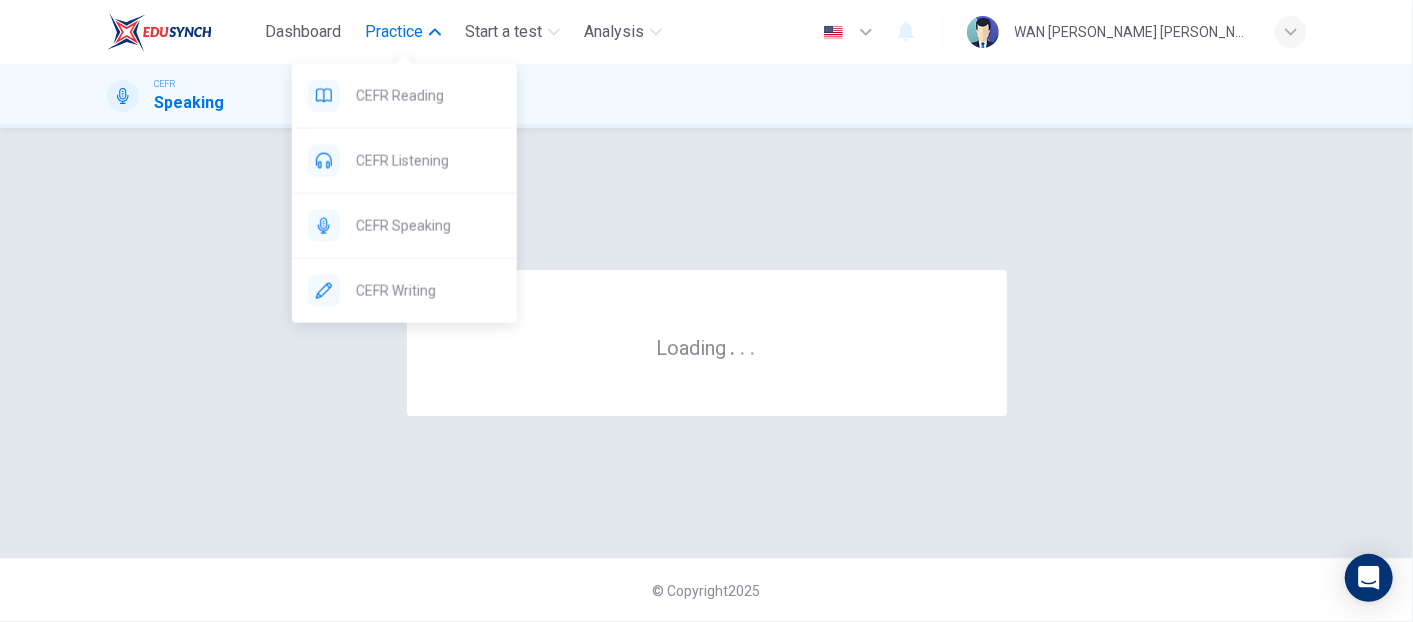 scroll, scrollTop: 0, scrollLeft: 0, axis: both 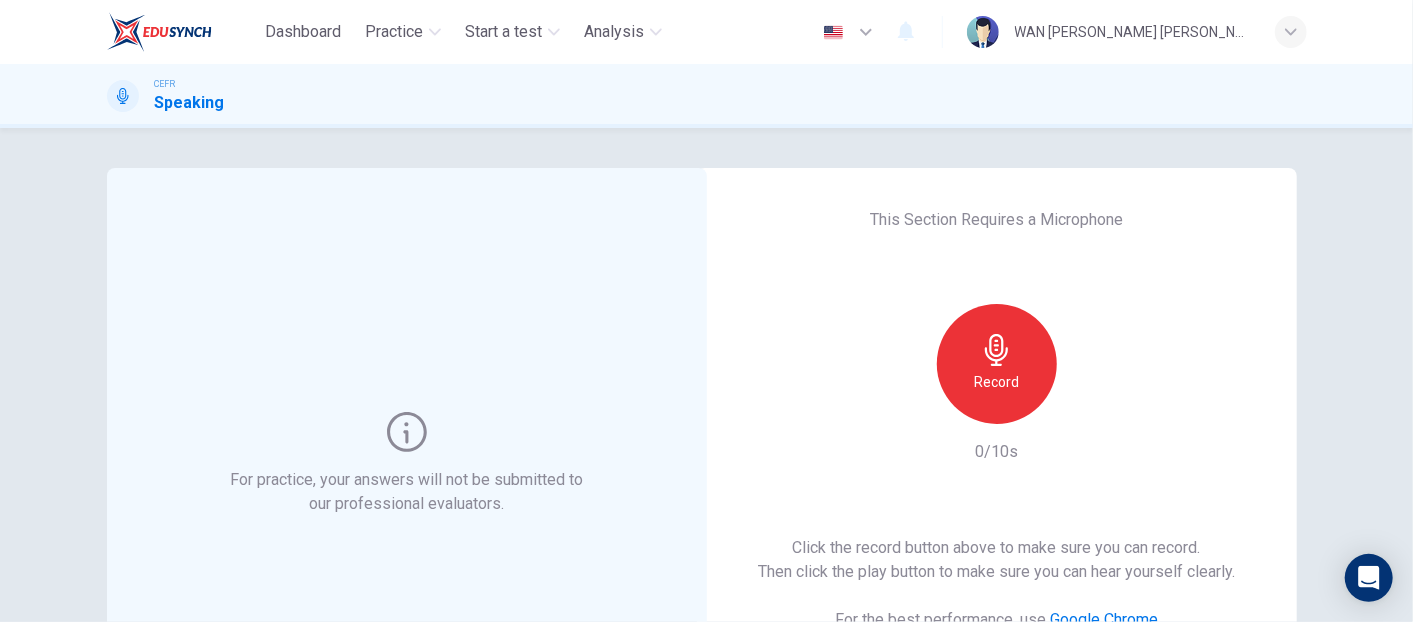 drag, startPoint x: 0, startPoint y: 0, endPoint x: 976, endPoint y: 387, distance: 1049.9261 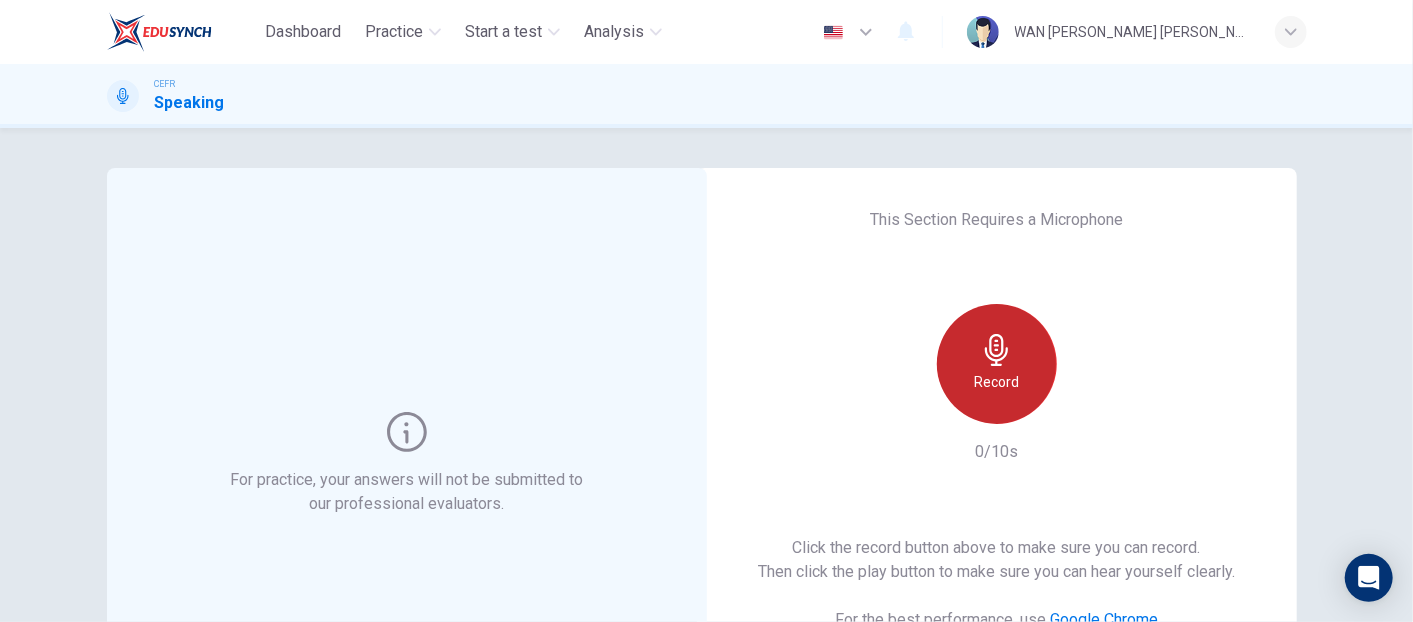 click on "Record" at bounding box center (996, 382) 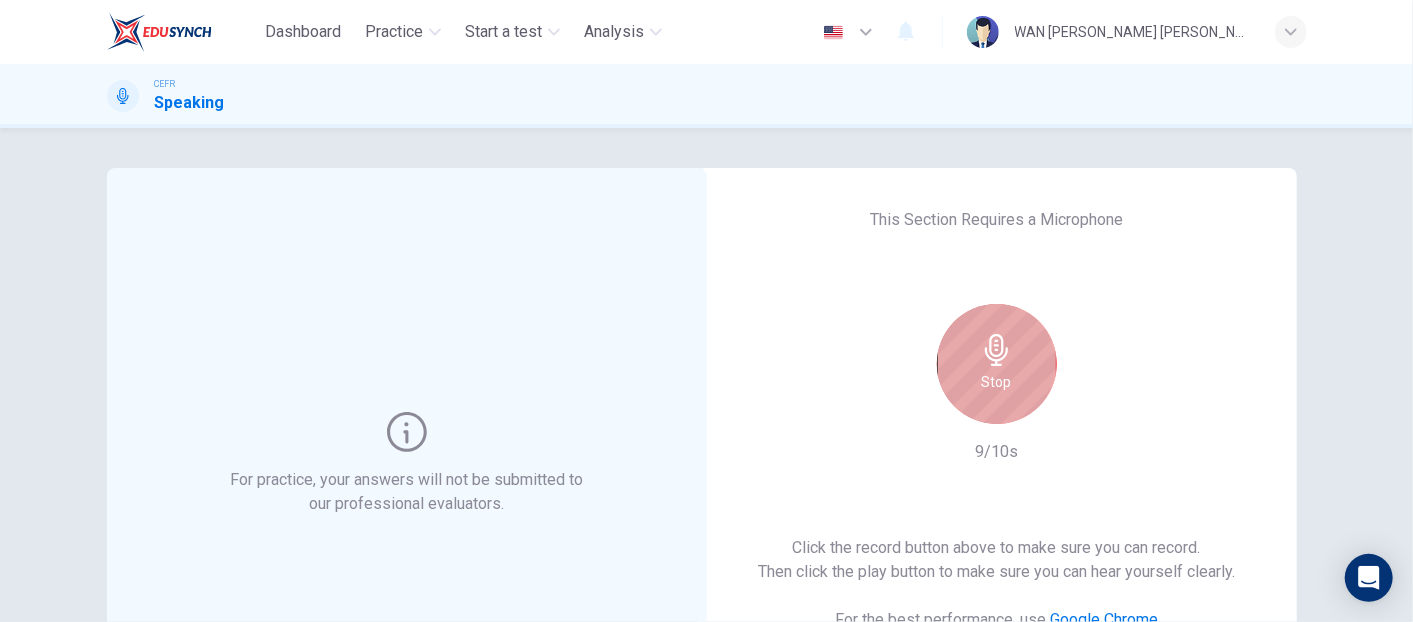 click on "Stop" at bounding box center [997, 382] 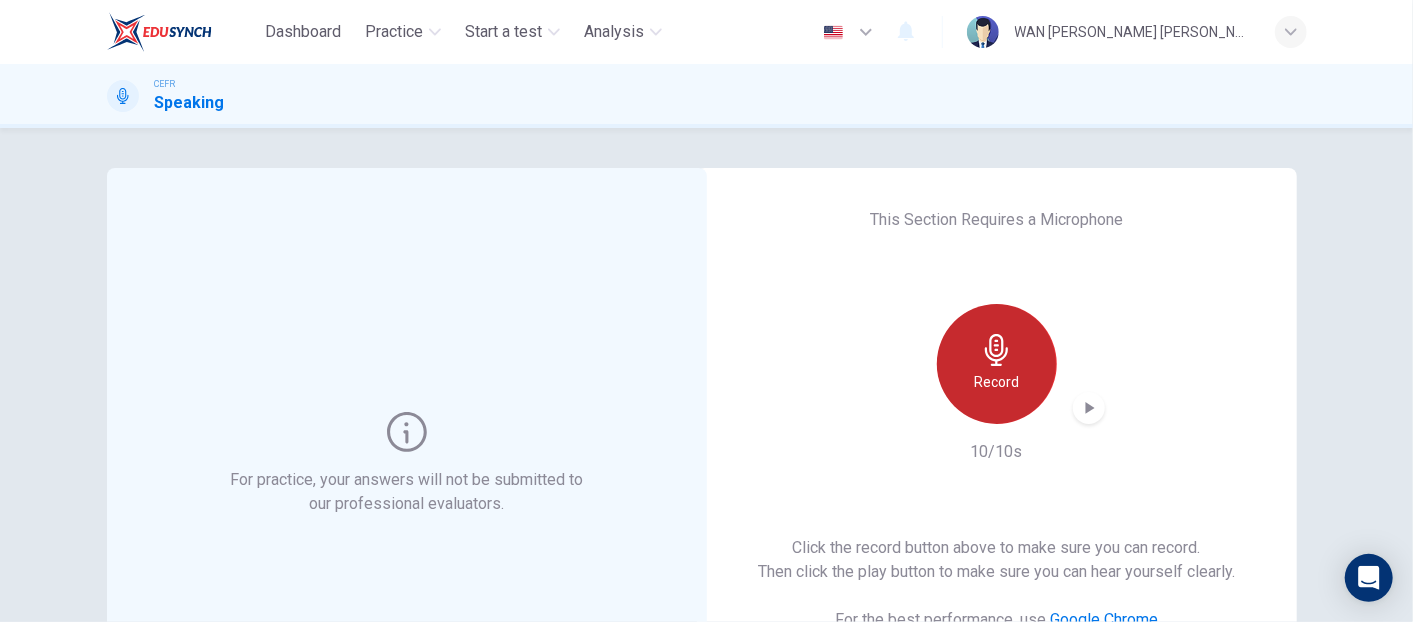 click on "Record" at bounding box center [996, 382] 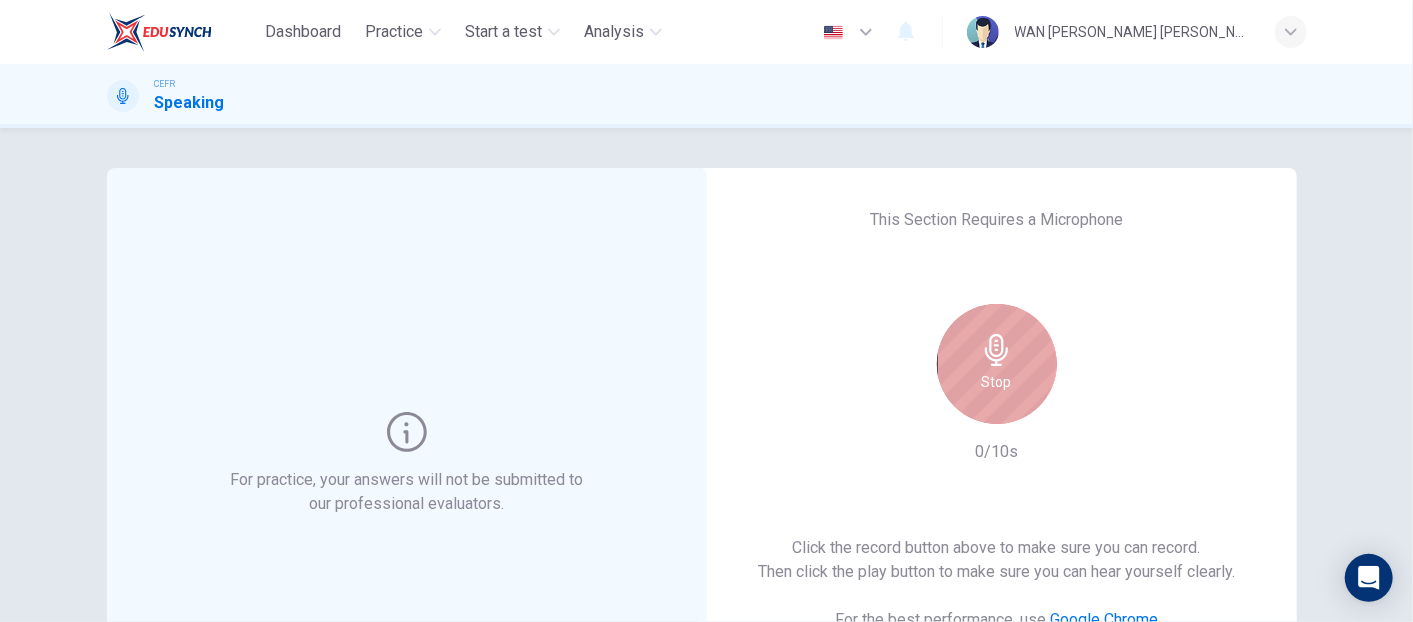 click on "Stop" at bounding box center (997, 382) 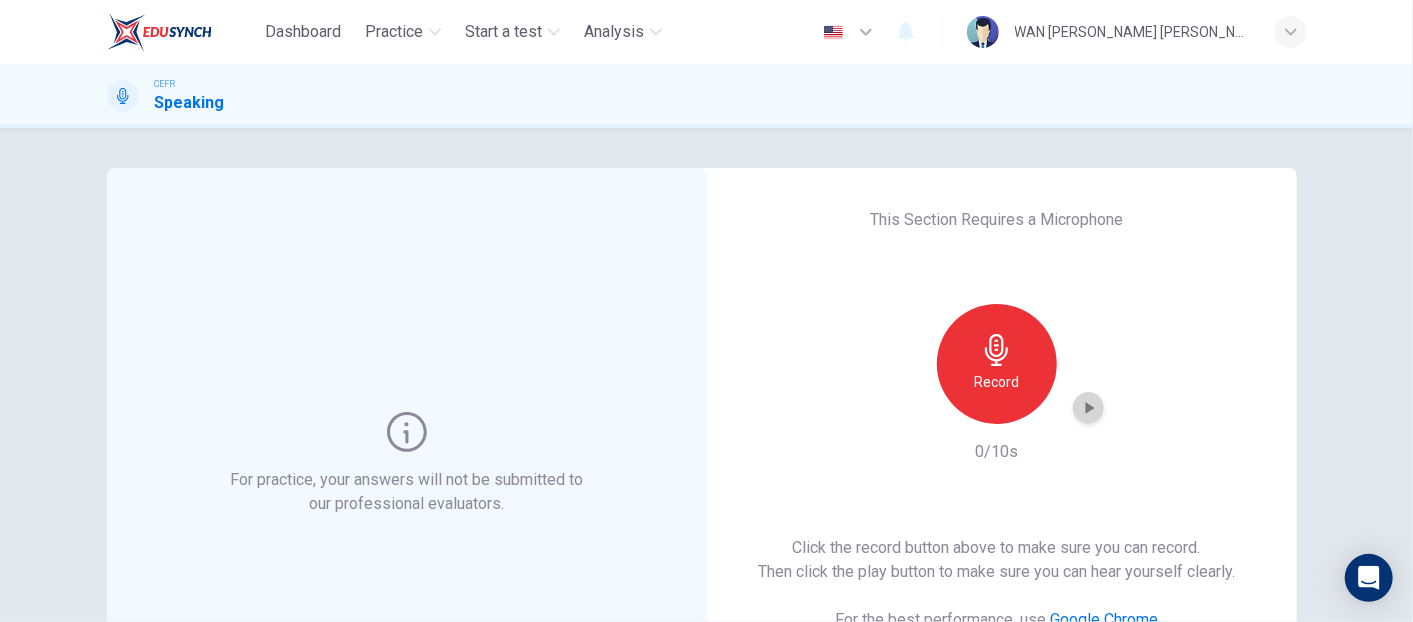 click 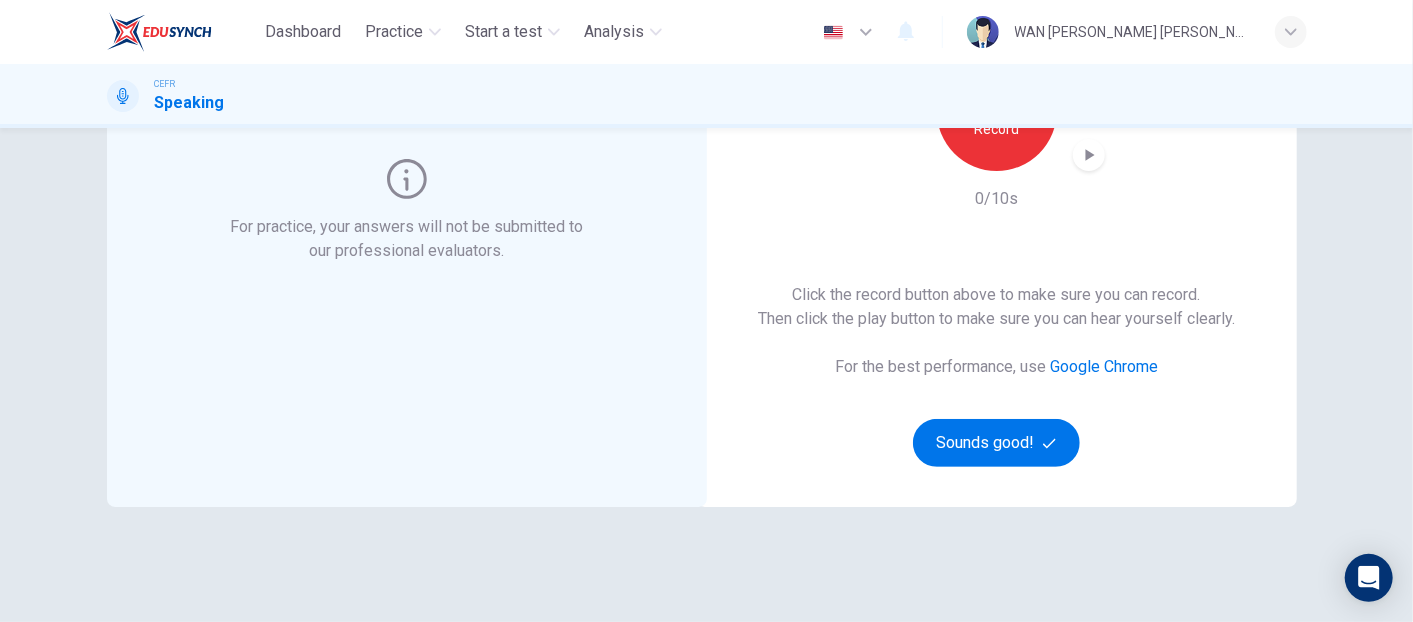 scroll, scrollTop: 319, scrollLeft: 0, axis: vertical 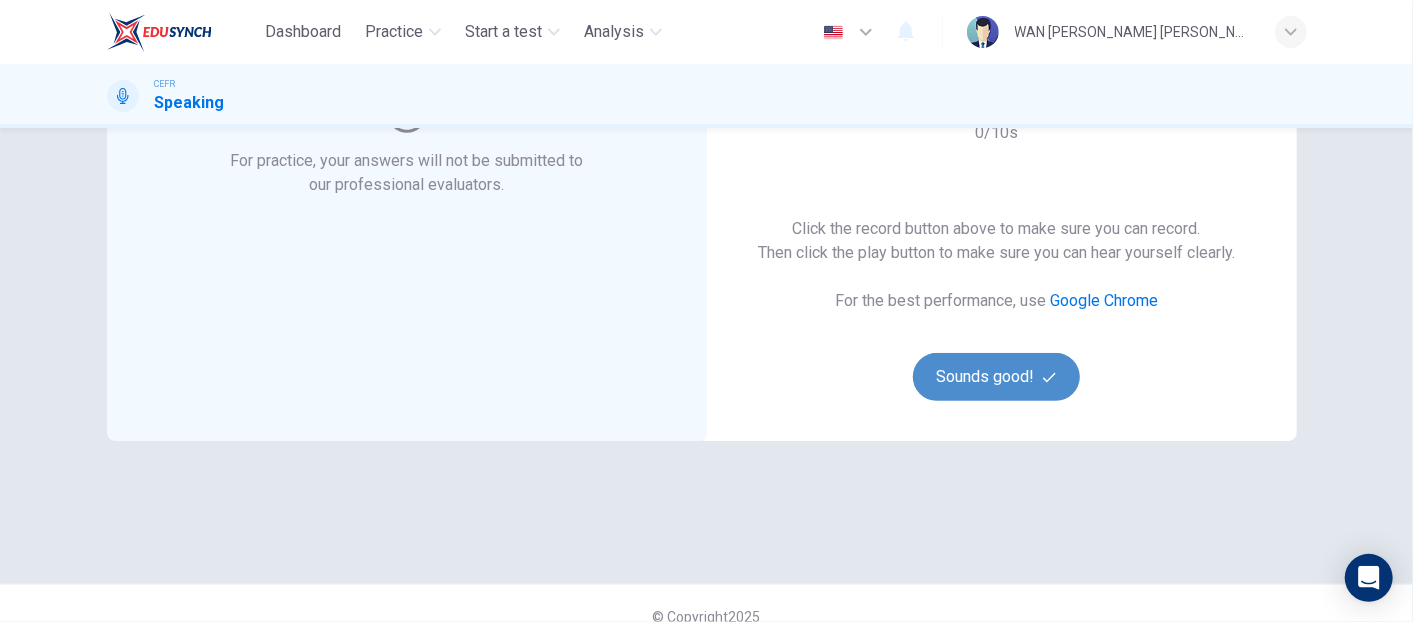 click on "Sounds good!" at bounding box center (997, 377) 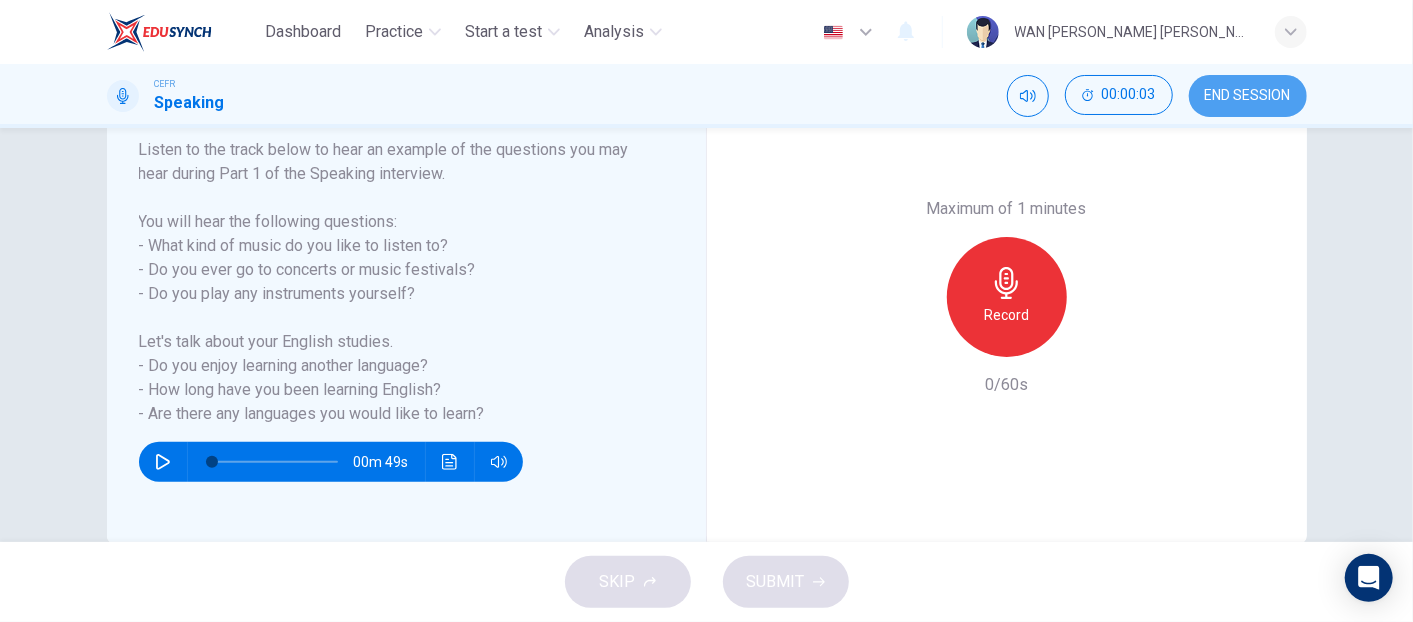 click on "END SESSION" at bounding box center (1248, 96) 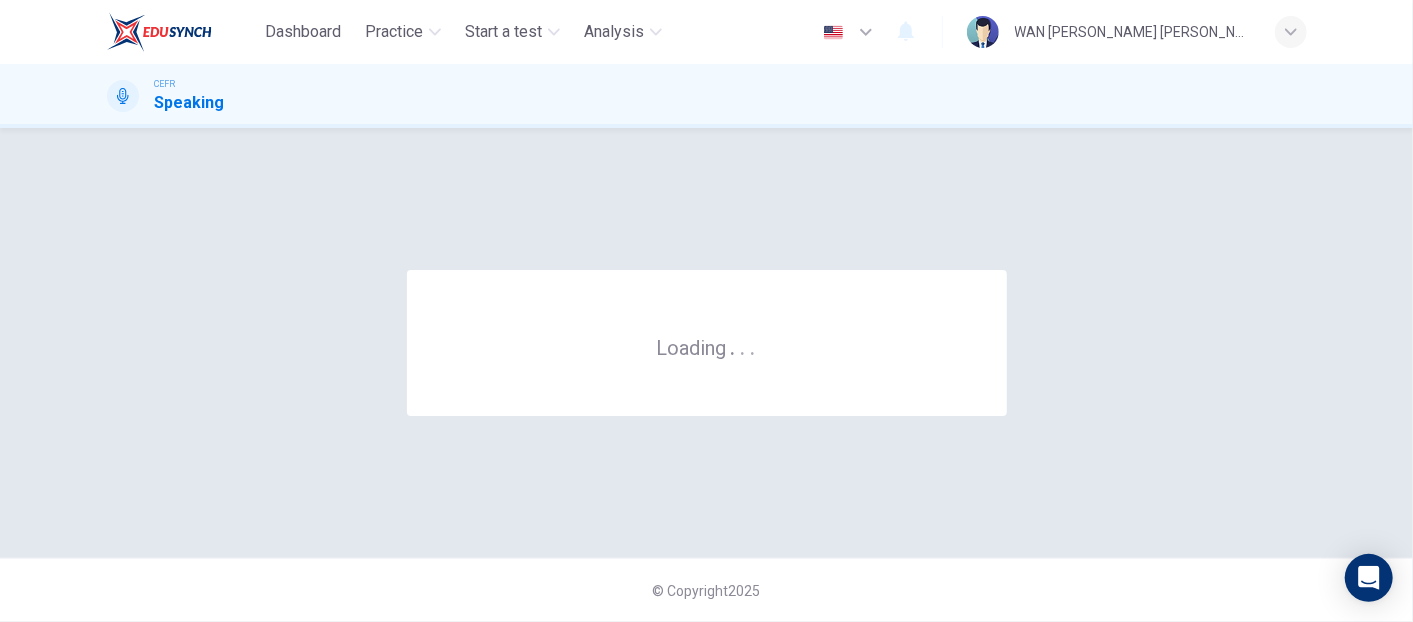 scroll, scrollTop: 0, scrollLeft: 0, axis: both 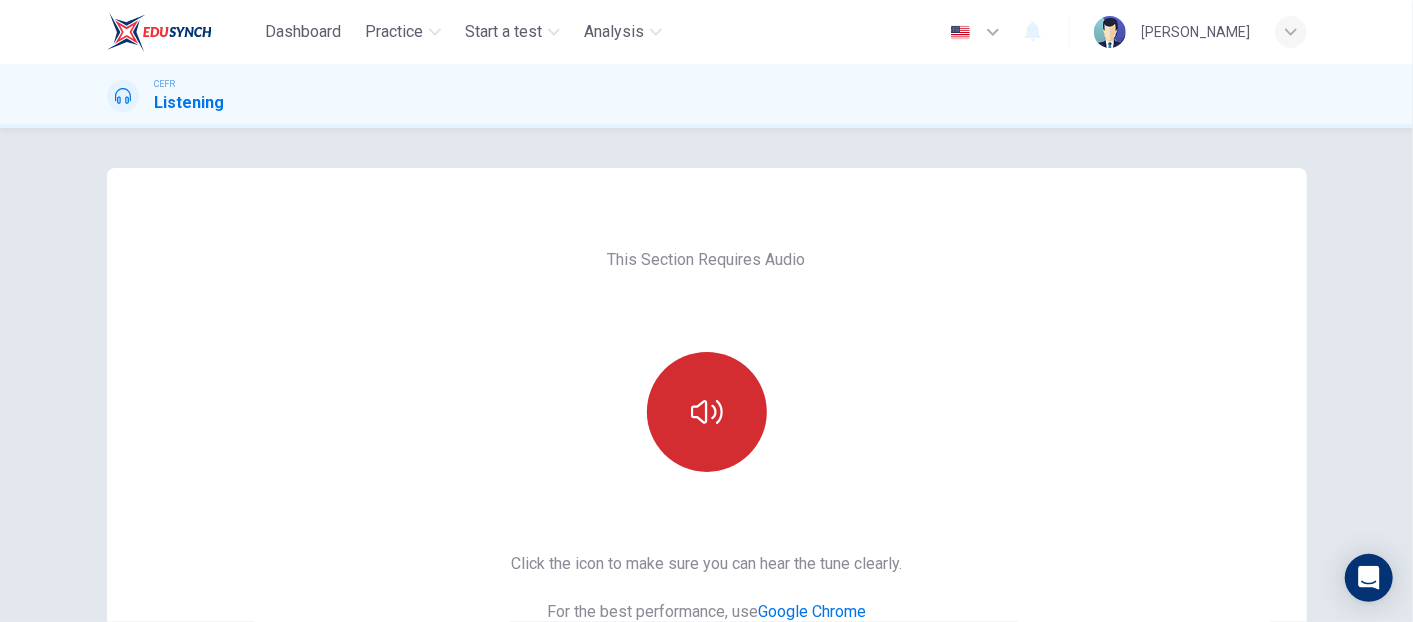 click at bounding box center (707, 412) 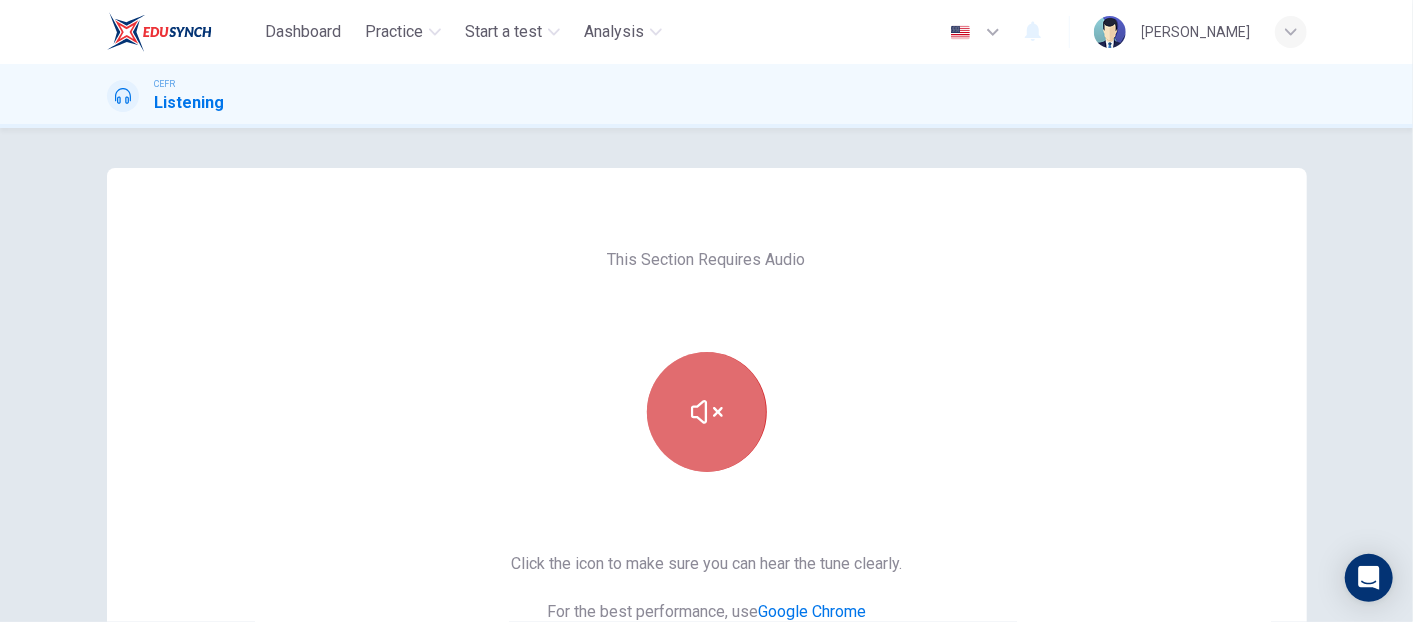 click at bounding box center [707, 412] 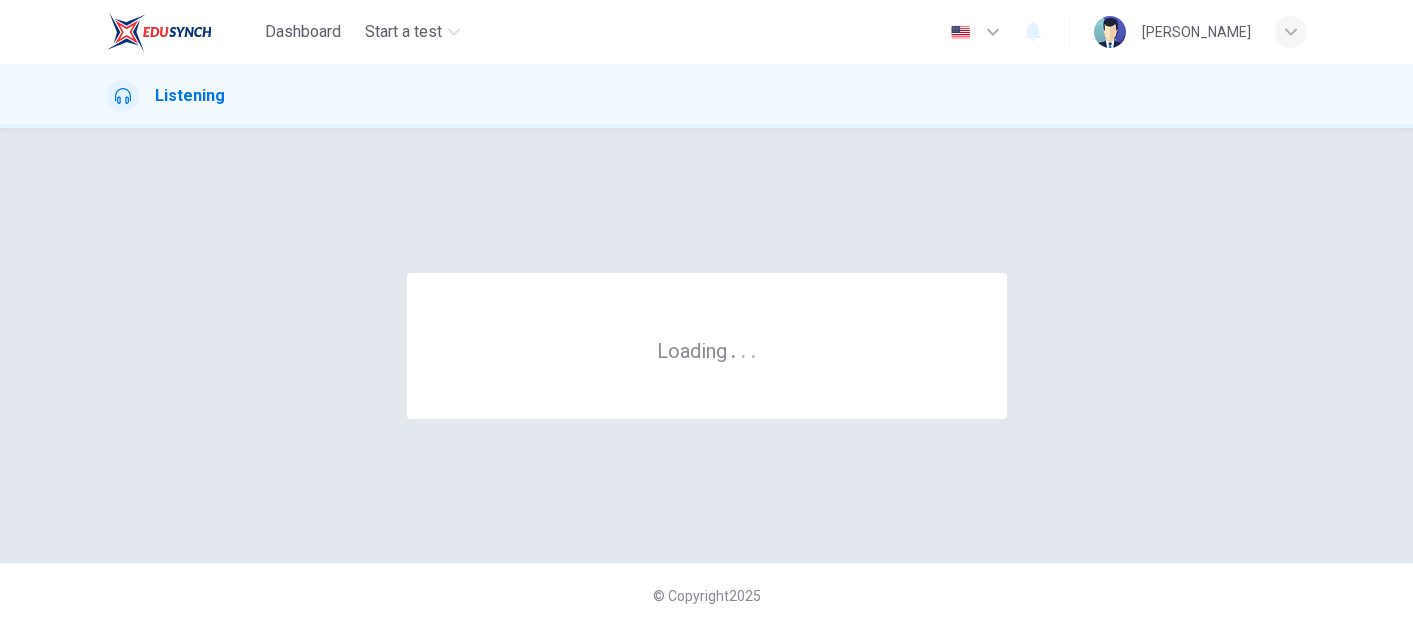 scroll, scrollTop: 0, scrollLeft: 0, axis: both 